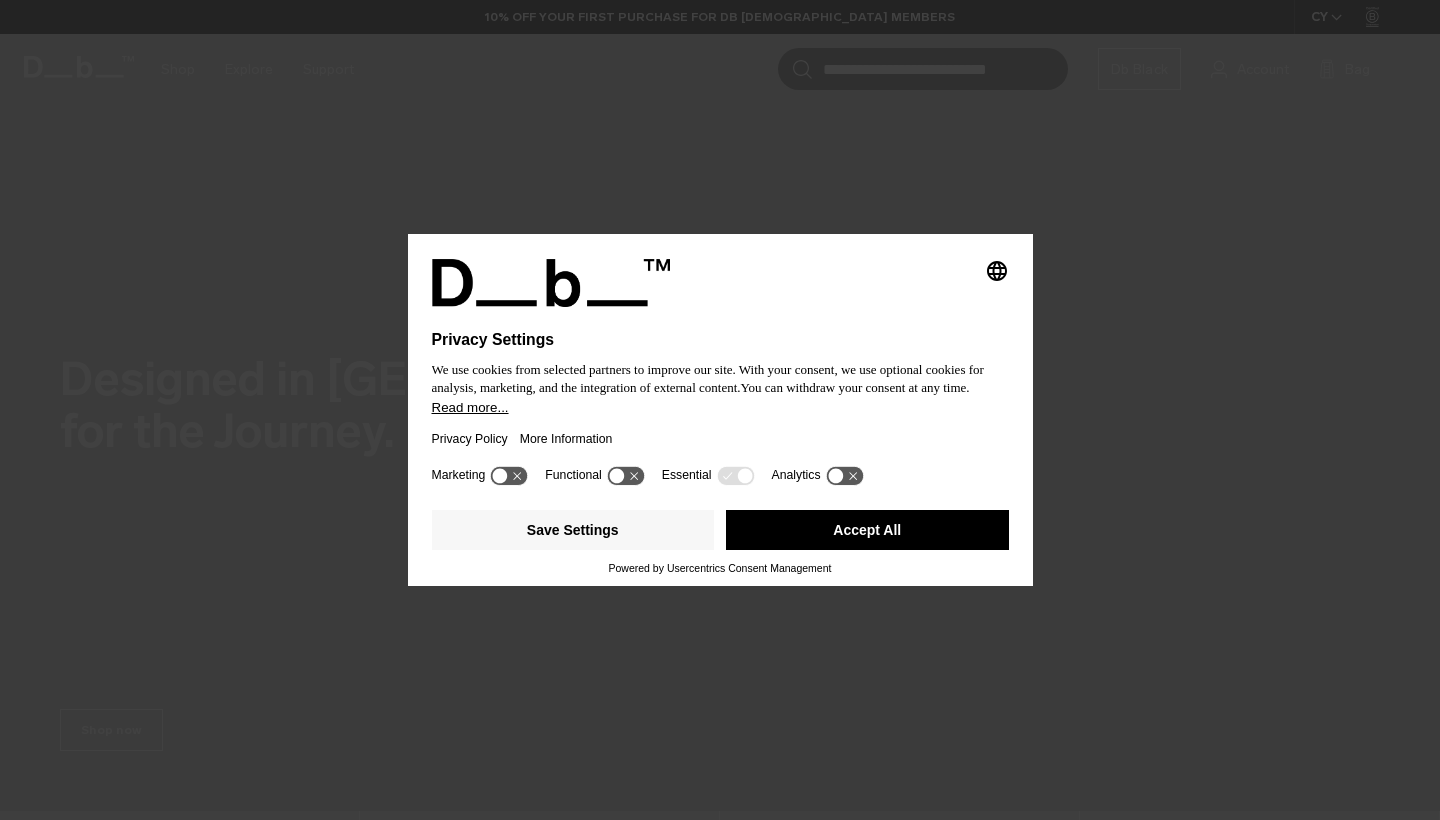 scroll, scrollTop: 0, scrollLeft: 0, axis: both 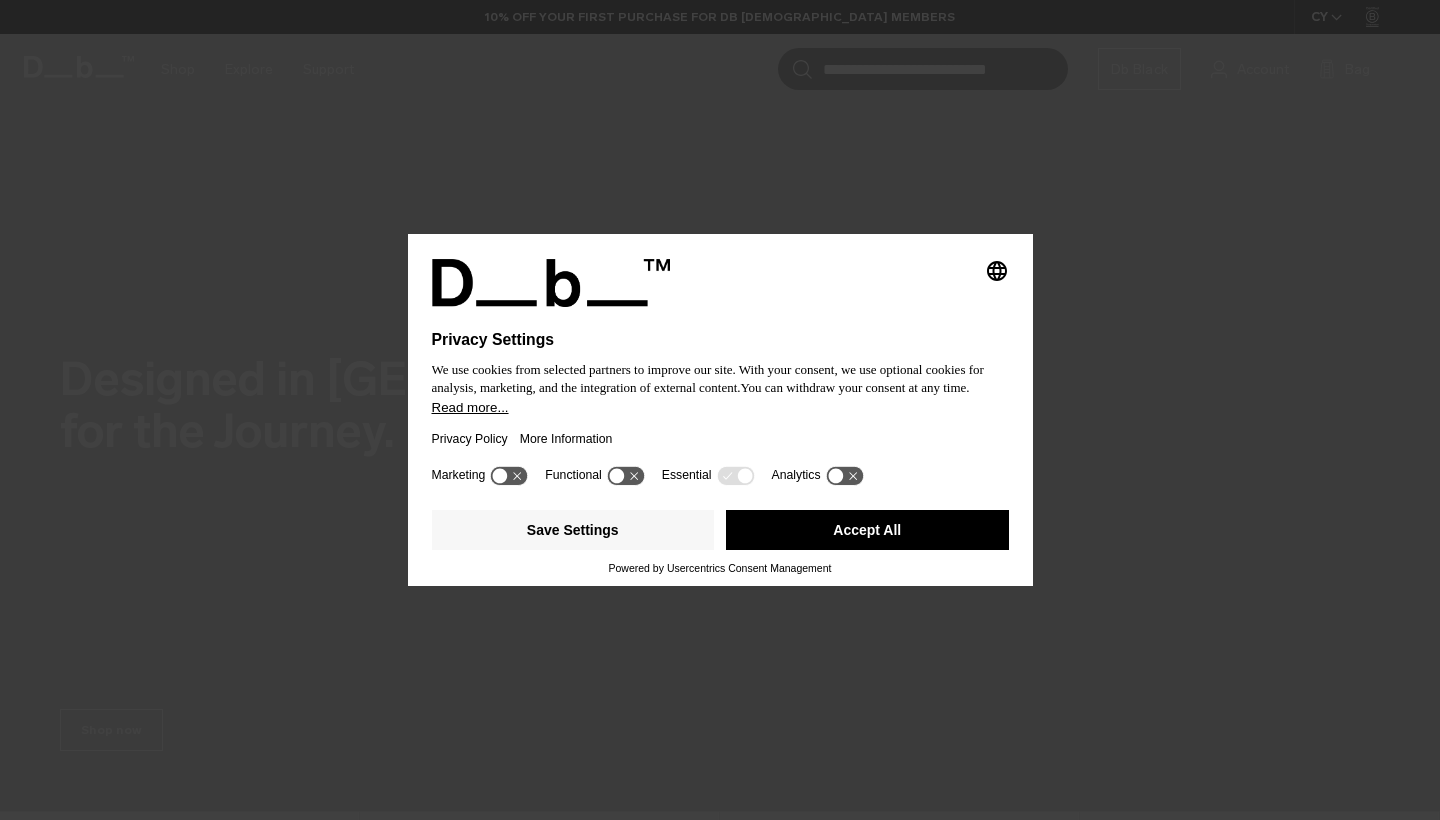 click on "Accept All" at bounding box center [867, 530] 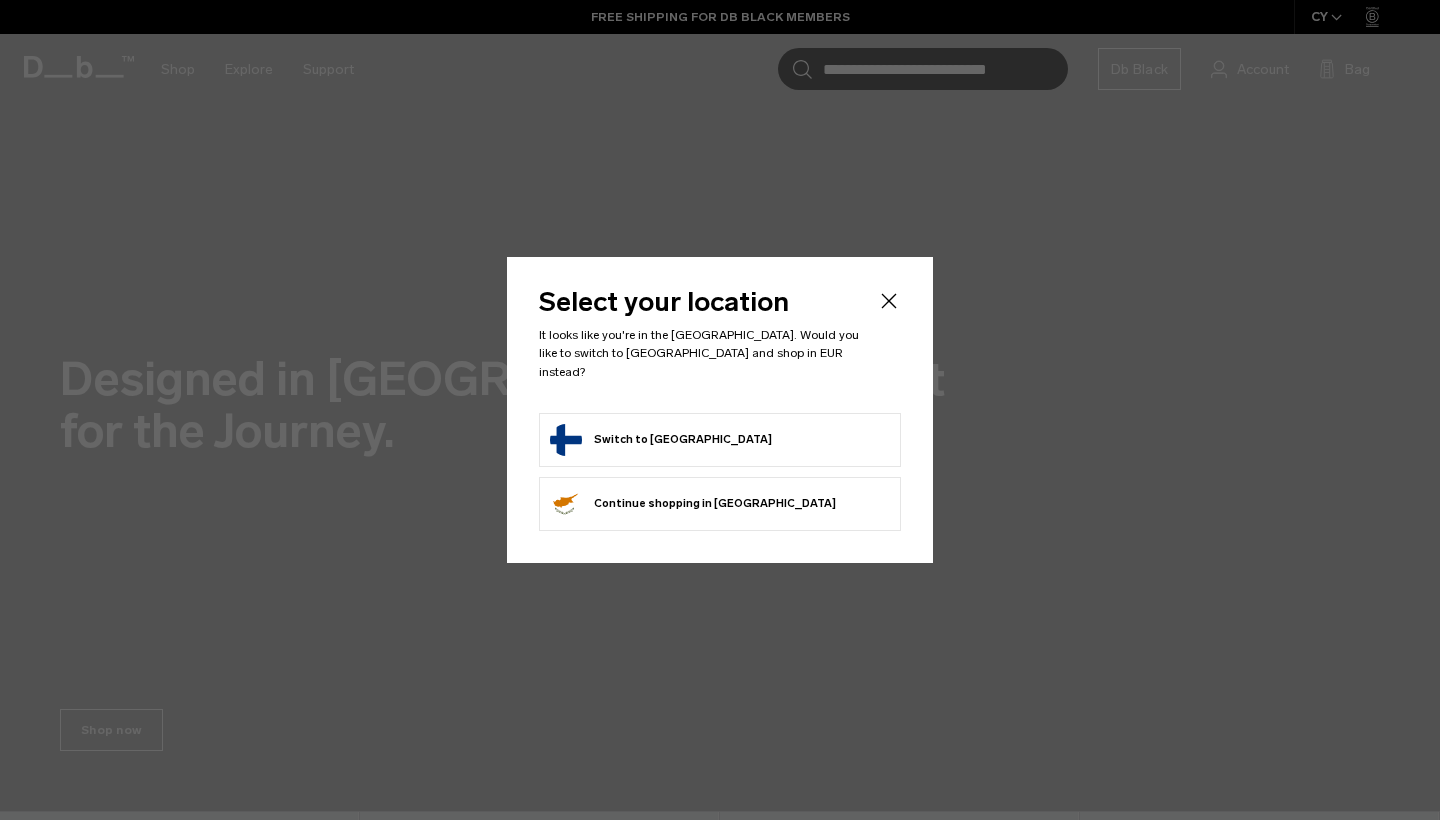 click on "Switch to Finland" at bounding box center (661, 440) 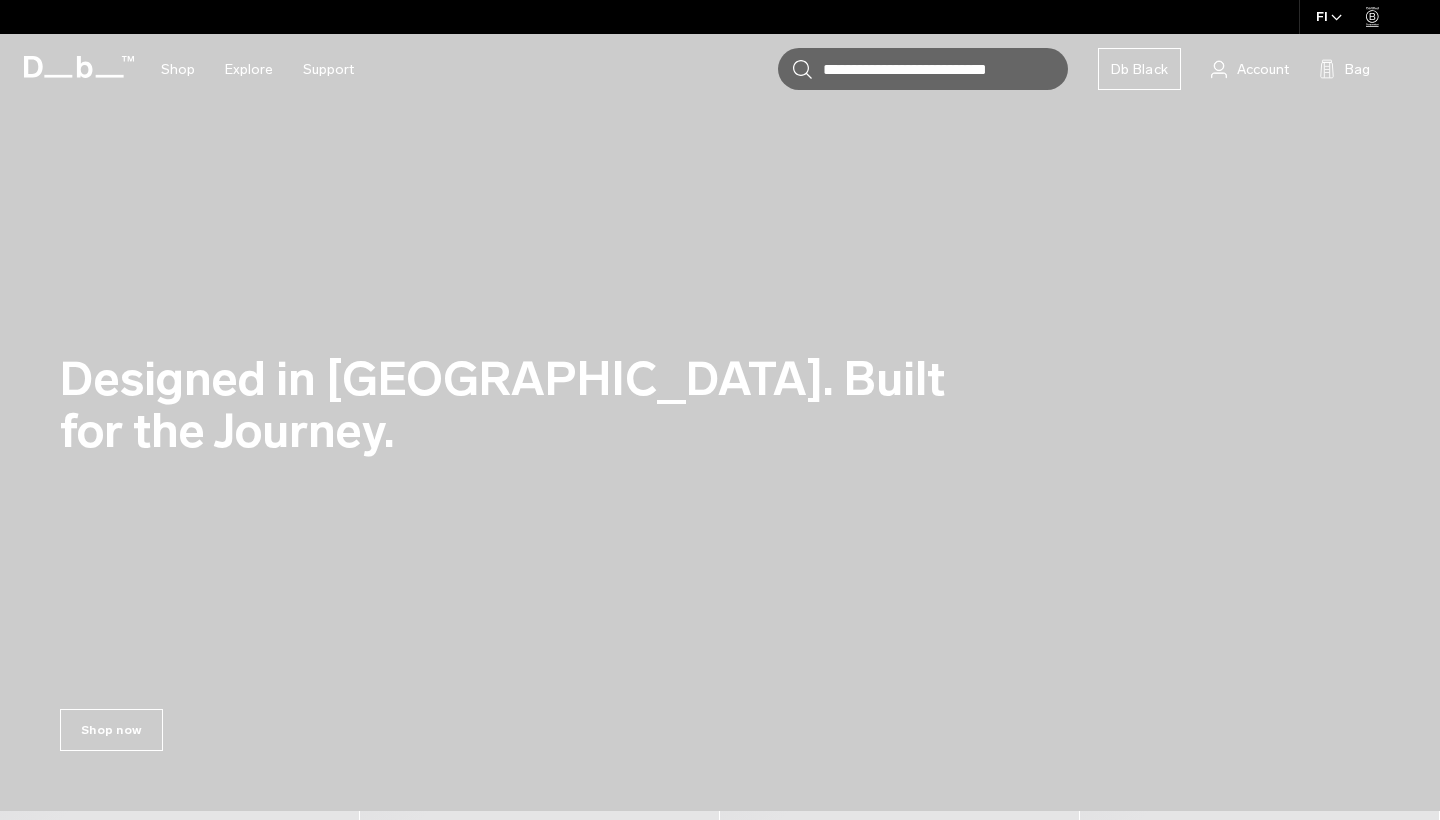 scroll, scrollTop: 0, scrollLeft: 0, axis: both 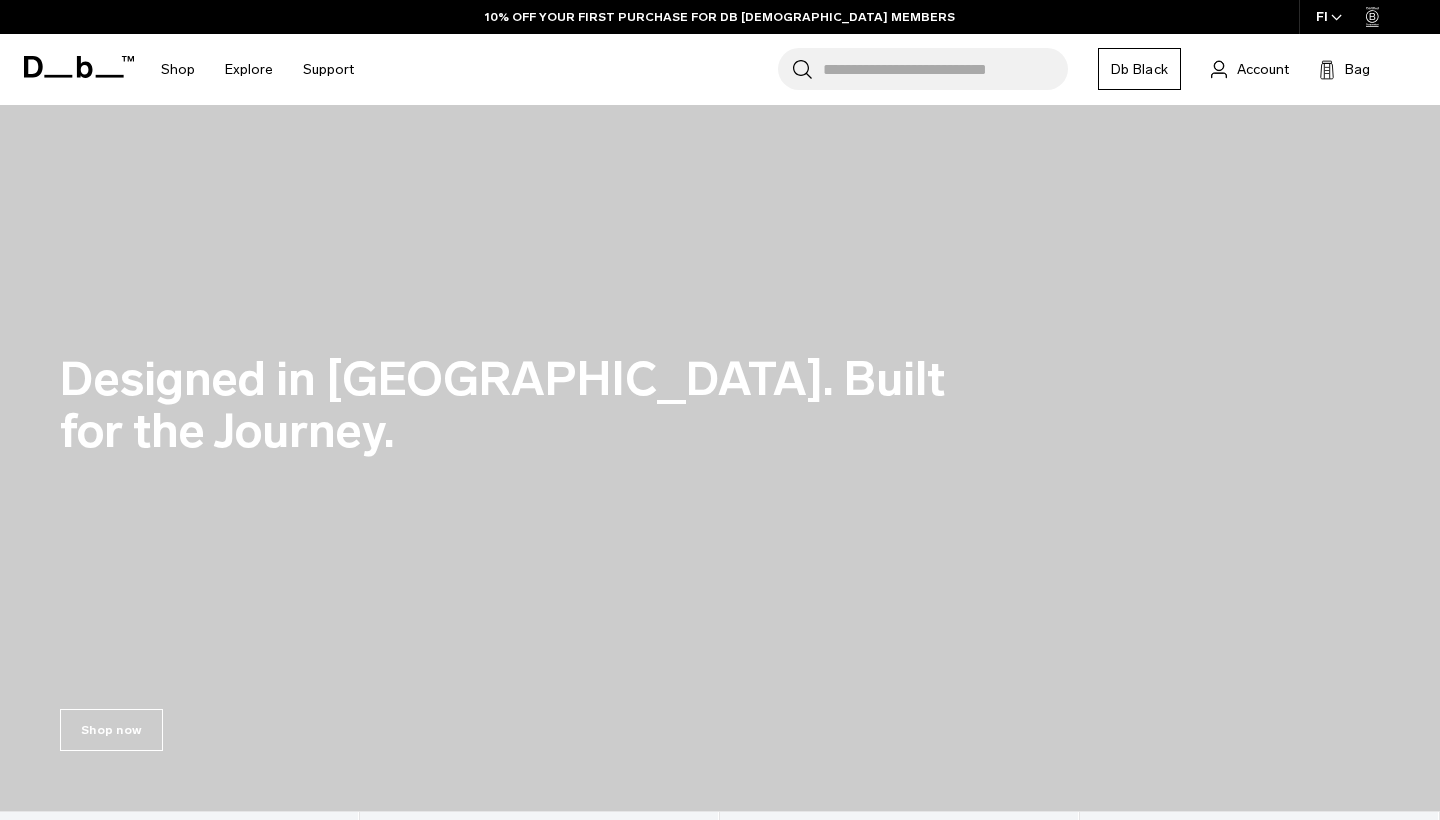 click 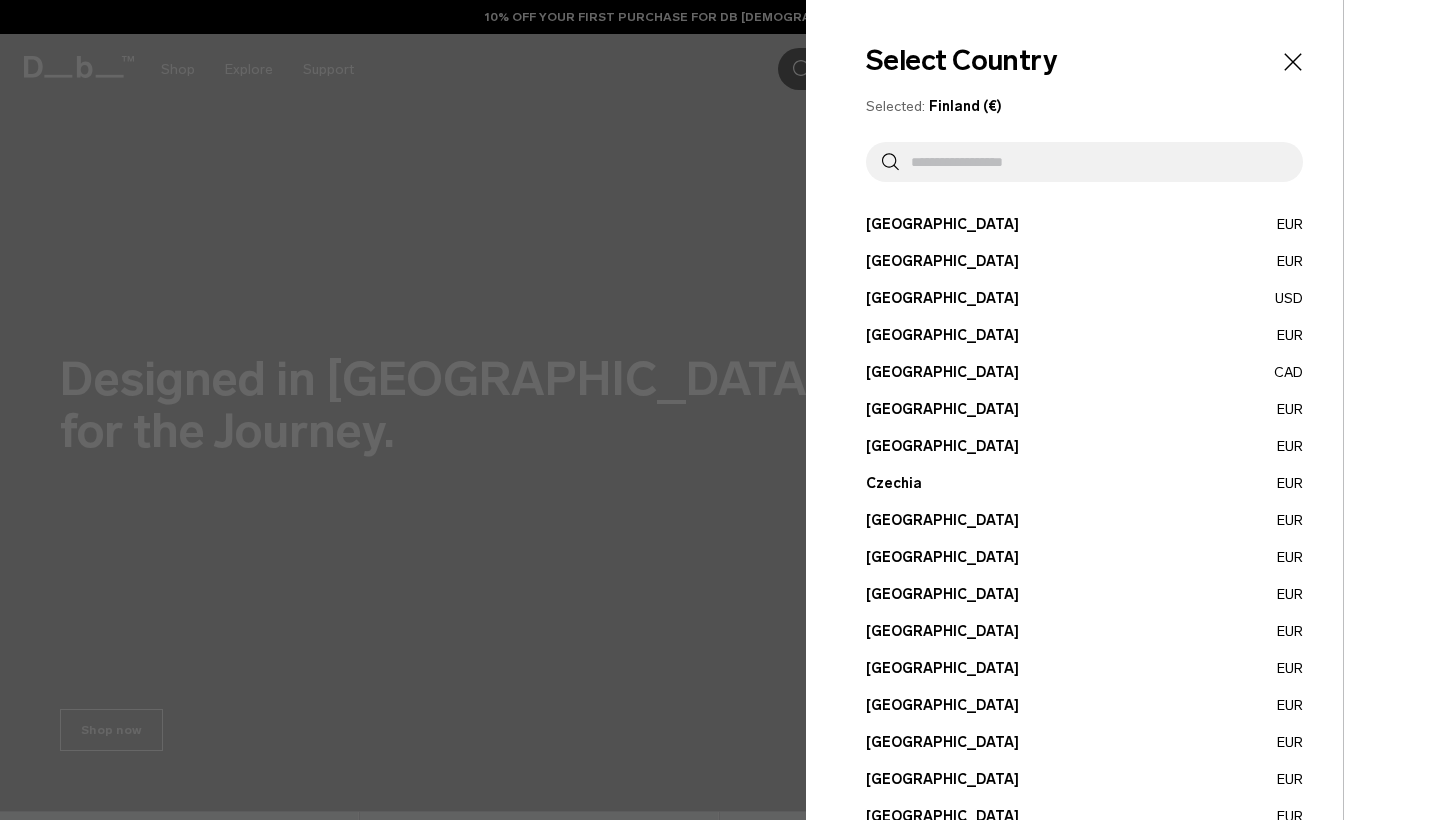 click 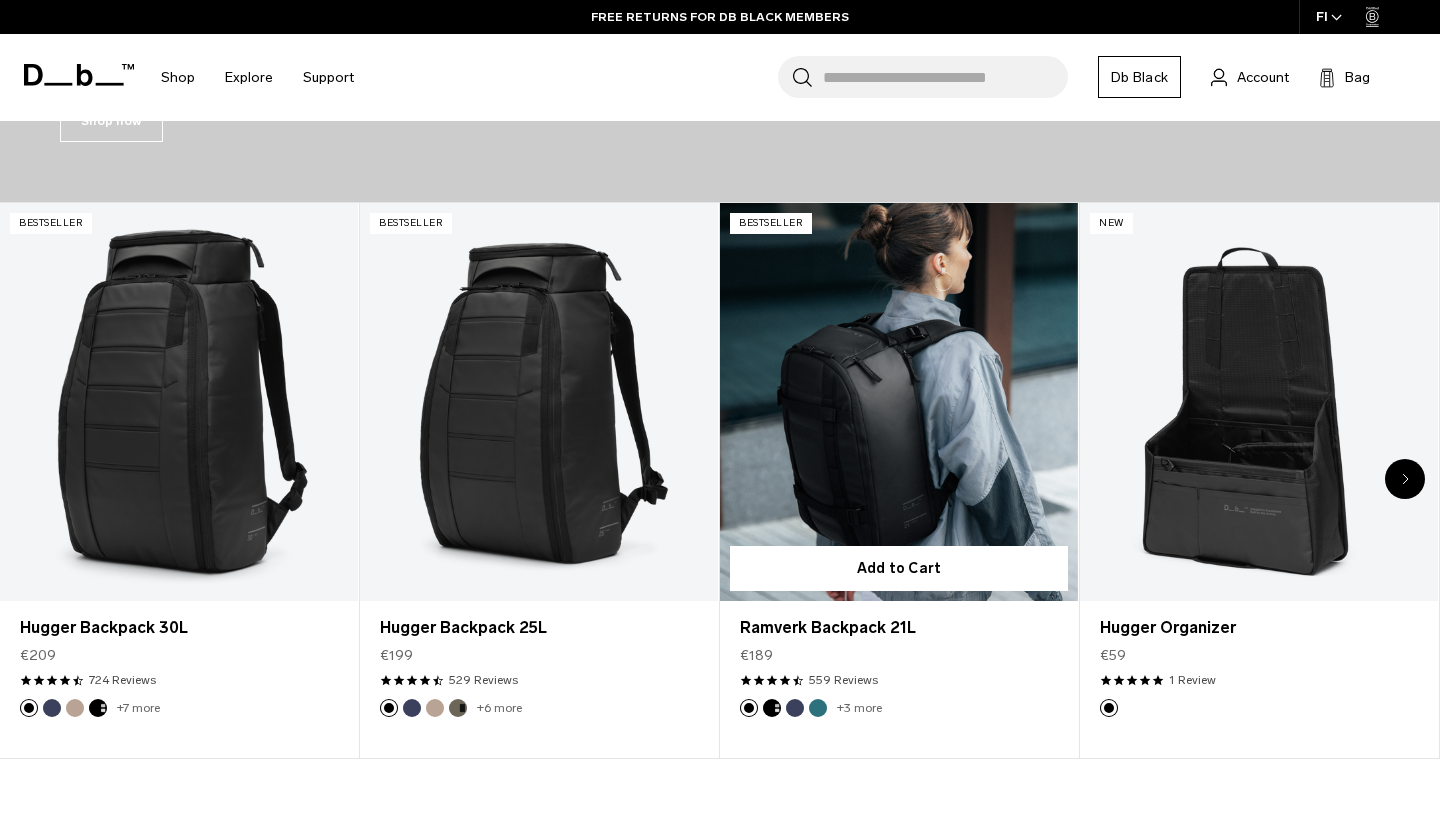 scroll, scrollTop: 609, scrollLeft: 0, axis: vertical 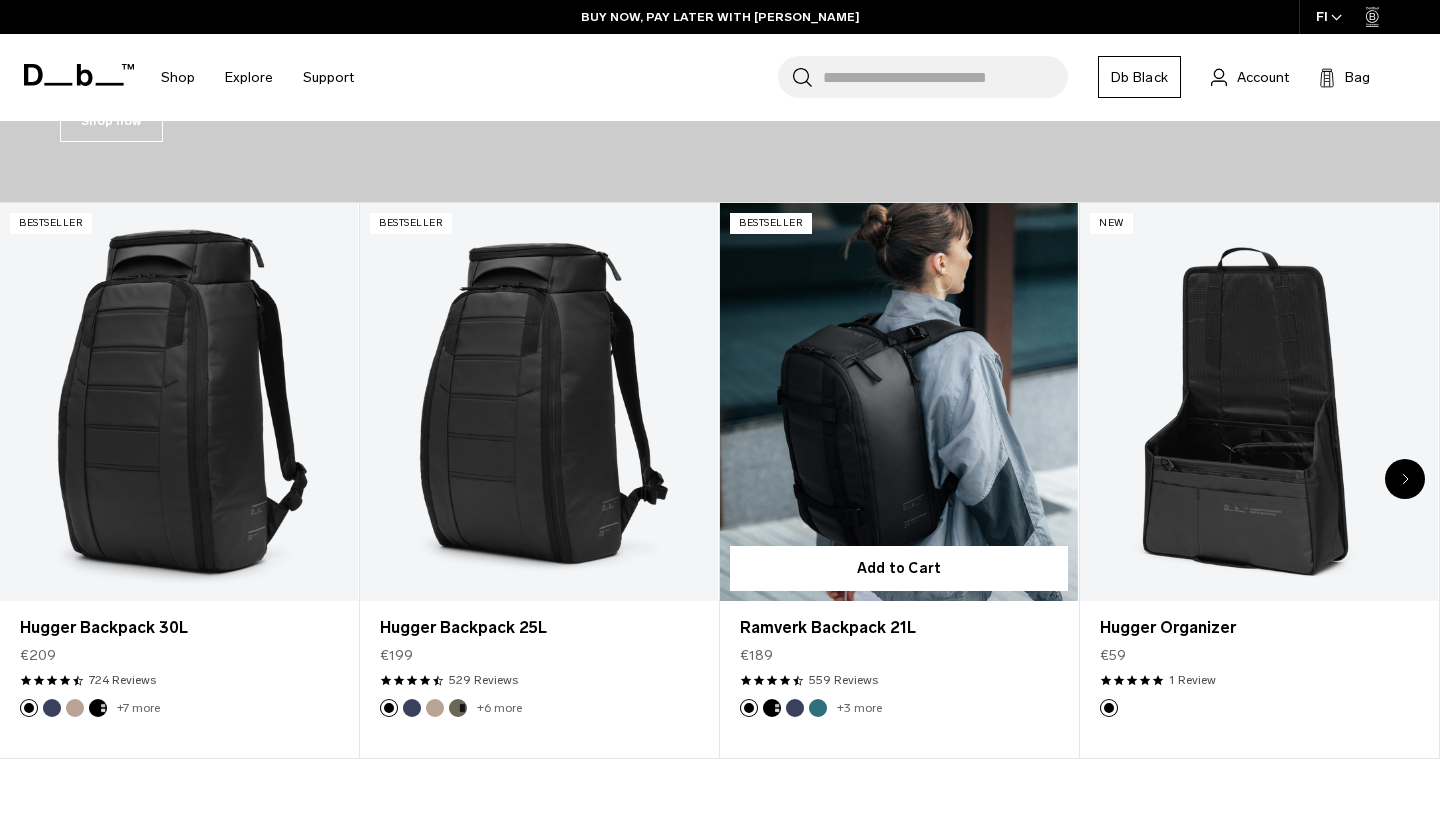 click at bounding box center [795, 708] 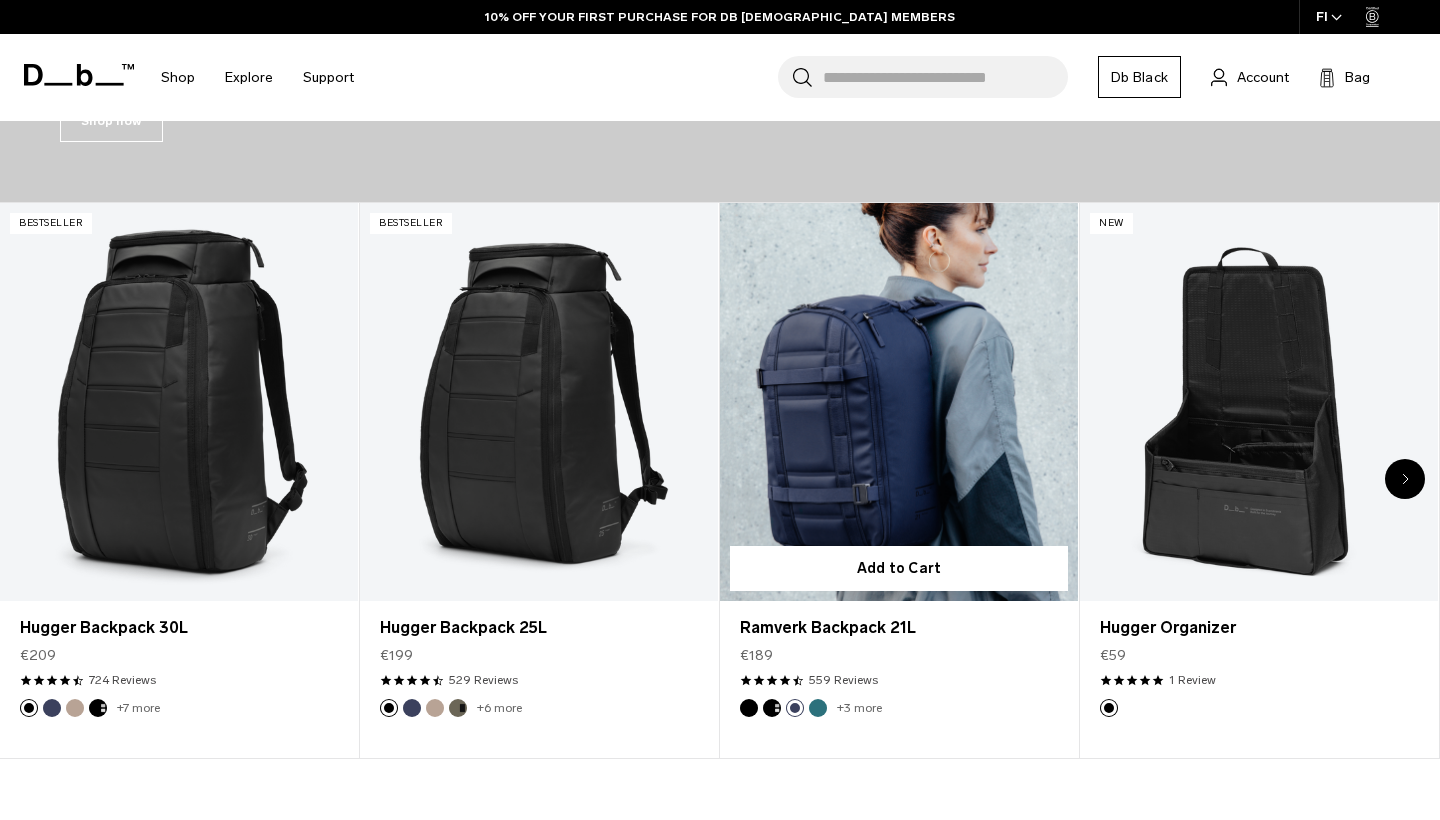 click at bounding box center (818, 708) 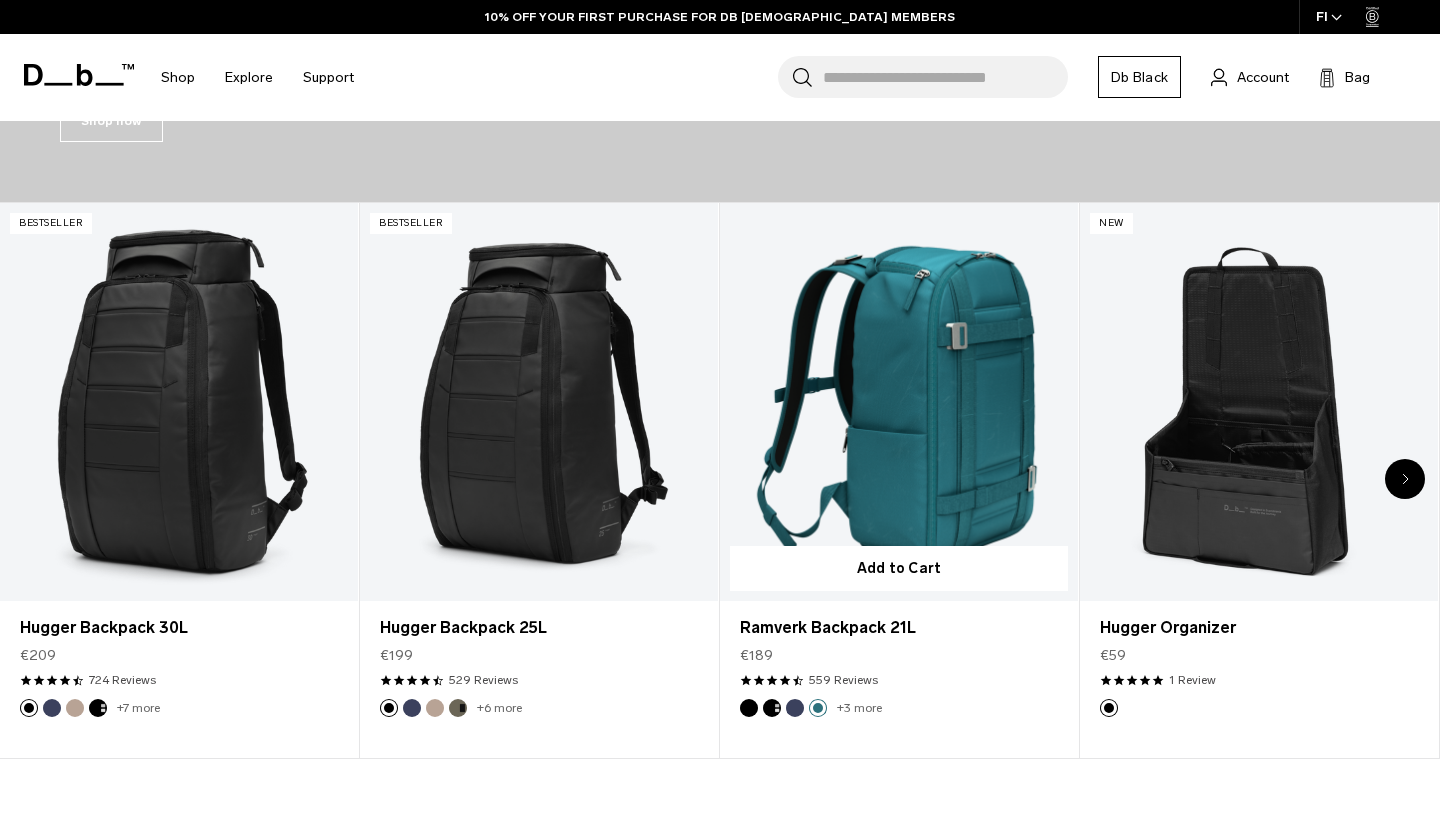 click at bounding box center (818, 708) 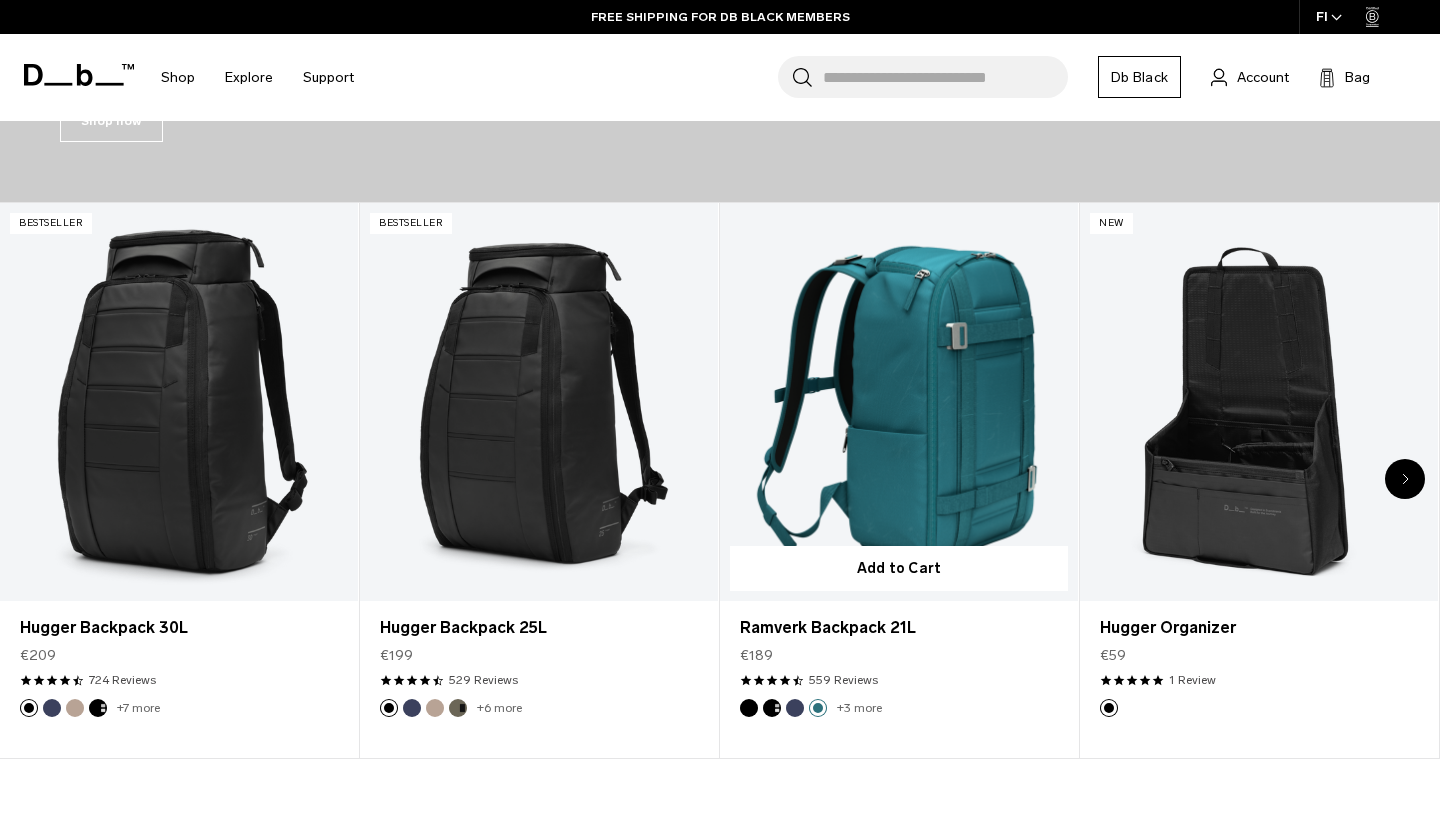 click at bounding box center (795, 708) 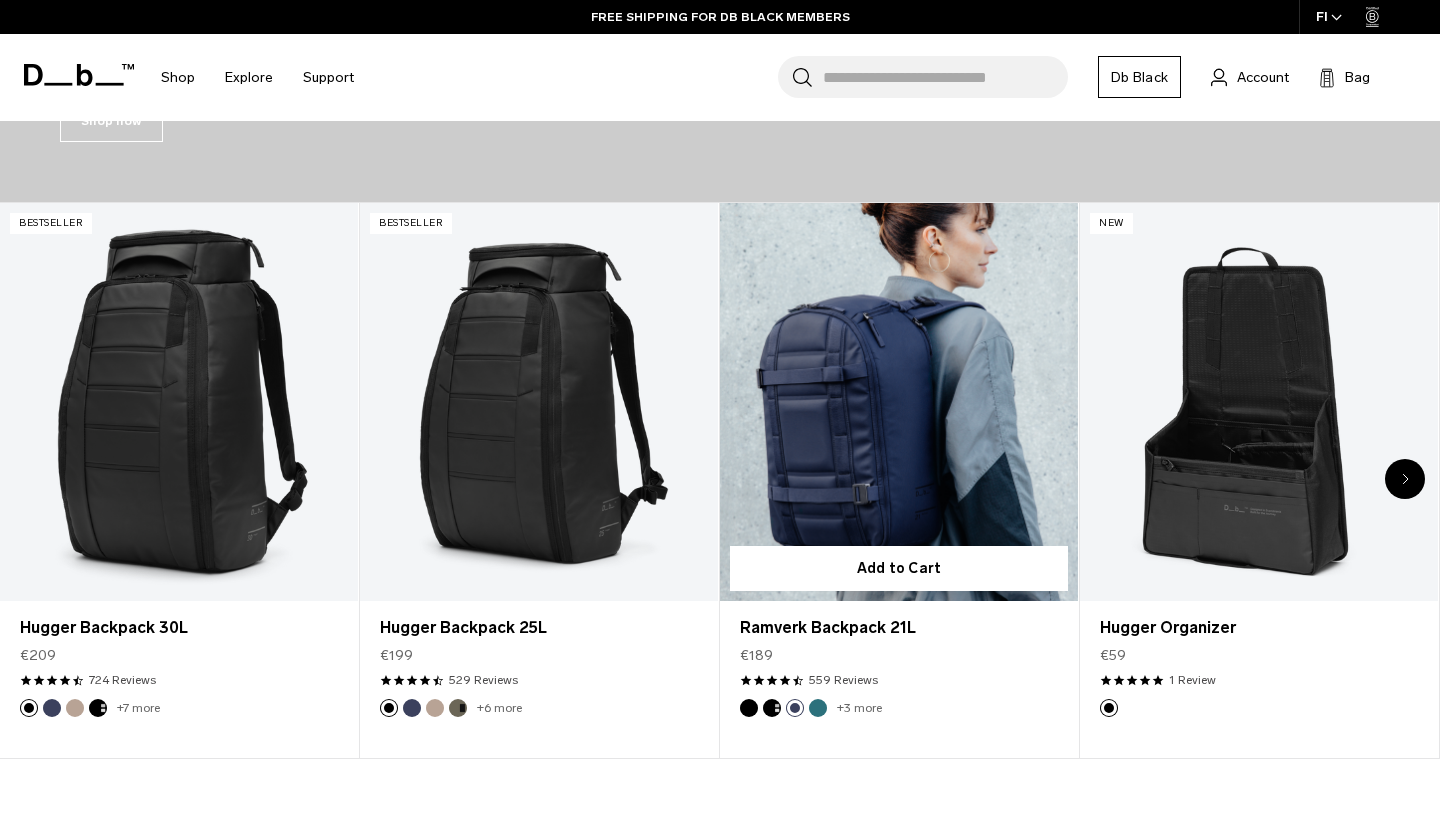 click at bounding box center (772, 708) 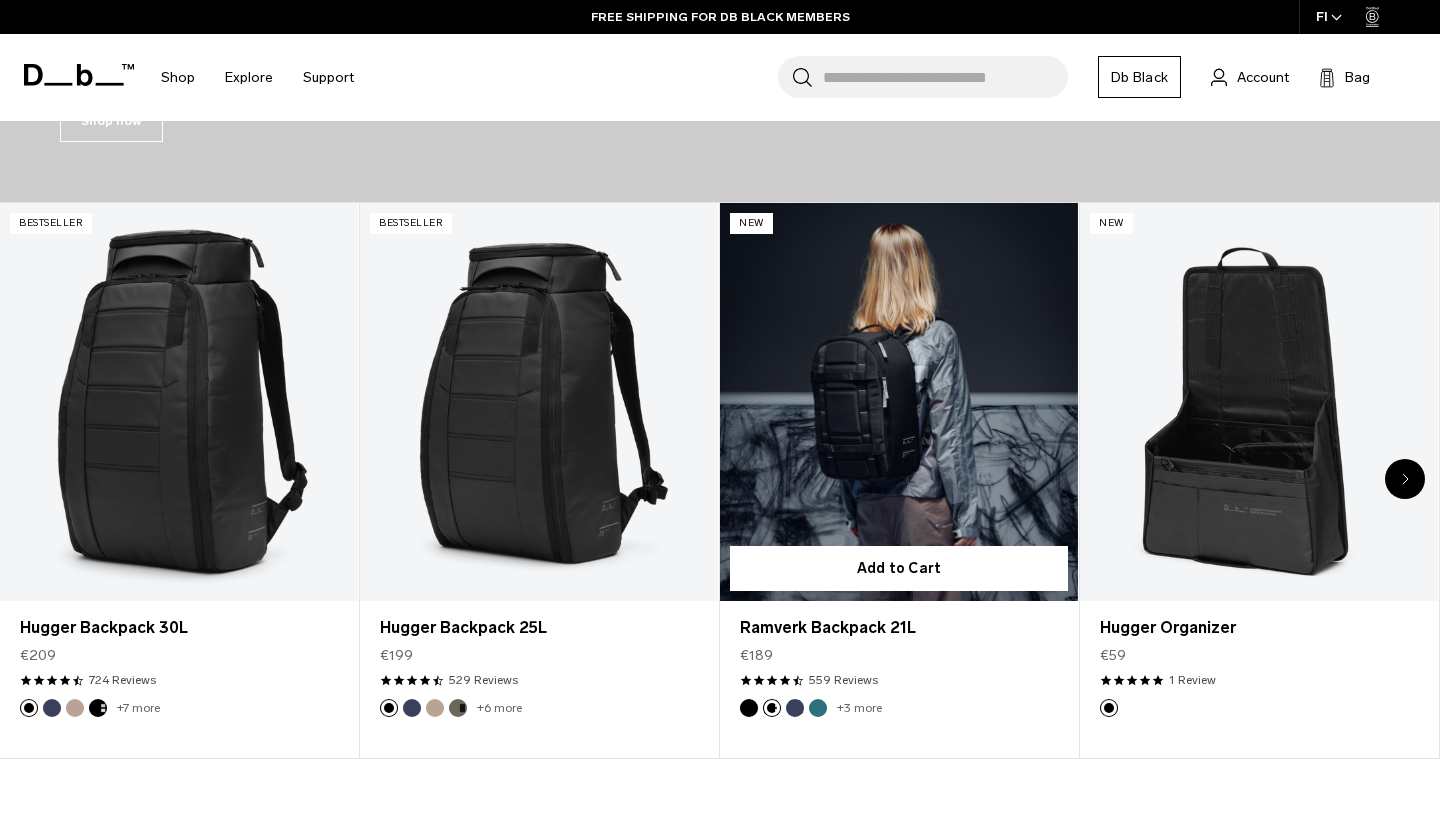 click at bounding box center (749, 708) 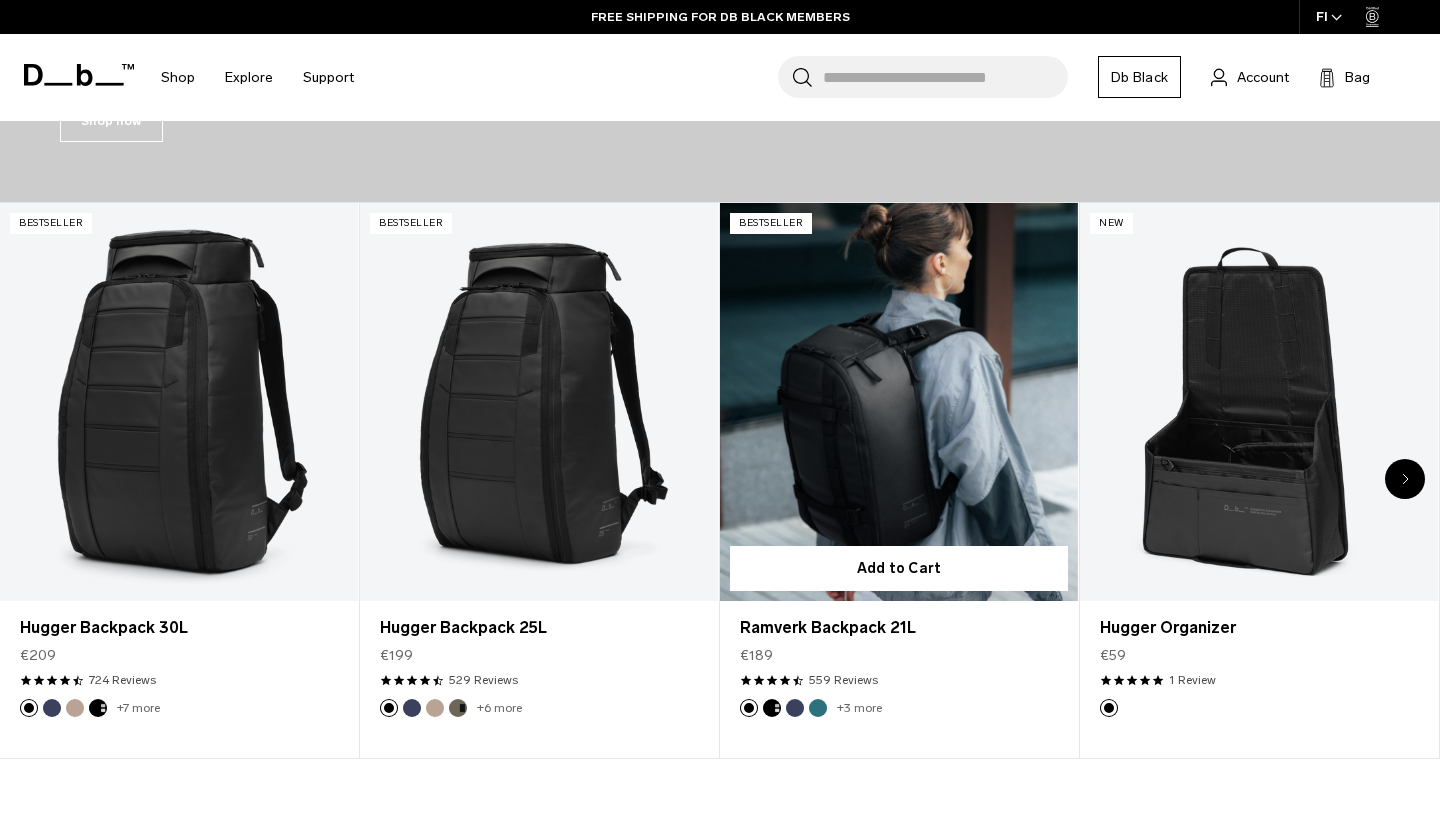 click at bounding box center (772, 708) 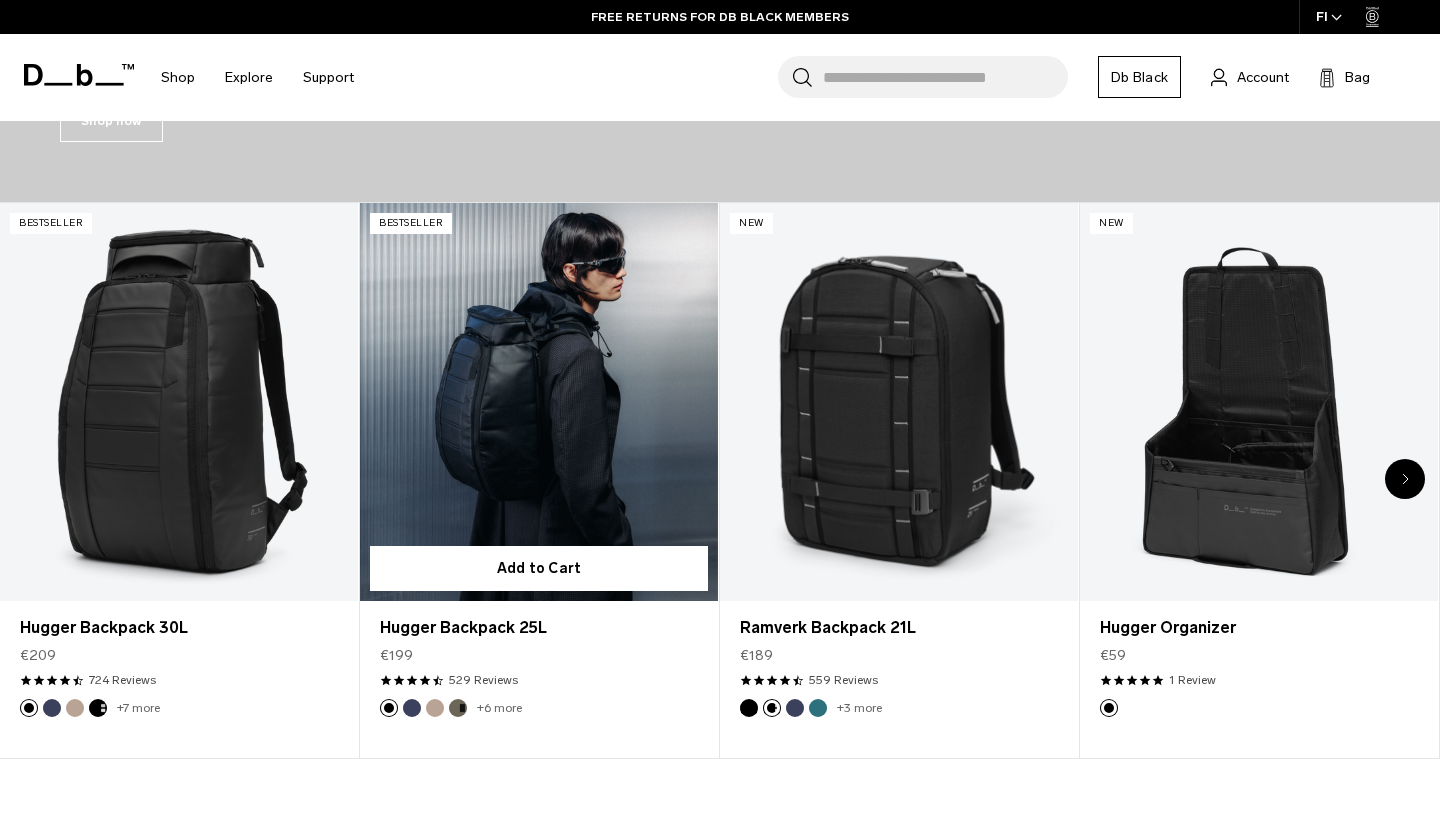 click at bounding box center [458, 708] 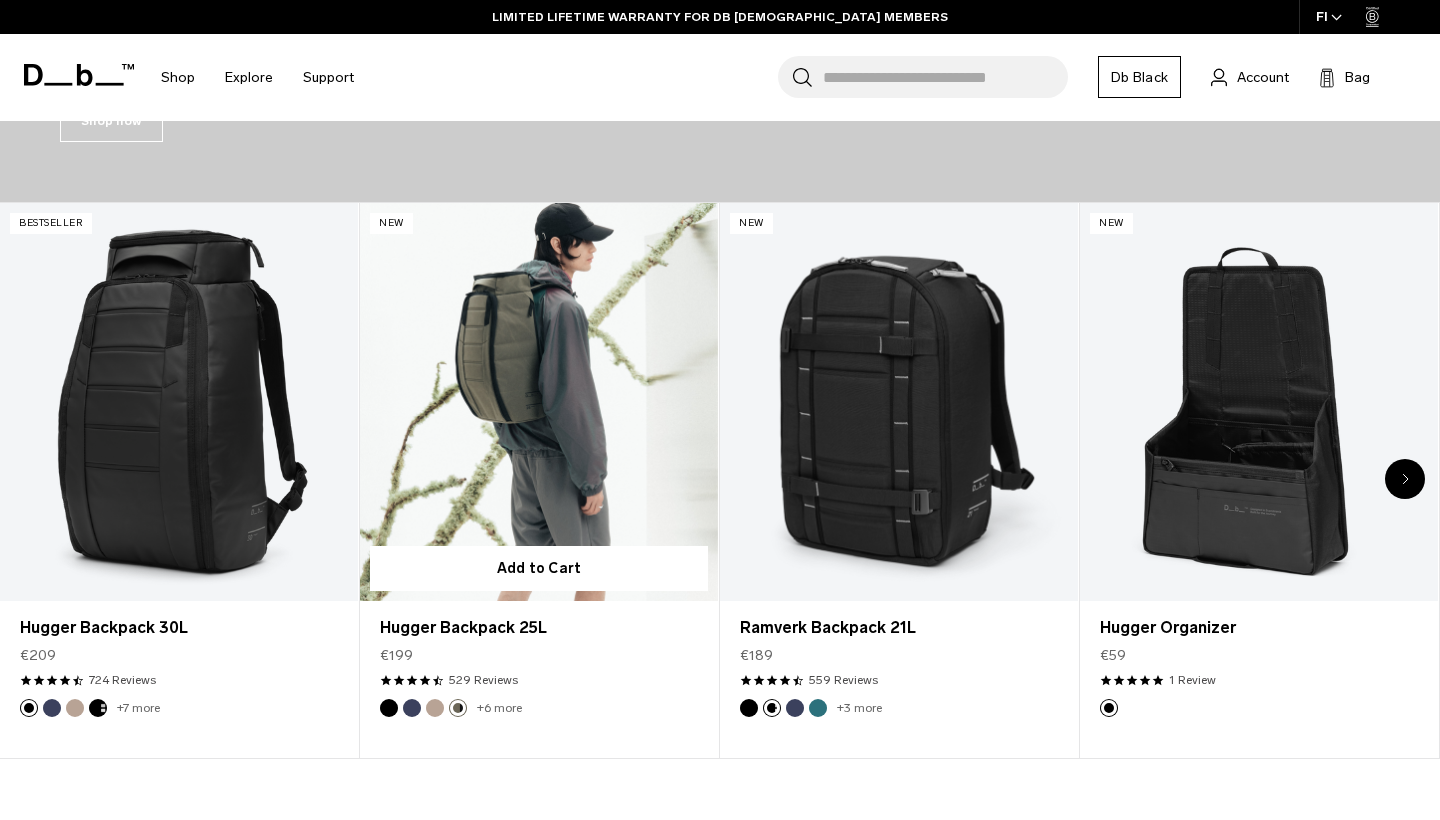 click at bounding box center [435, 708] 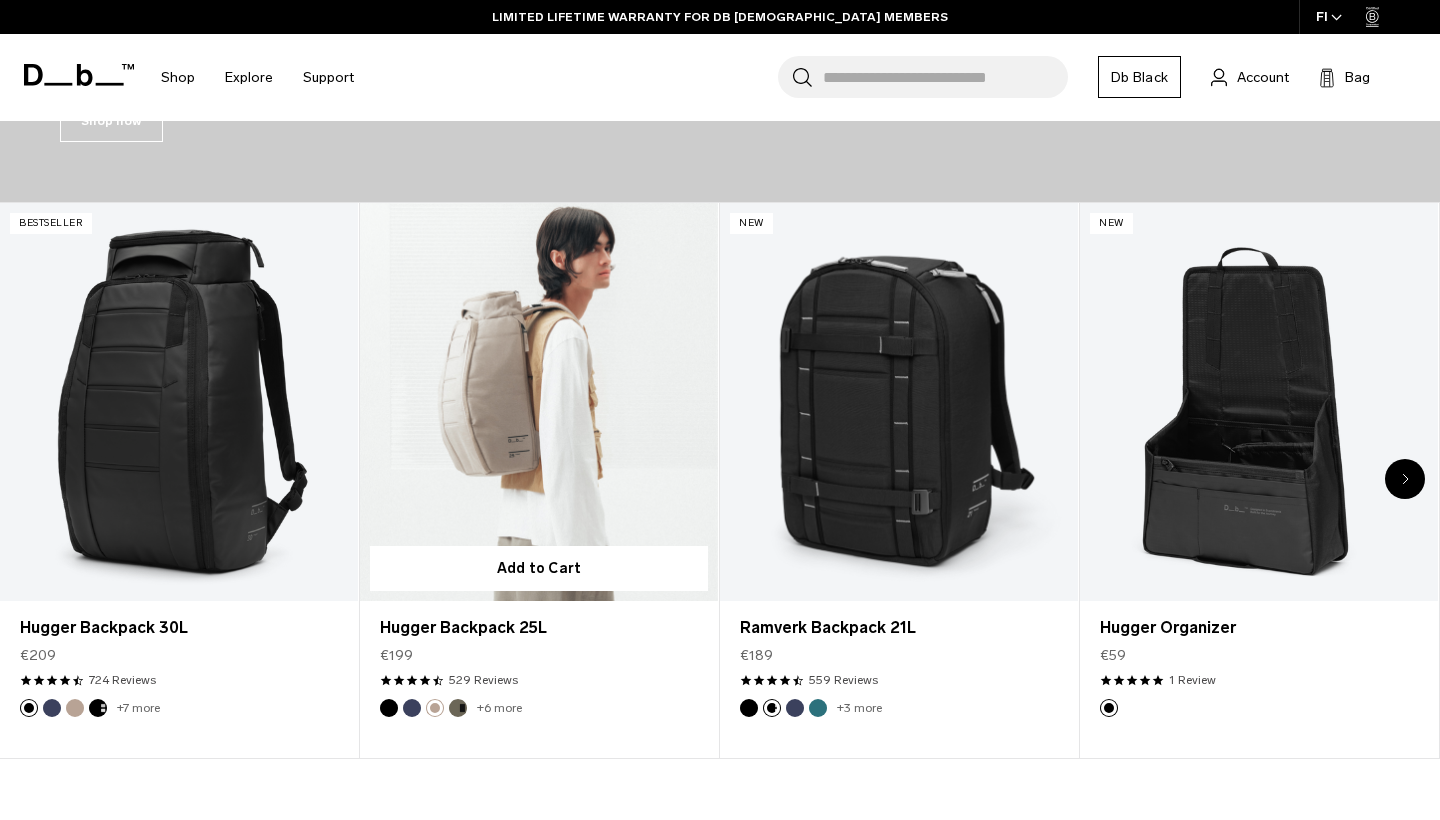 click at bounding box center (412, 708) 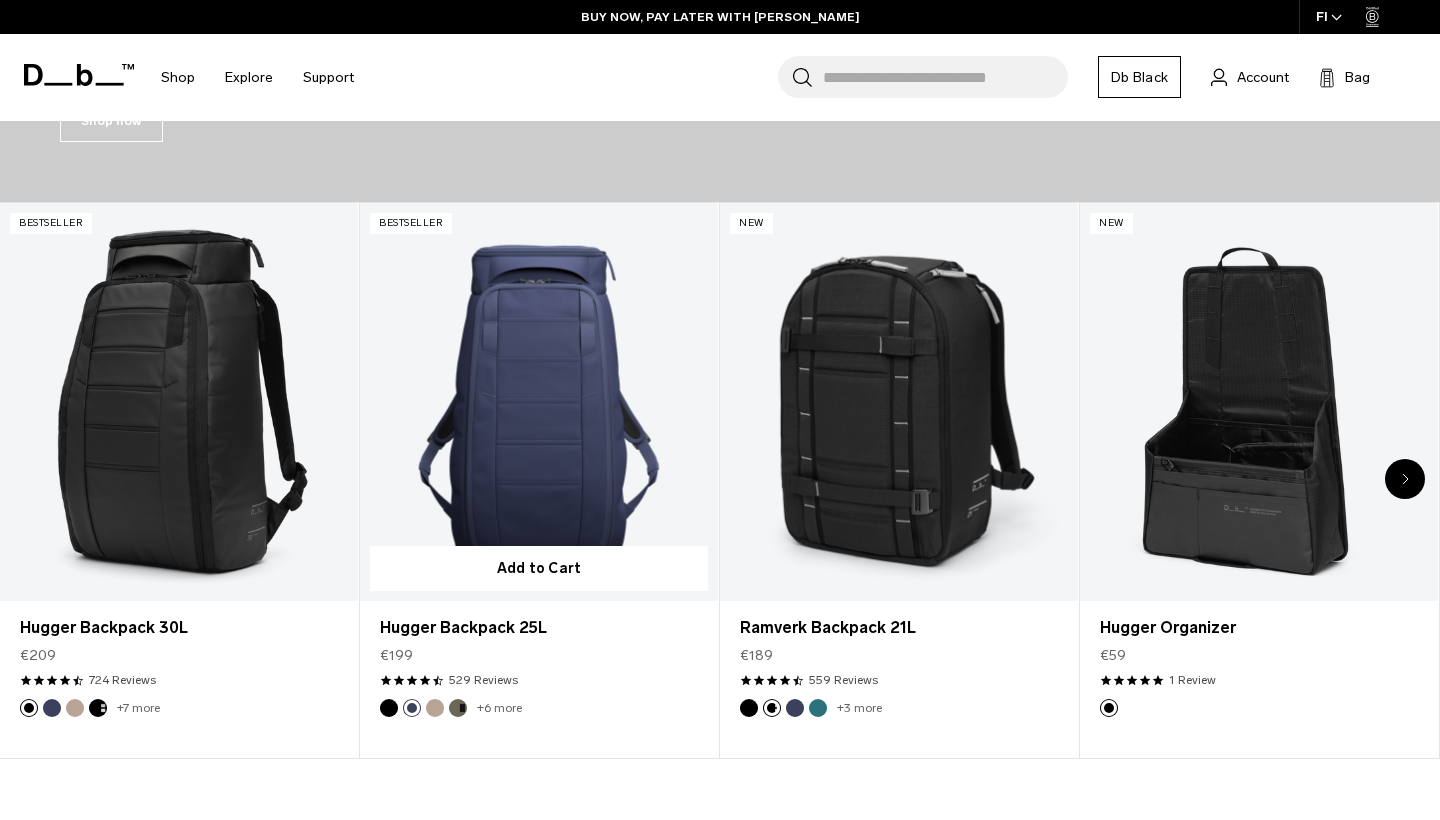 click at bounding box center [389, 708] 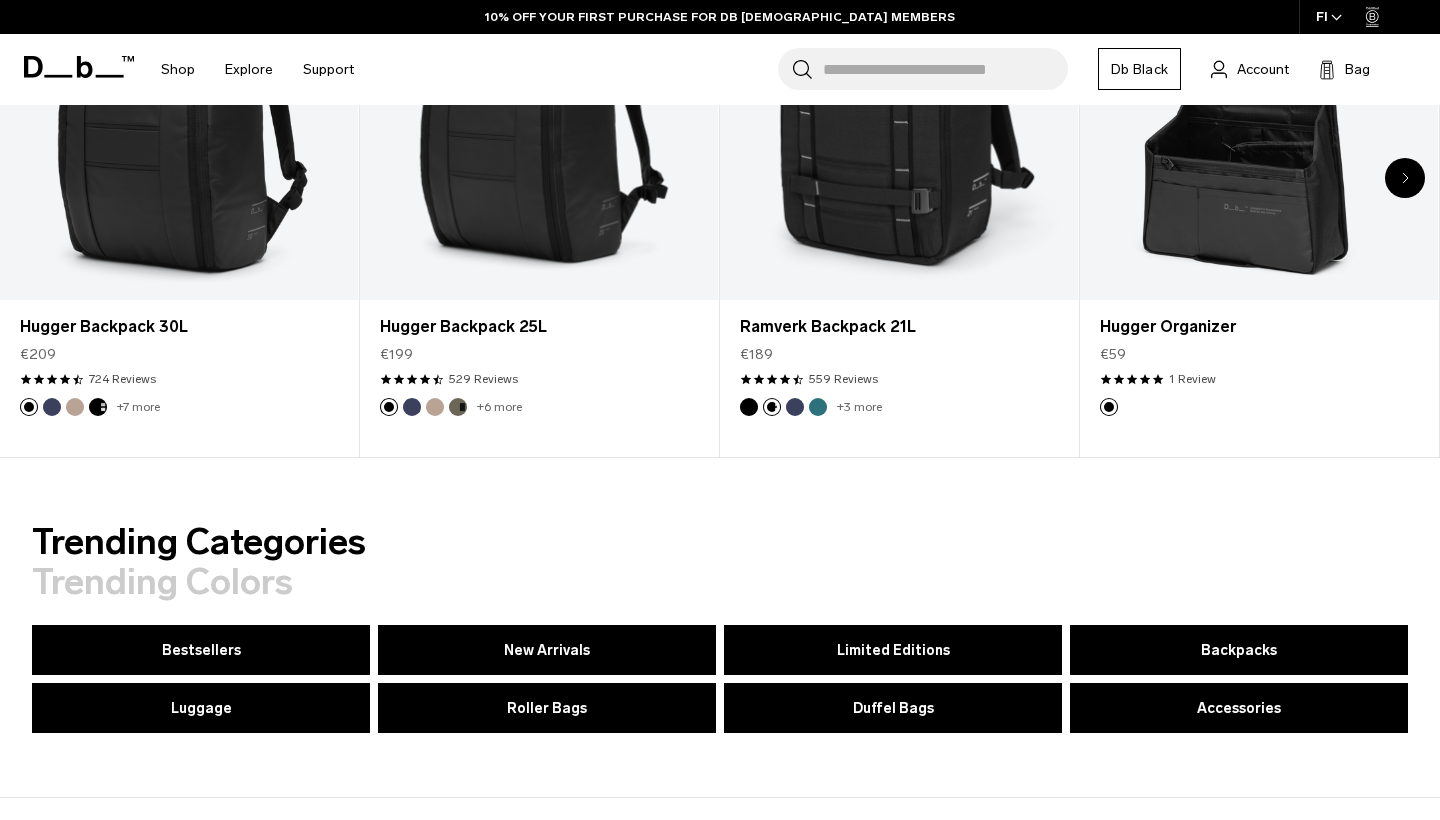 scroll, scrollTop: 890, scrollLeft: 0, axis: vertical 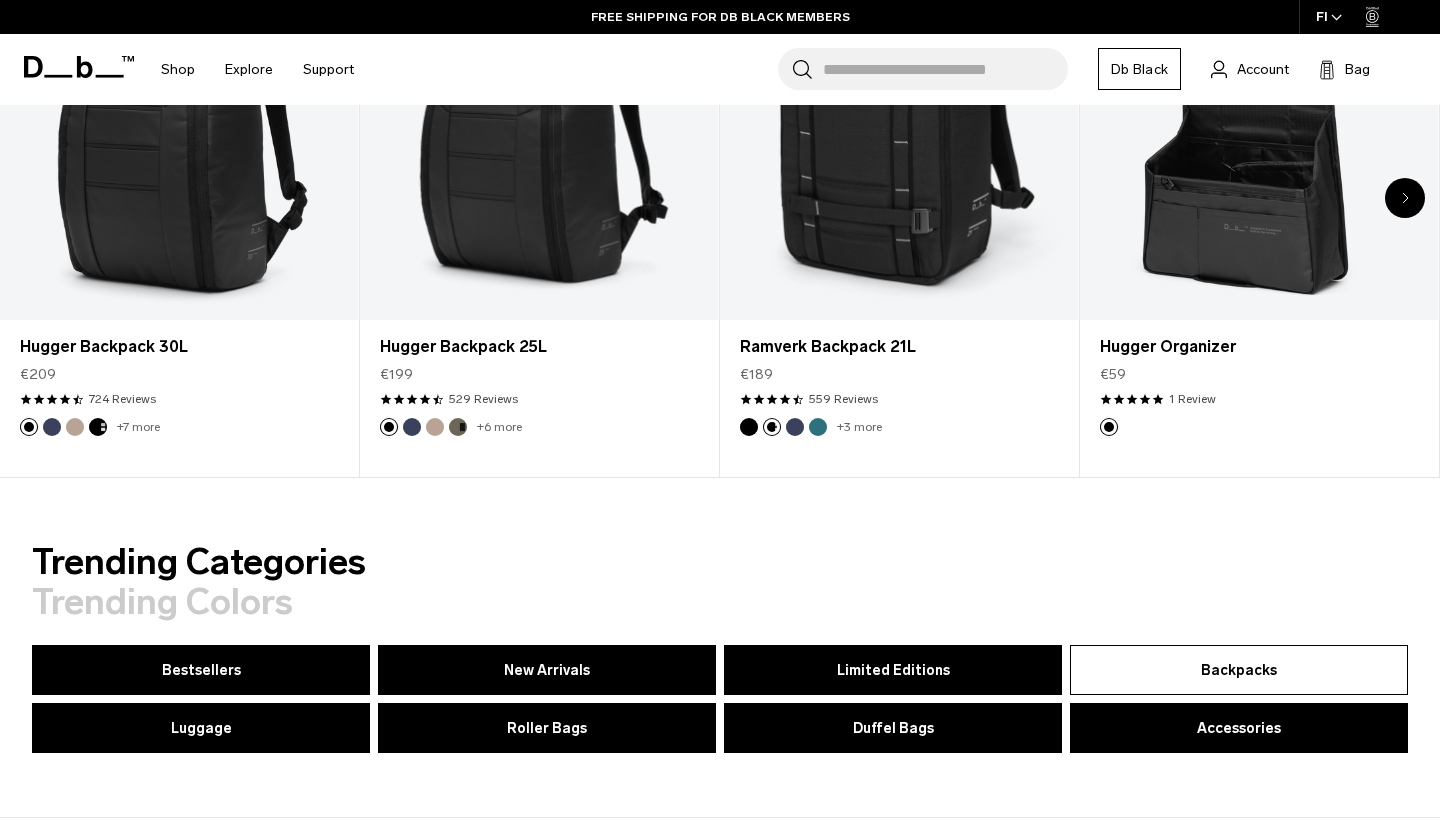 click on "Backpacks" at bounding box center [1239, 670] 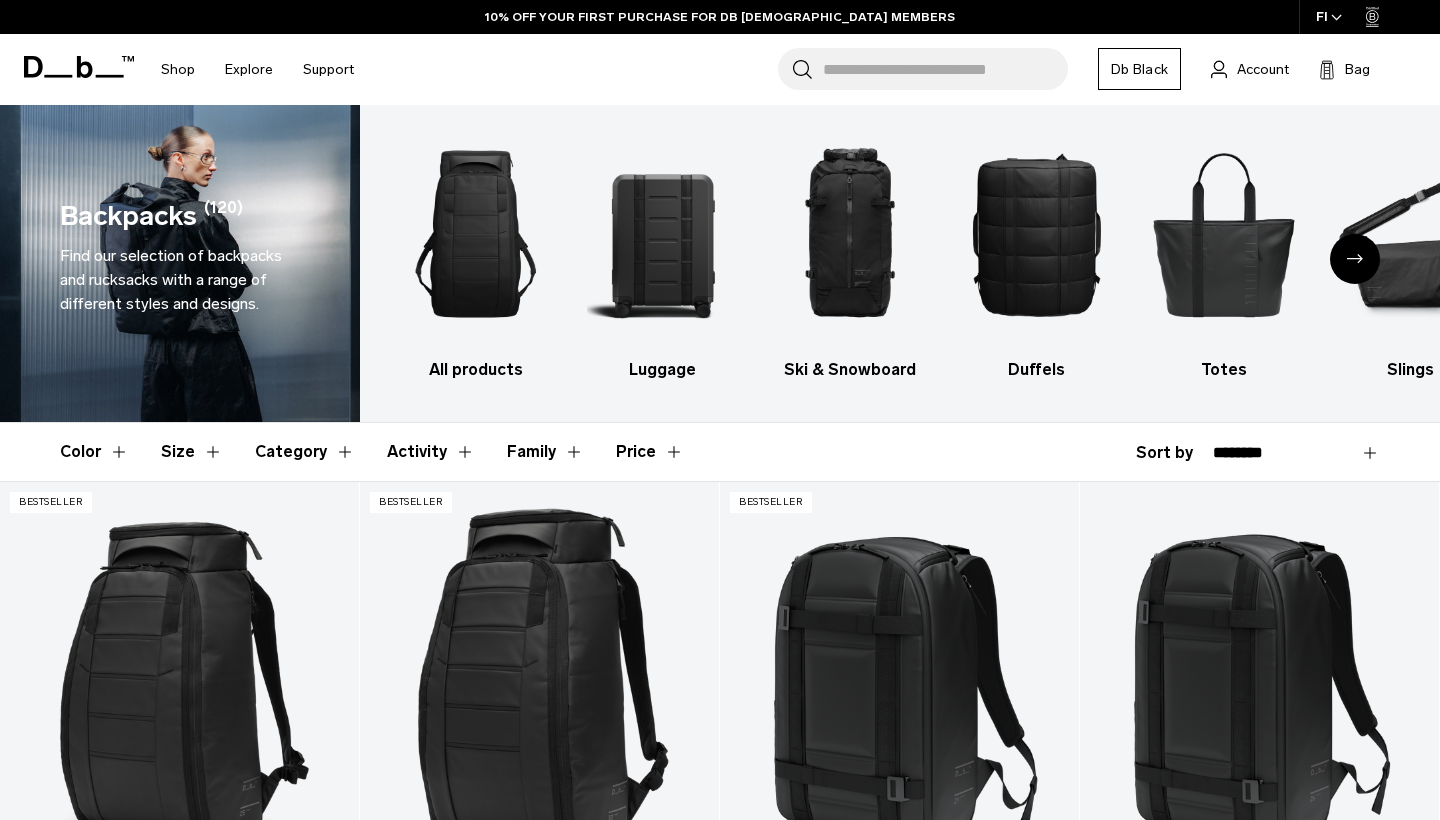 scroll, scrollTop: 15, scrollLeft: 0, axis: vertical 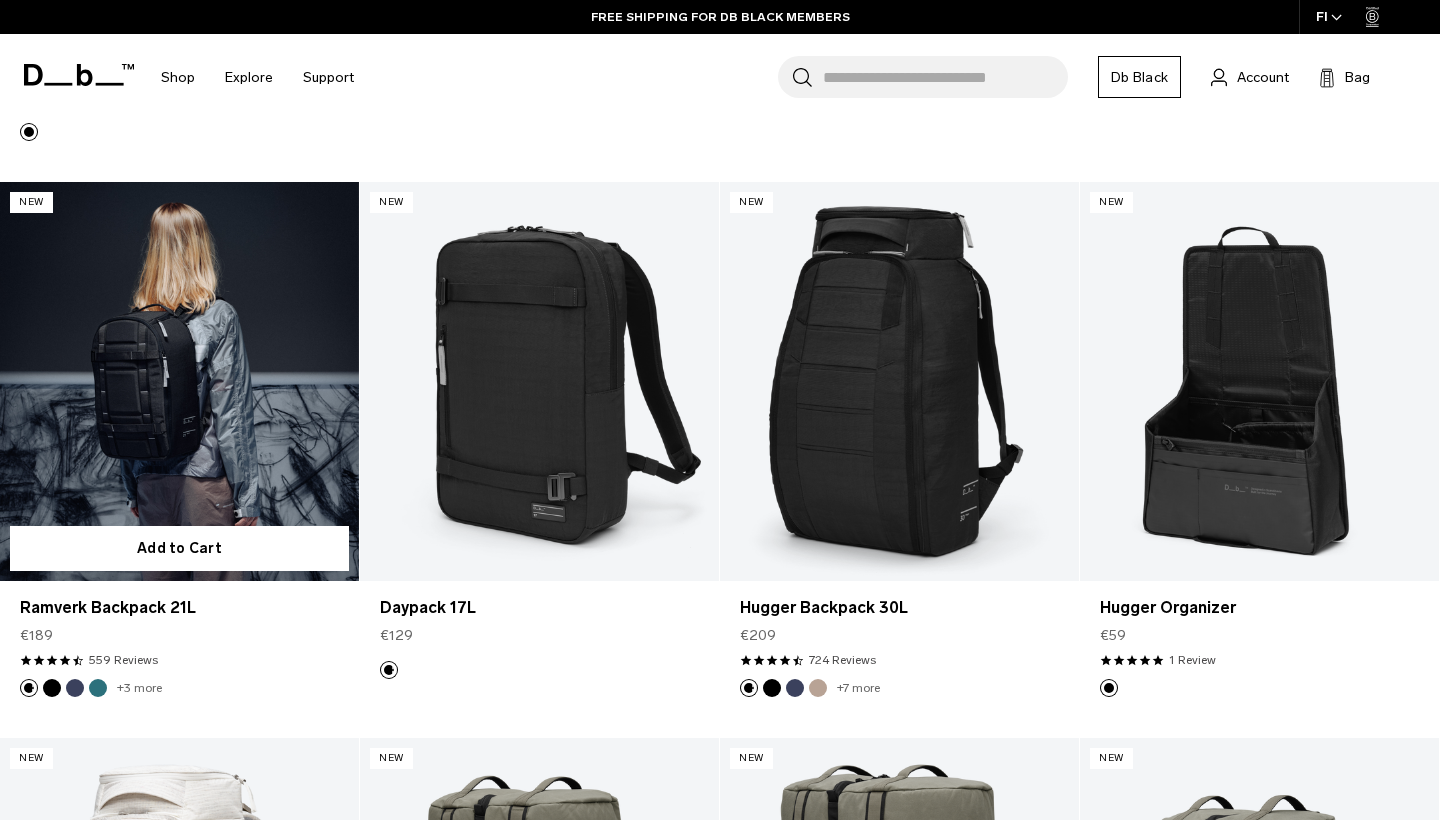 click at bounding box center [52, 688] 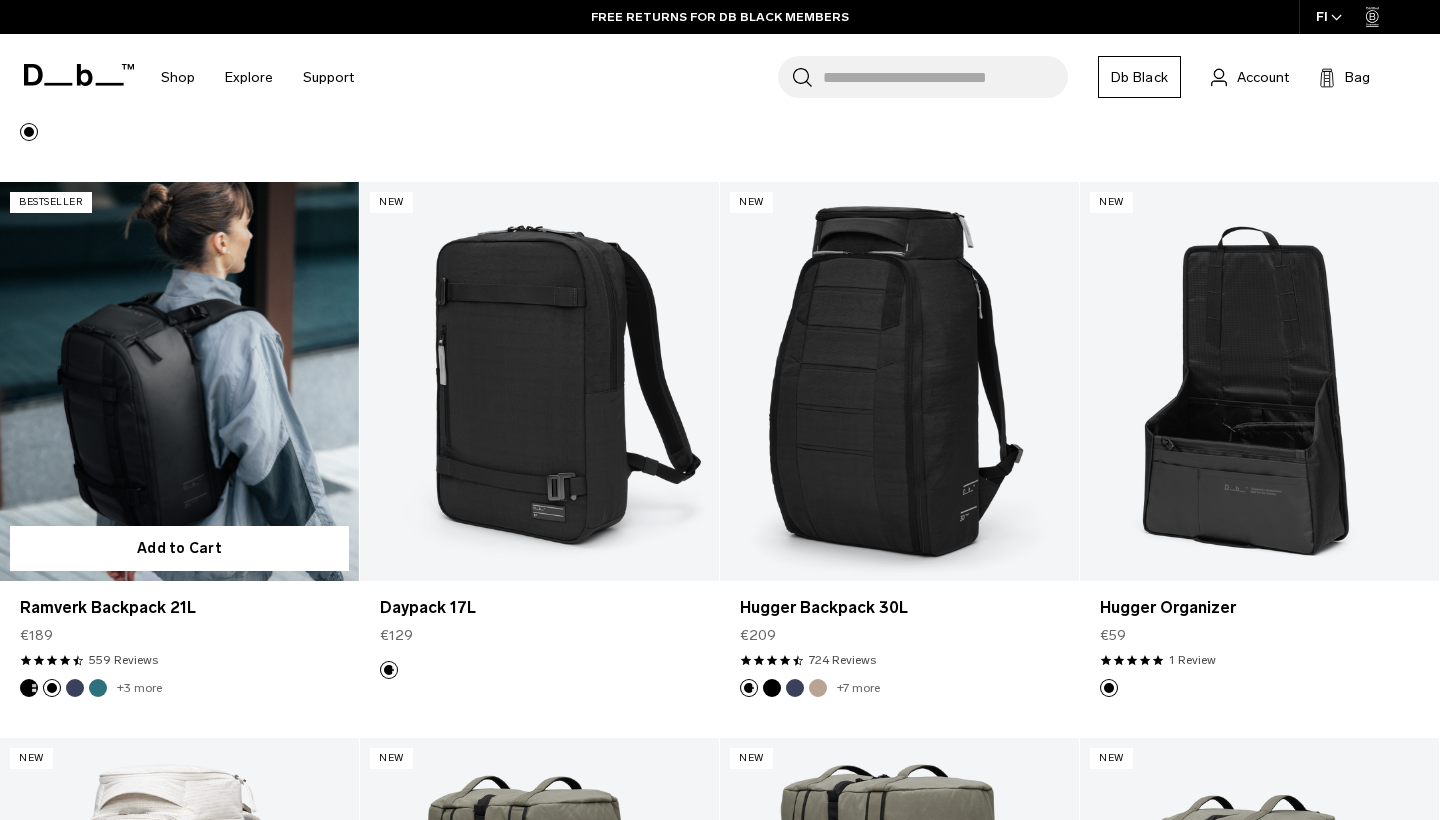 click at bounding box center (29, 688) 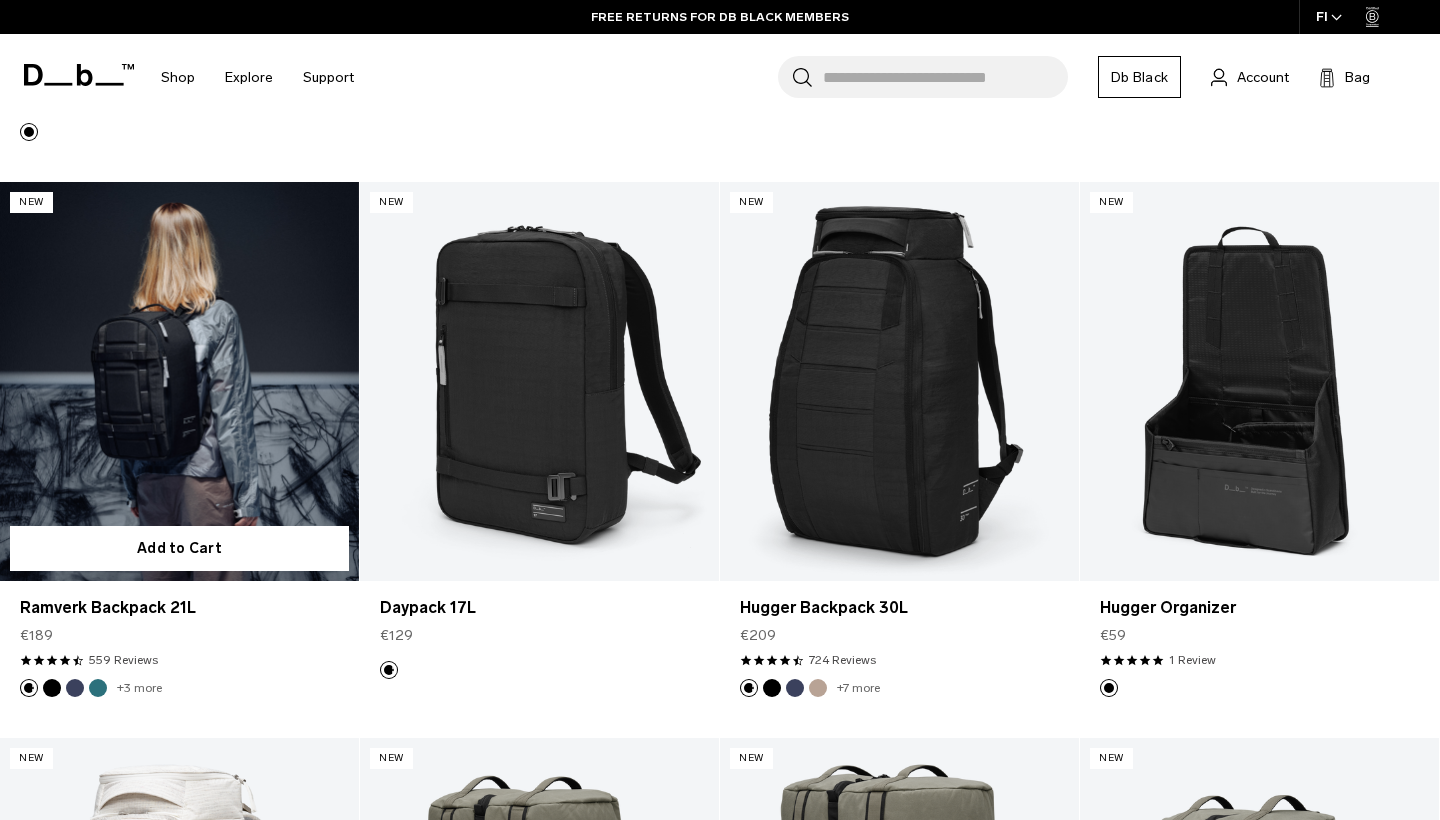 scroll, scrollTop: 2007, scrollLeft: 0, axis: vertical 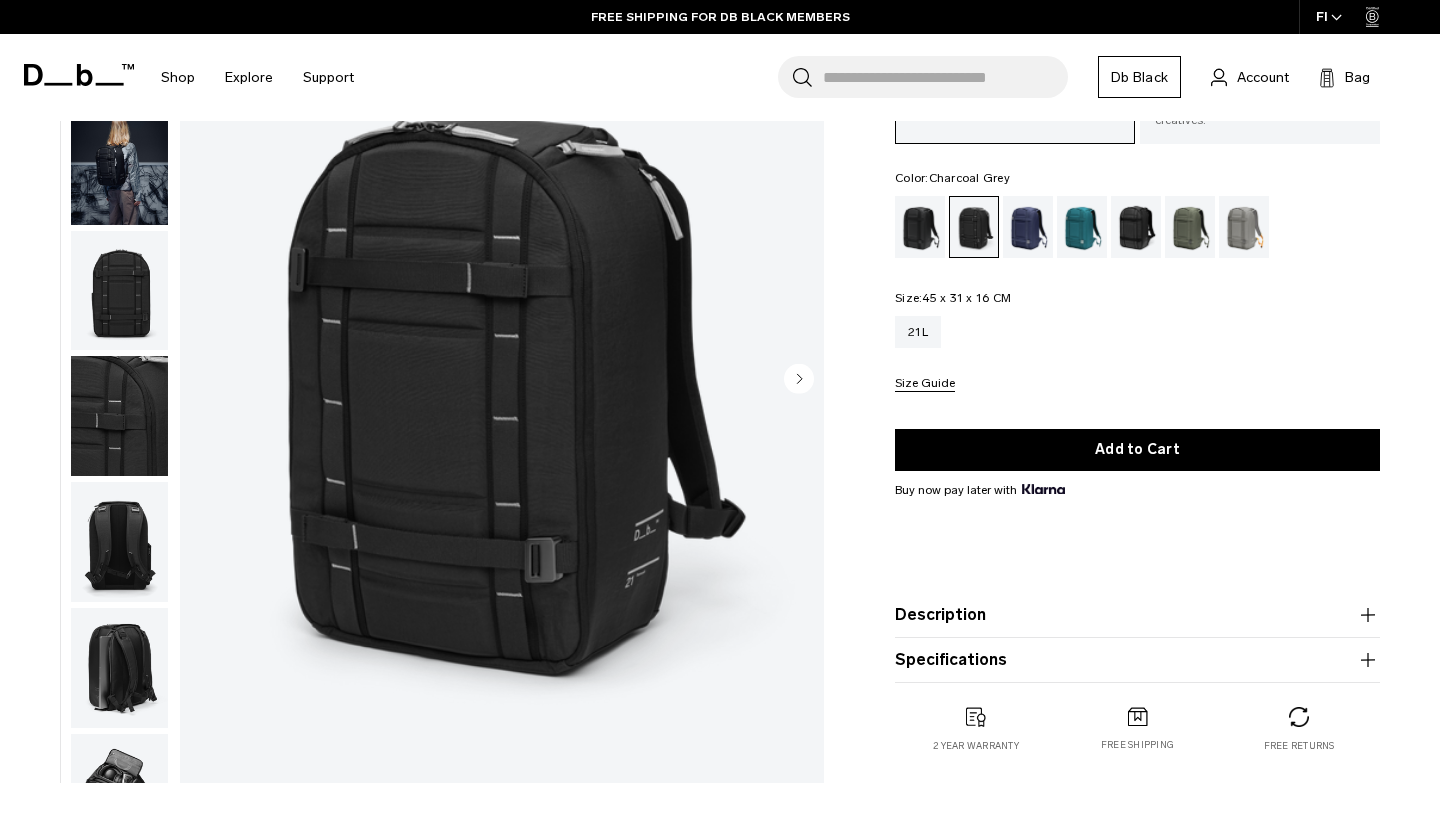 click at bounding box center [119, 668] 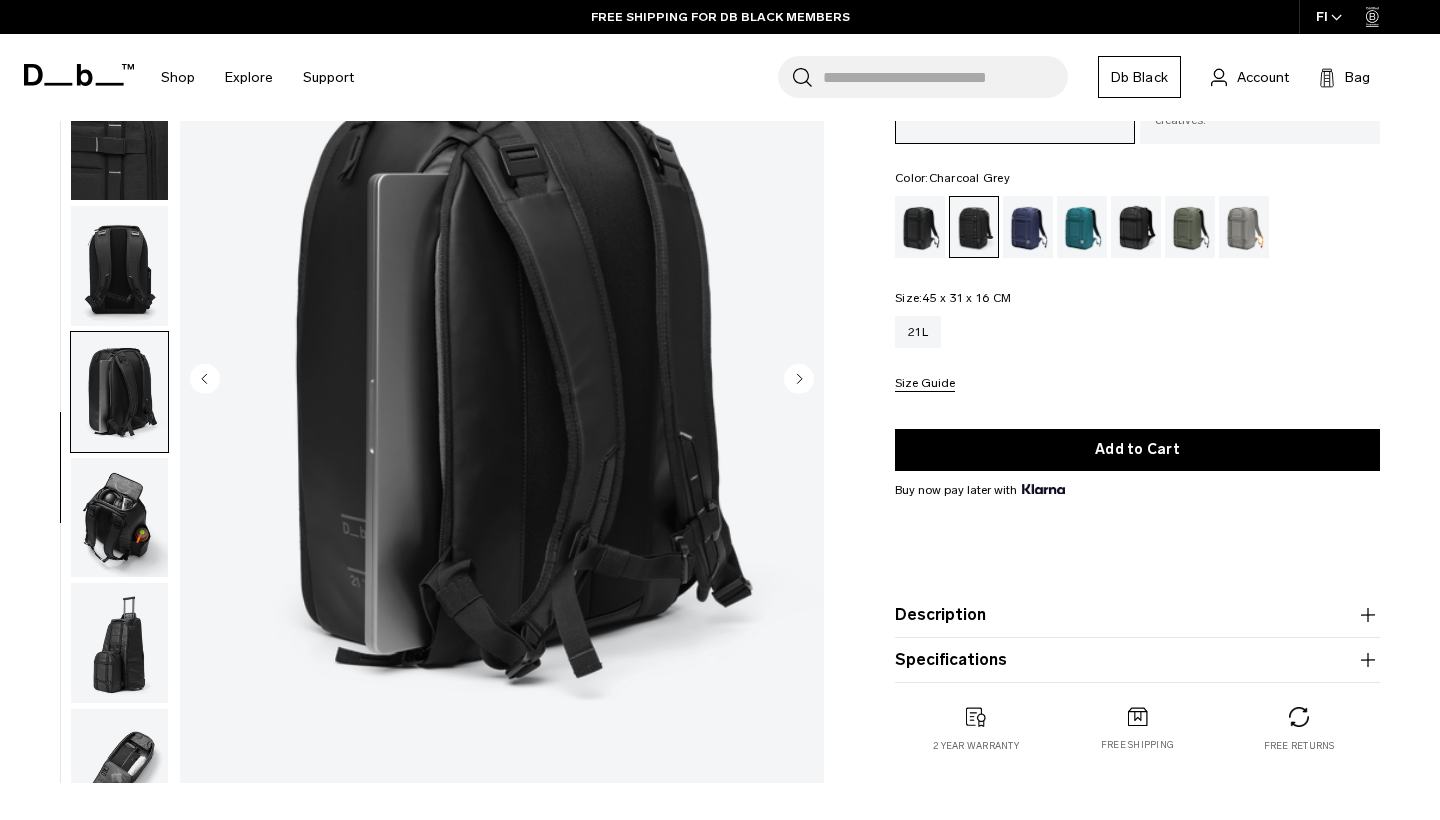 scroll, scrollTop: 336, scrollLeft: 0, axis: vertical 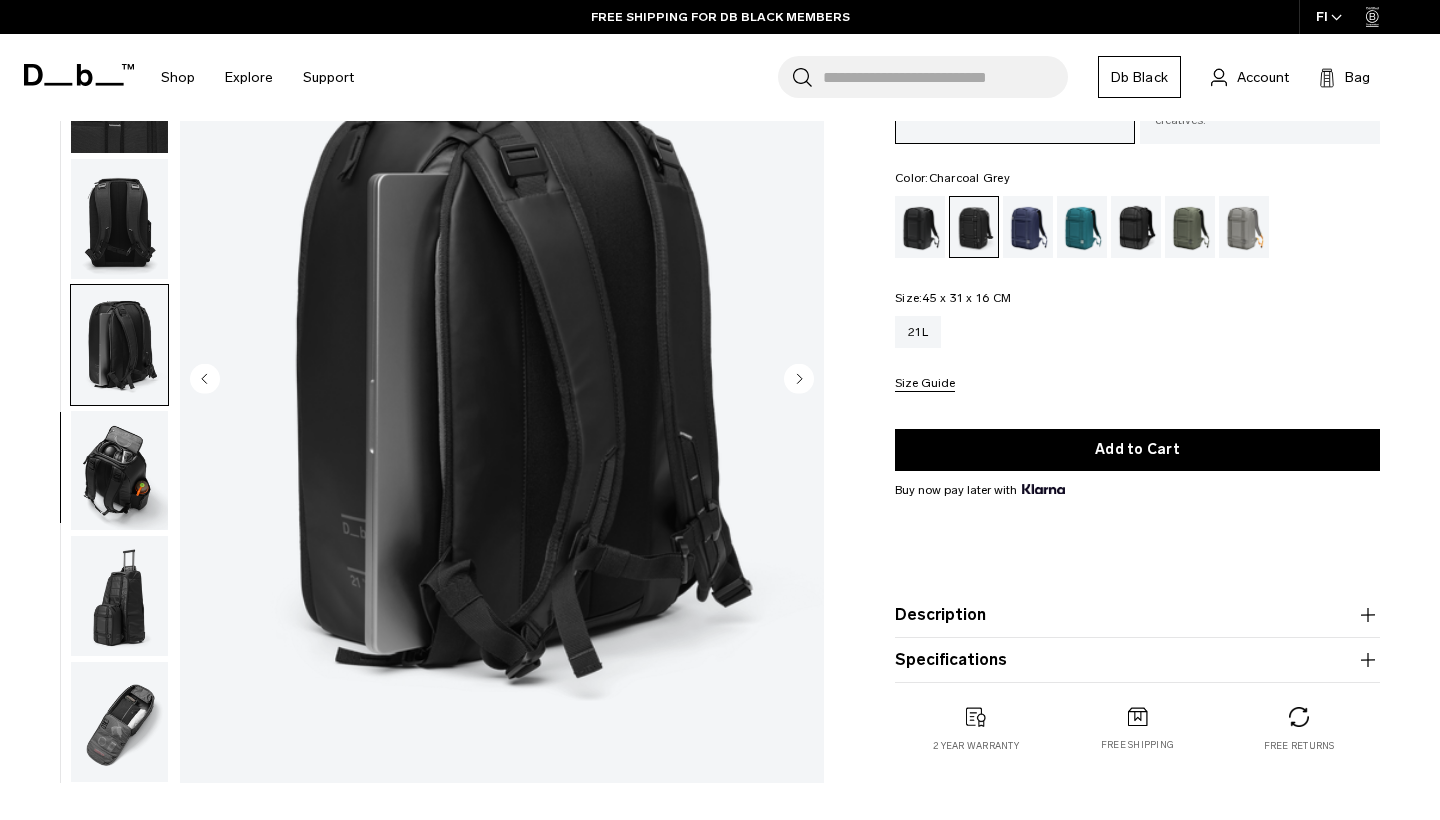 click at bounding box center [119, 722] 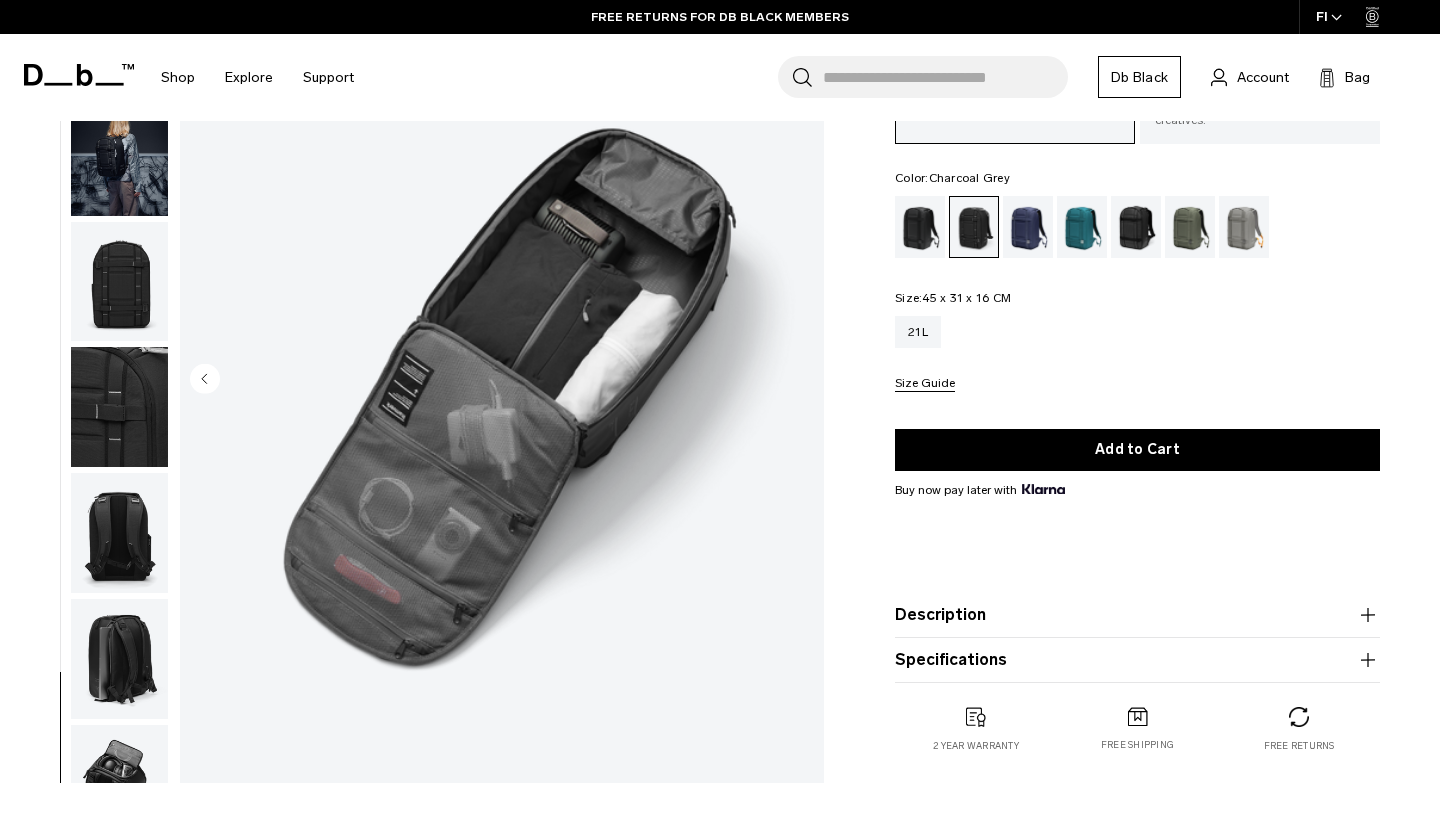 scroll, scrollTop: -1, scrollLeft: 0, axis: vertical 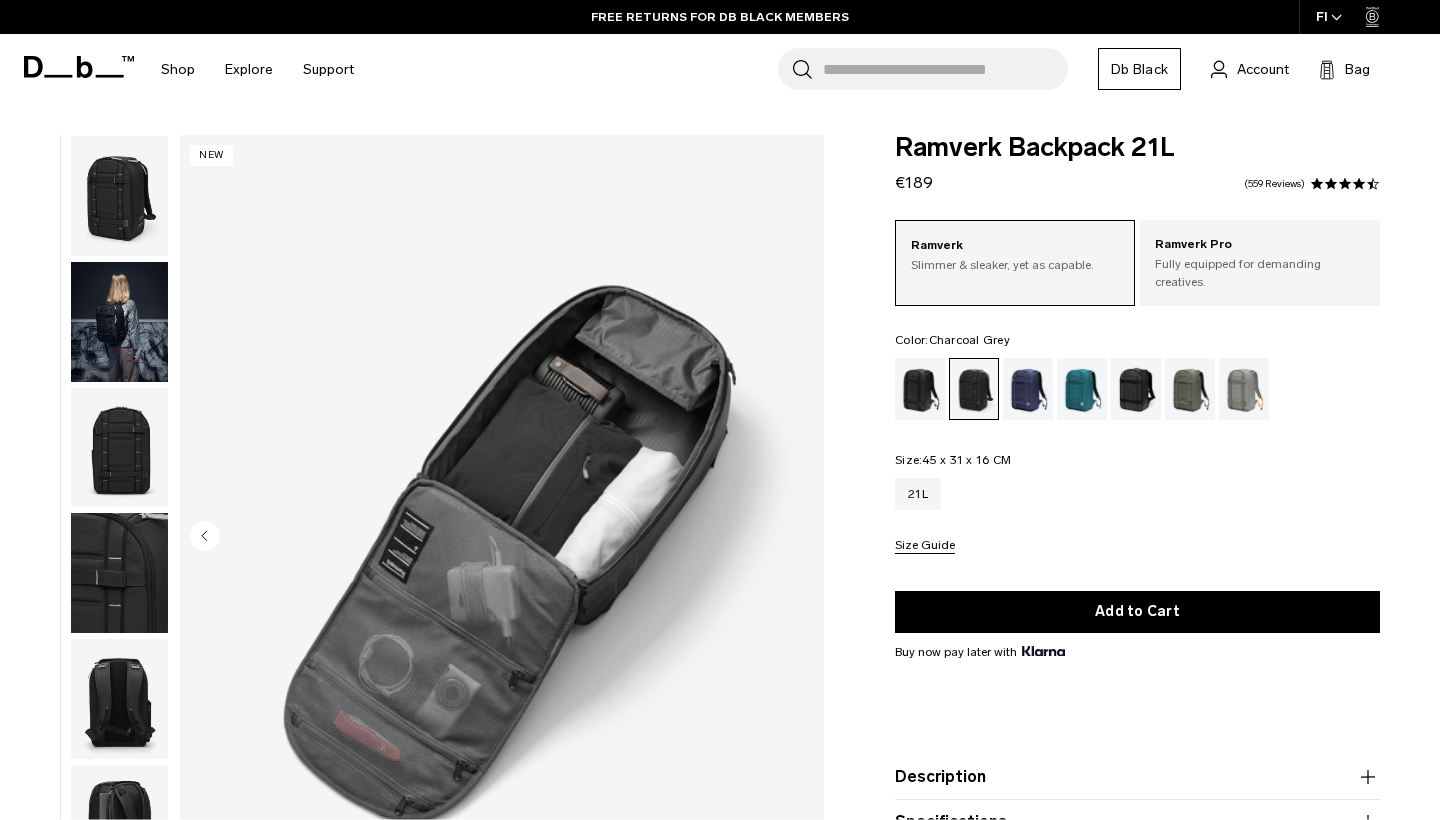 click at bounding box center [119, 448] 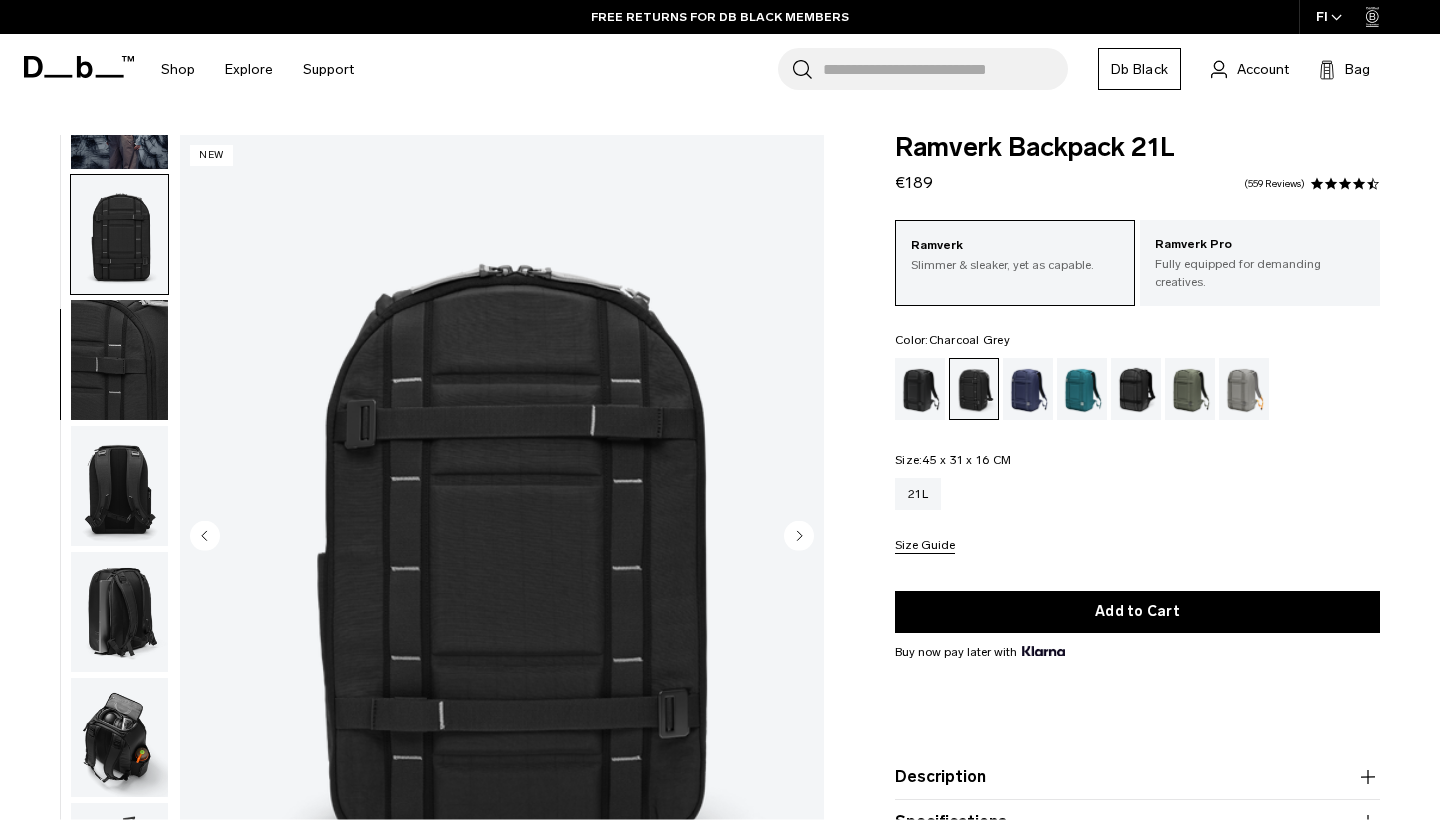 scroll, scrollTop: 255, scrollLeft: 0, axis: vertical 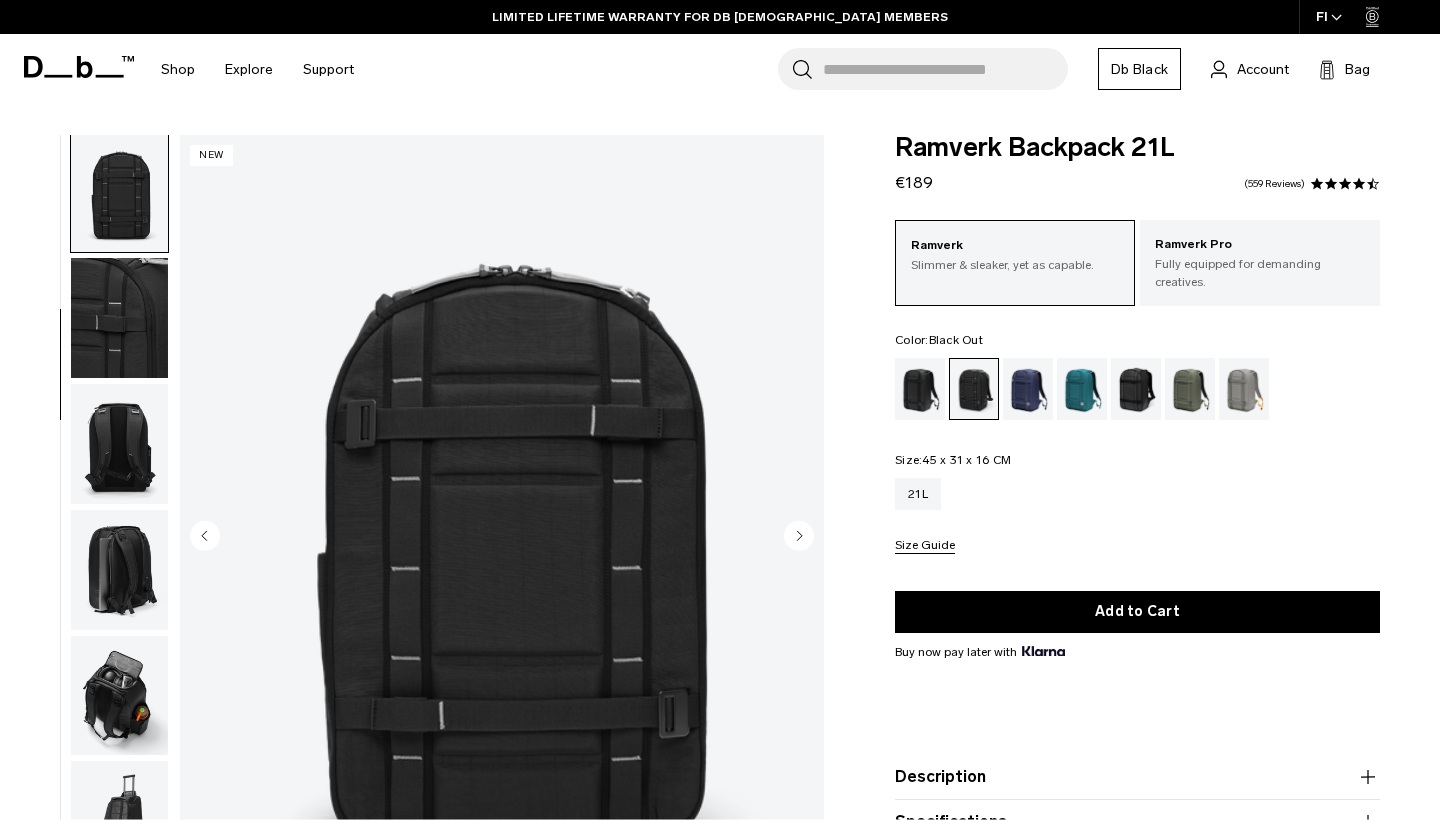 click at bounding box center (920, 389) 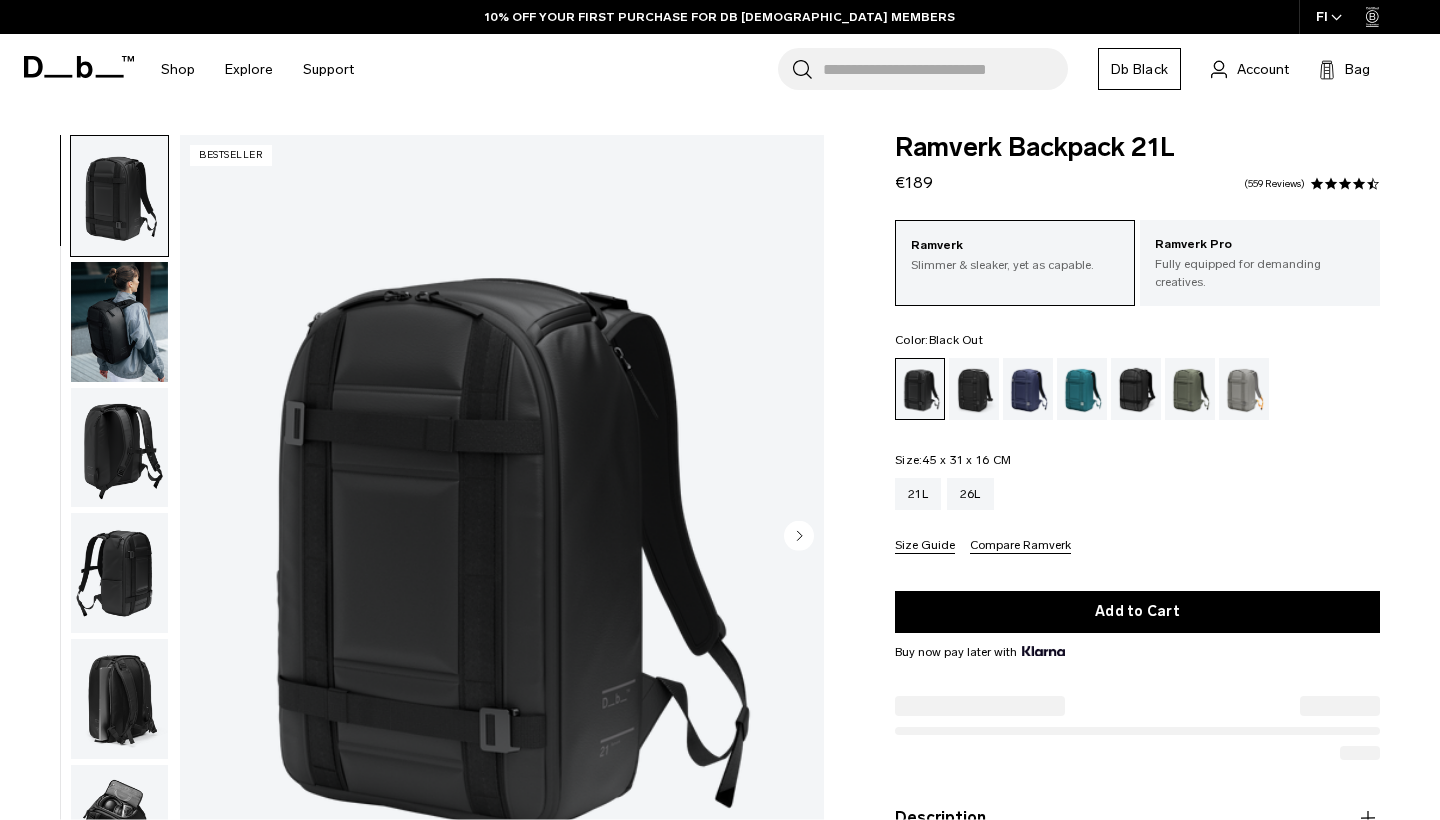 scroll, scrollTop: 0, scrollLeft: 0, axis: both 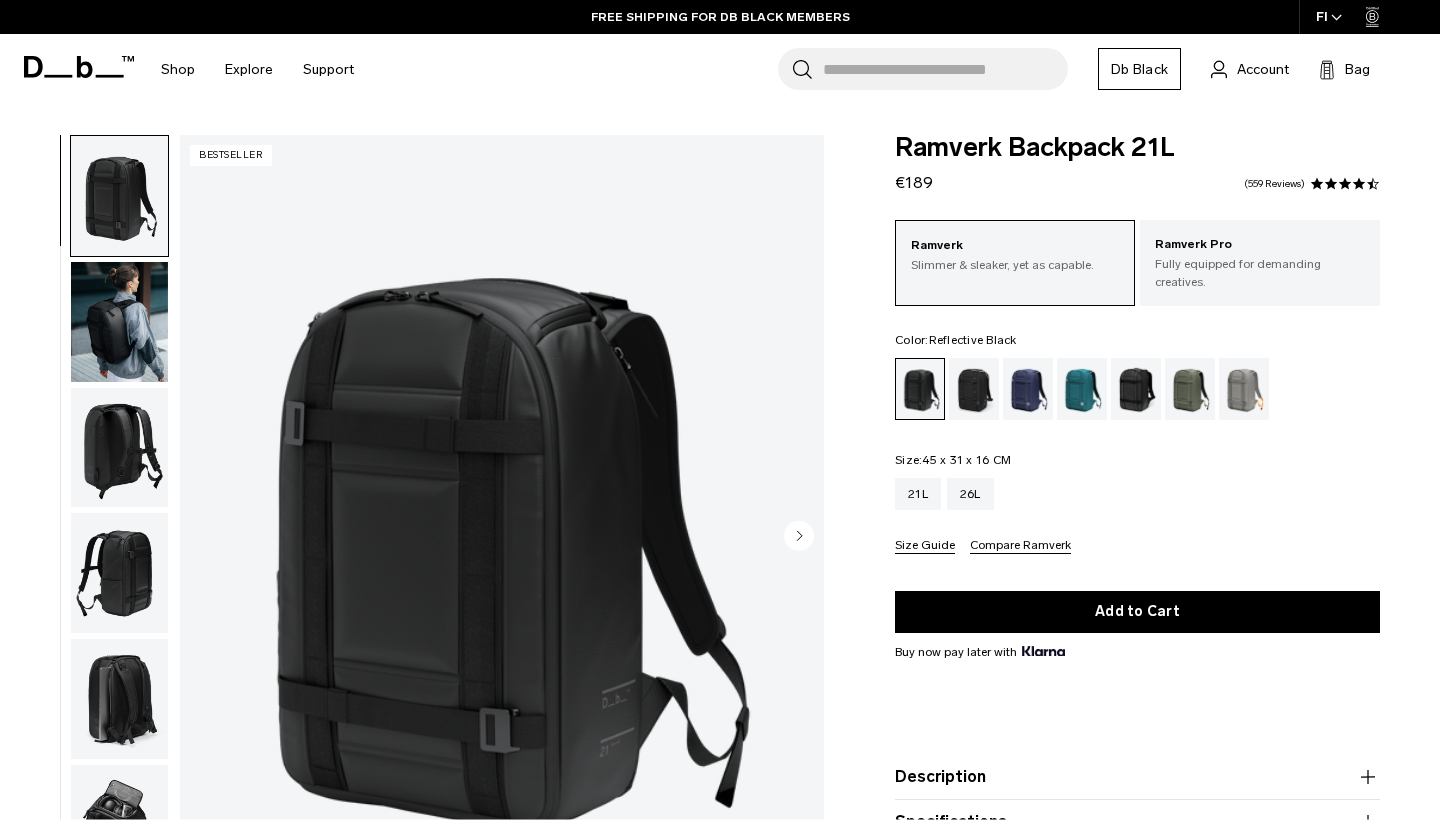 click at bounding box center [1136, 389] 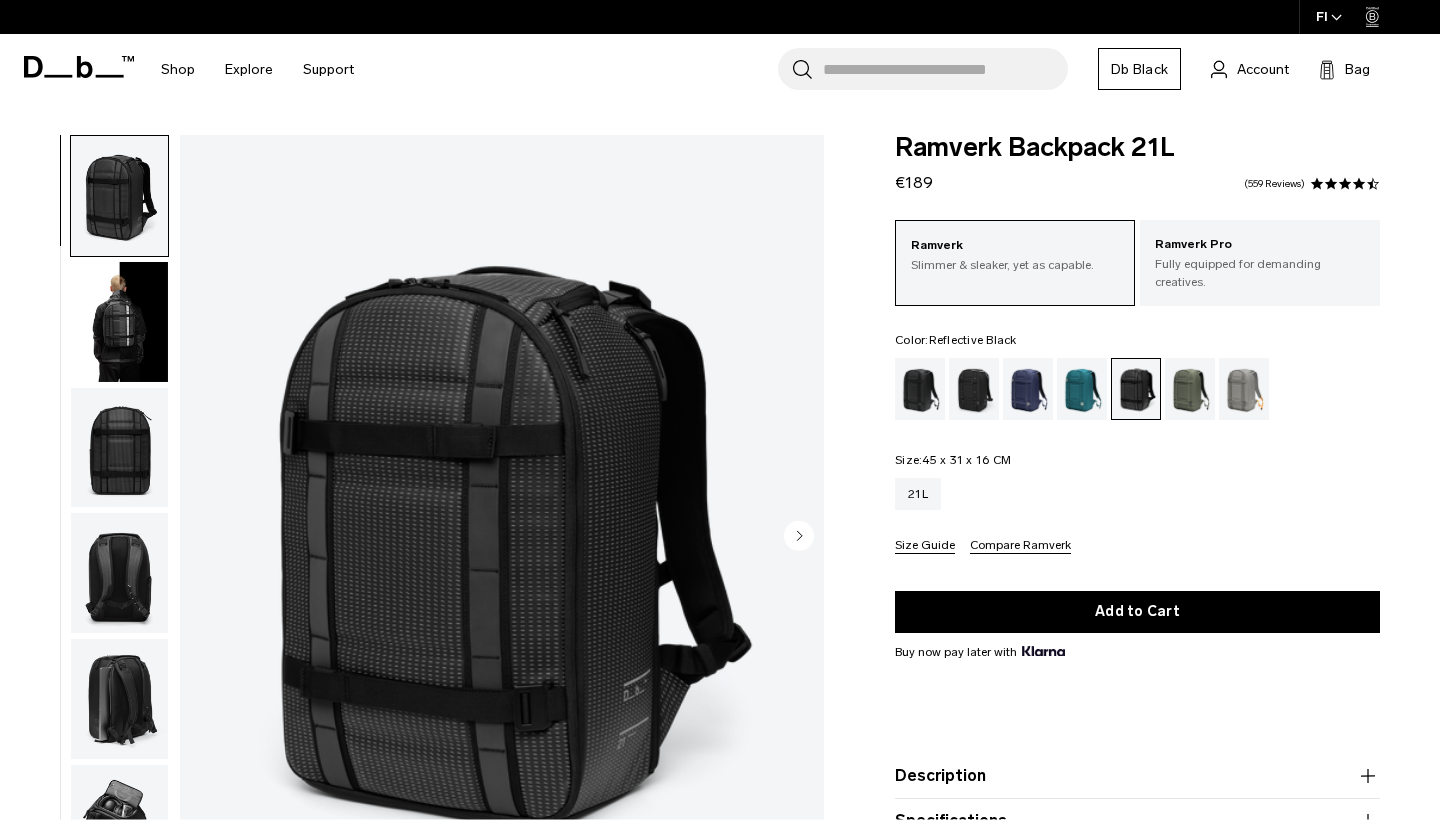 scroll, scrollTop: 0, scrollLeft: 0, axis: both 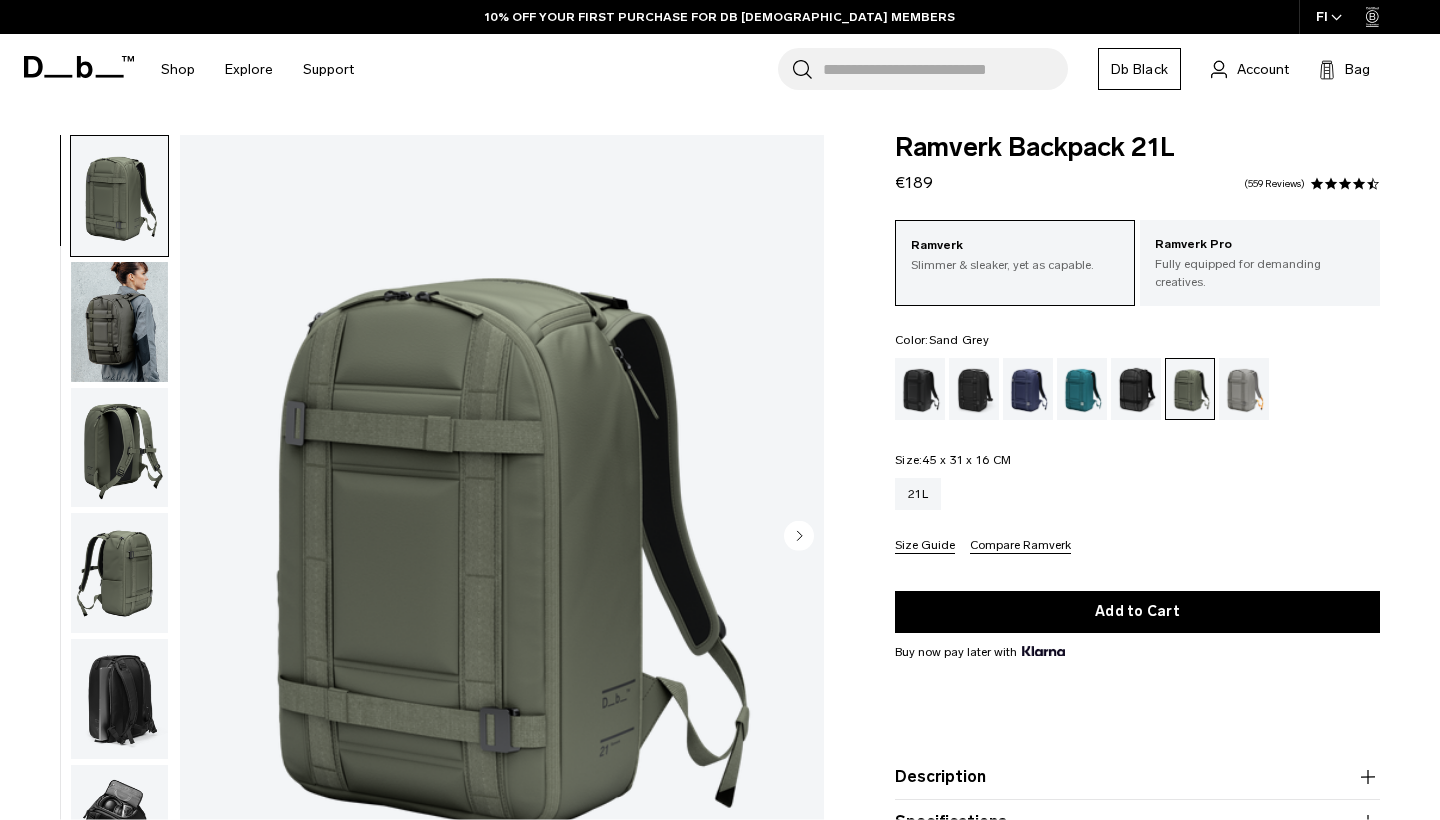 click at bounding box center [1244, 389] 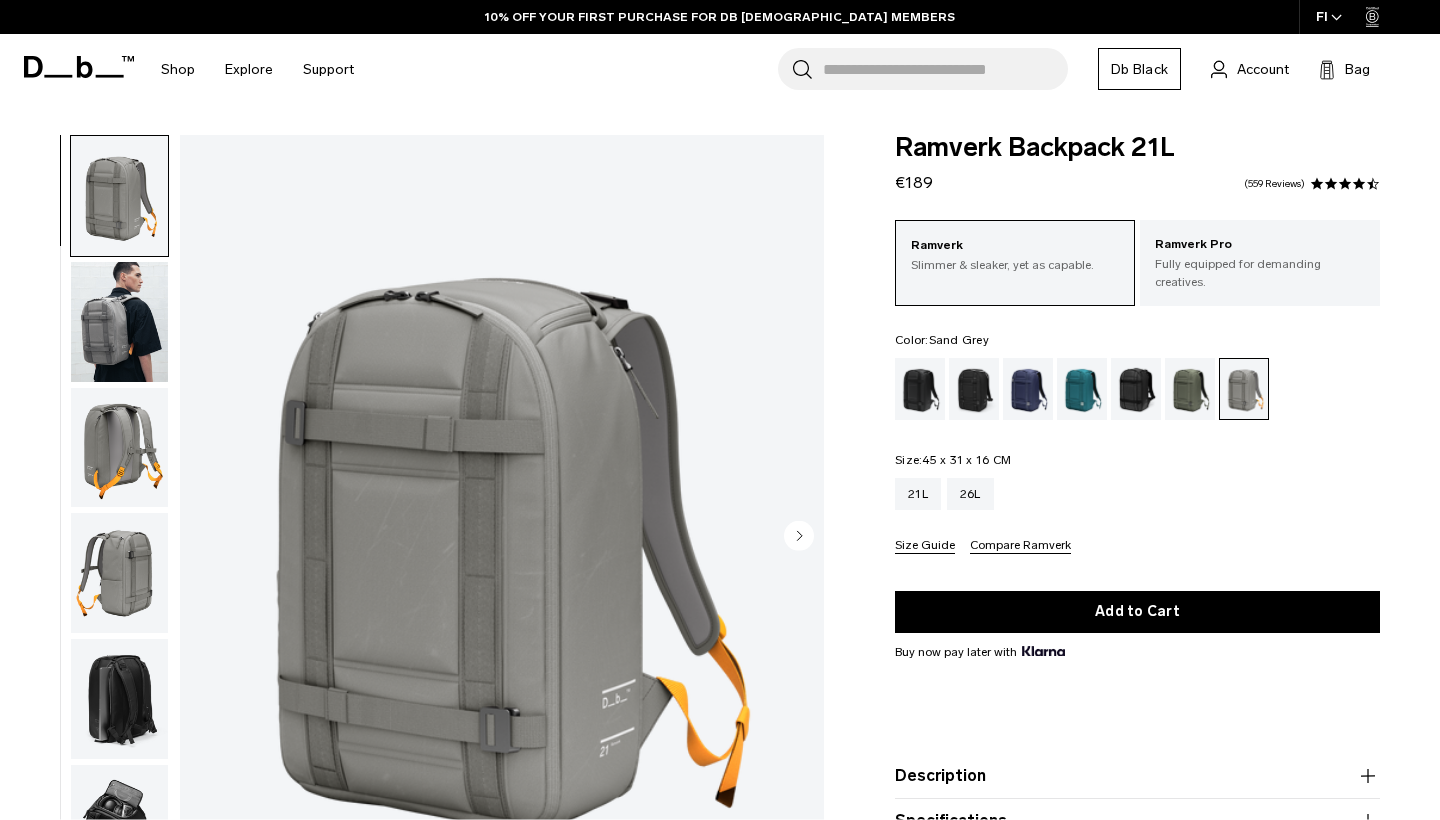 scroll, scrollTop: 0, scrollLeft: 0, axis: both 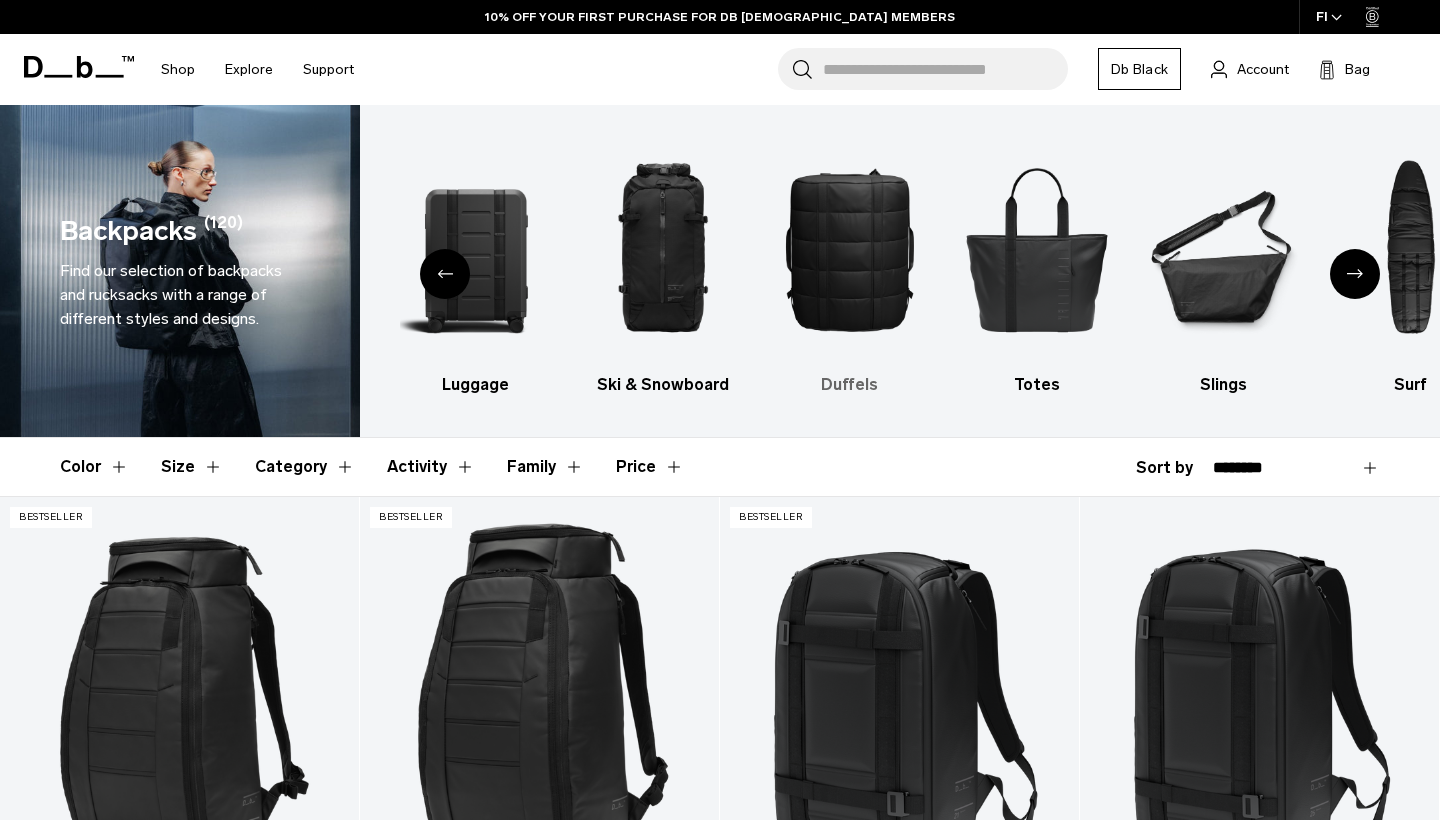 click at bounding box center [850, 249] 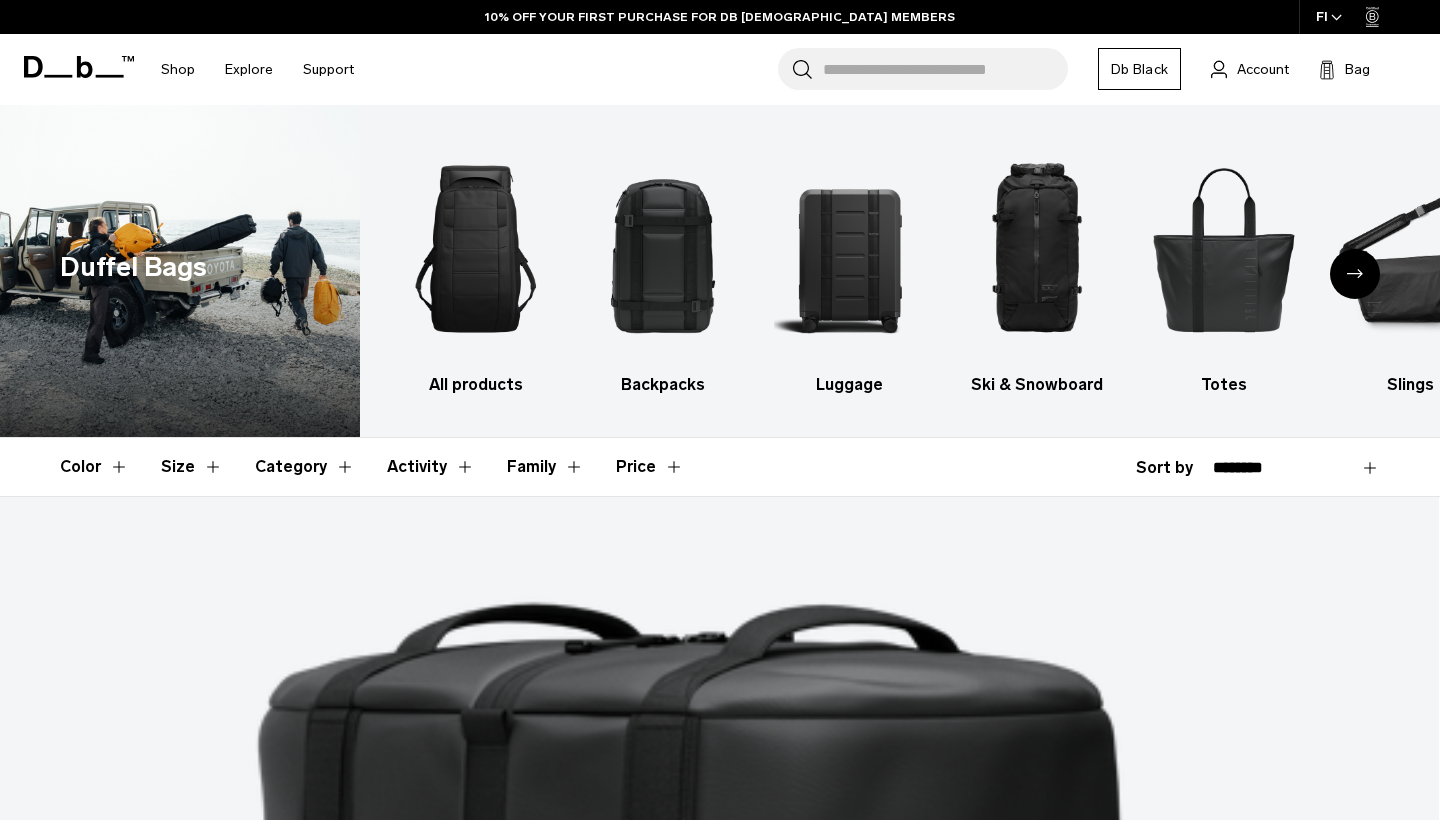 scroll, scrollTop: 0, scrollLeft: 0, axis: both 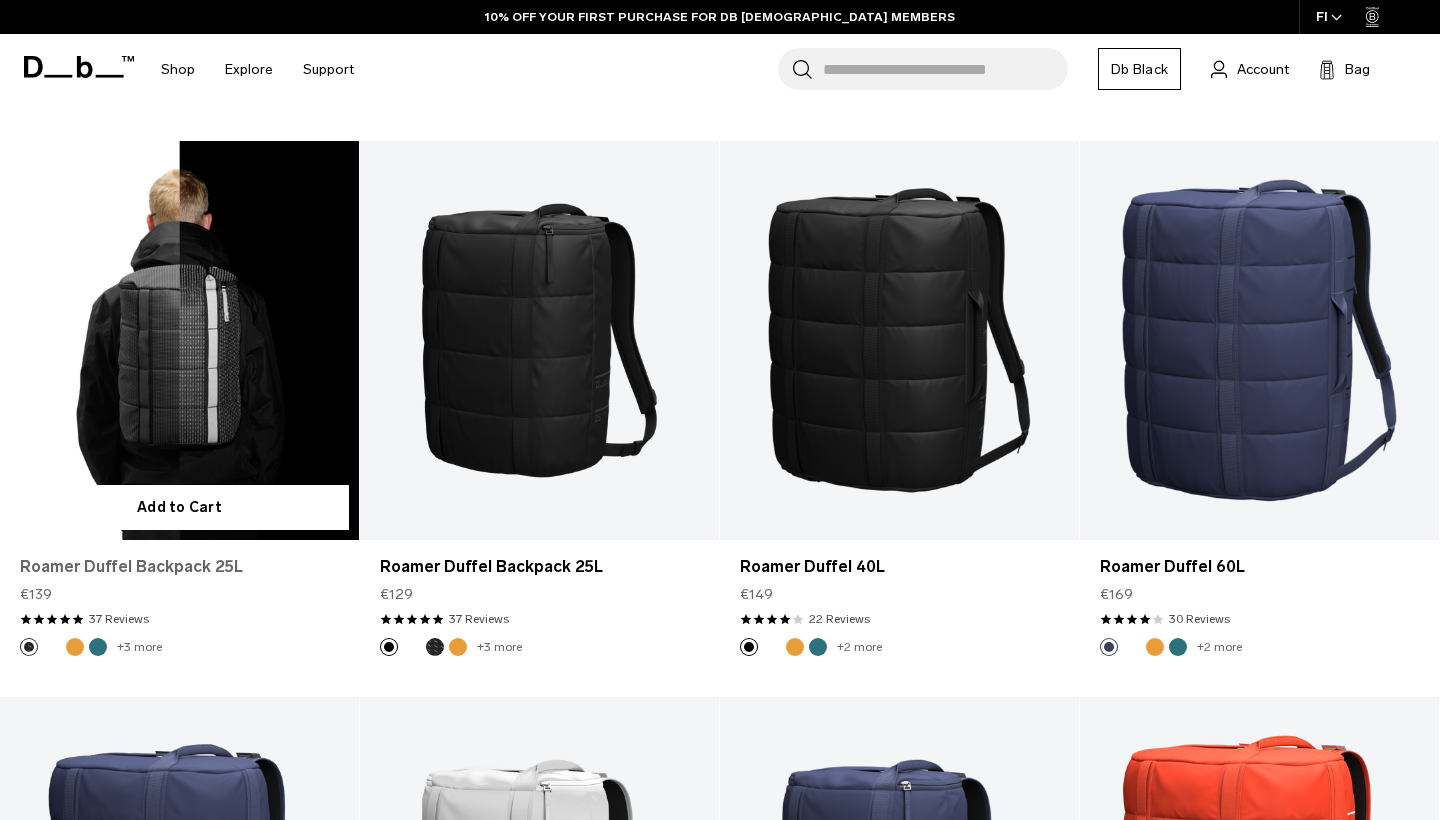 click on "Roamer Duffel Backpack 25L" at bounding box center (179, 567) 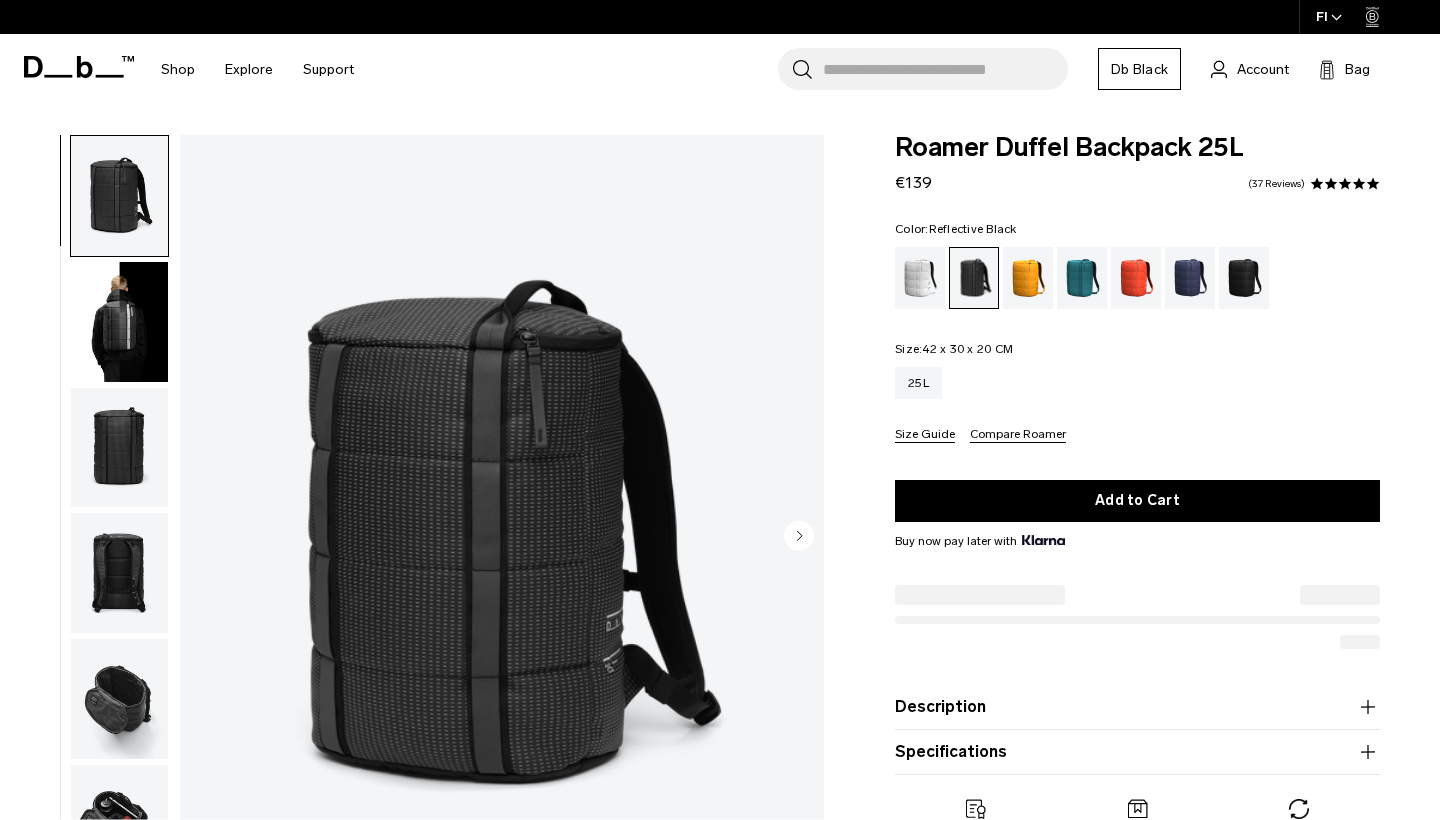 scroll, scrollTop: 0, scrollLeft: 0, axis: both 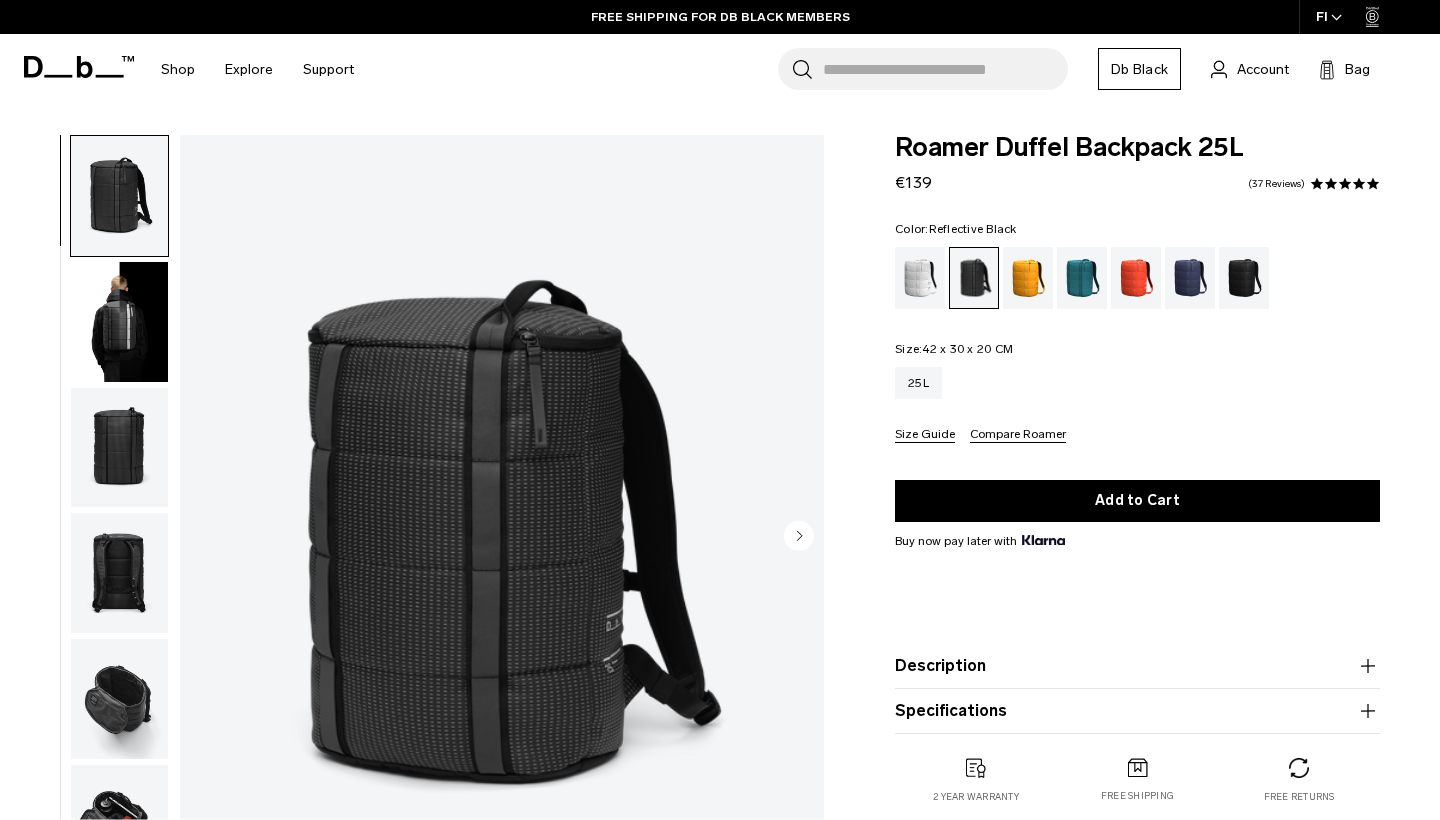 click at bounding box center (119, 196) 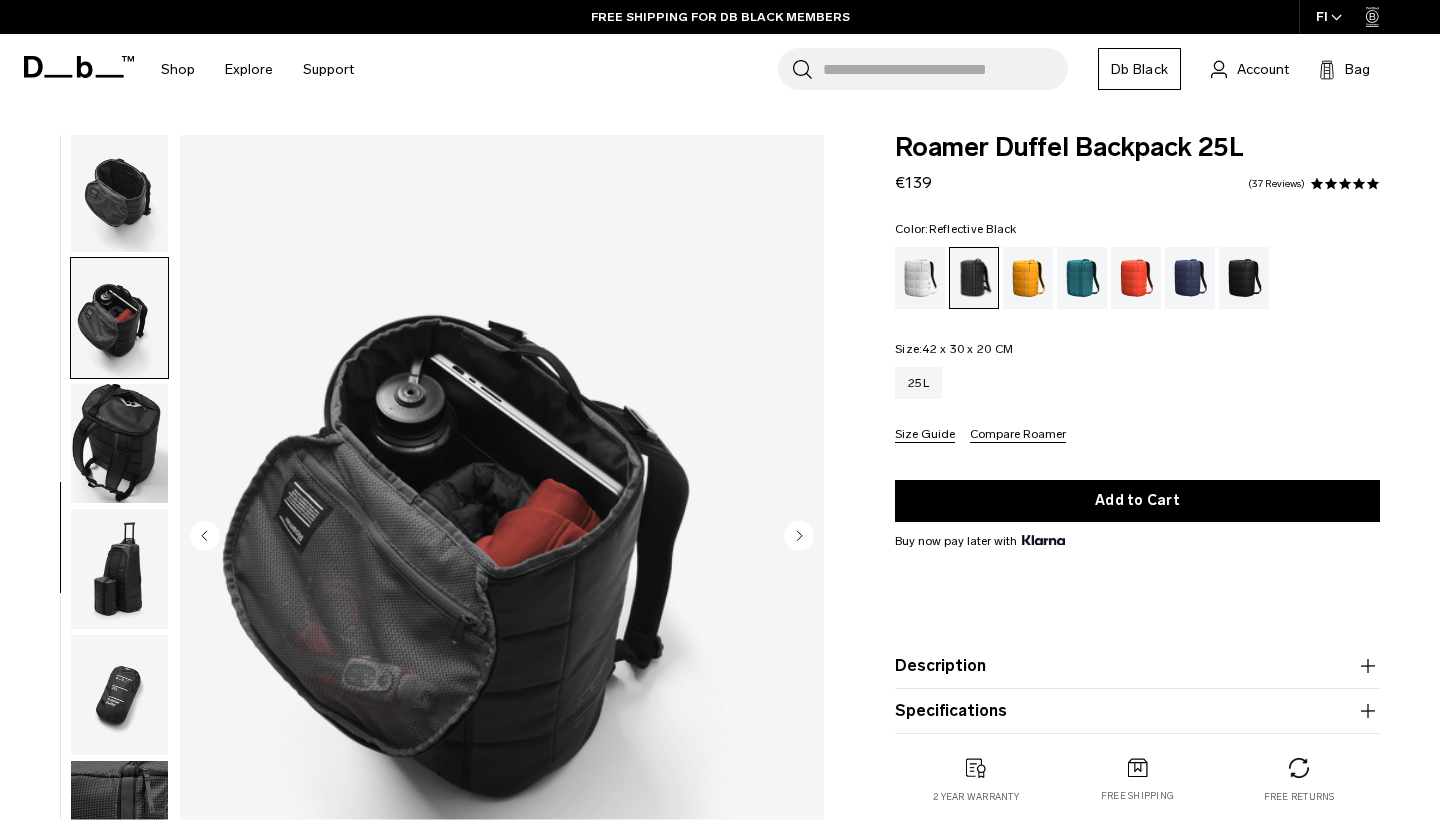scroll, scrollTop: 585, scrollLeft: 0, axis: vertical 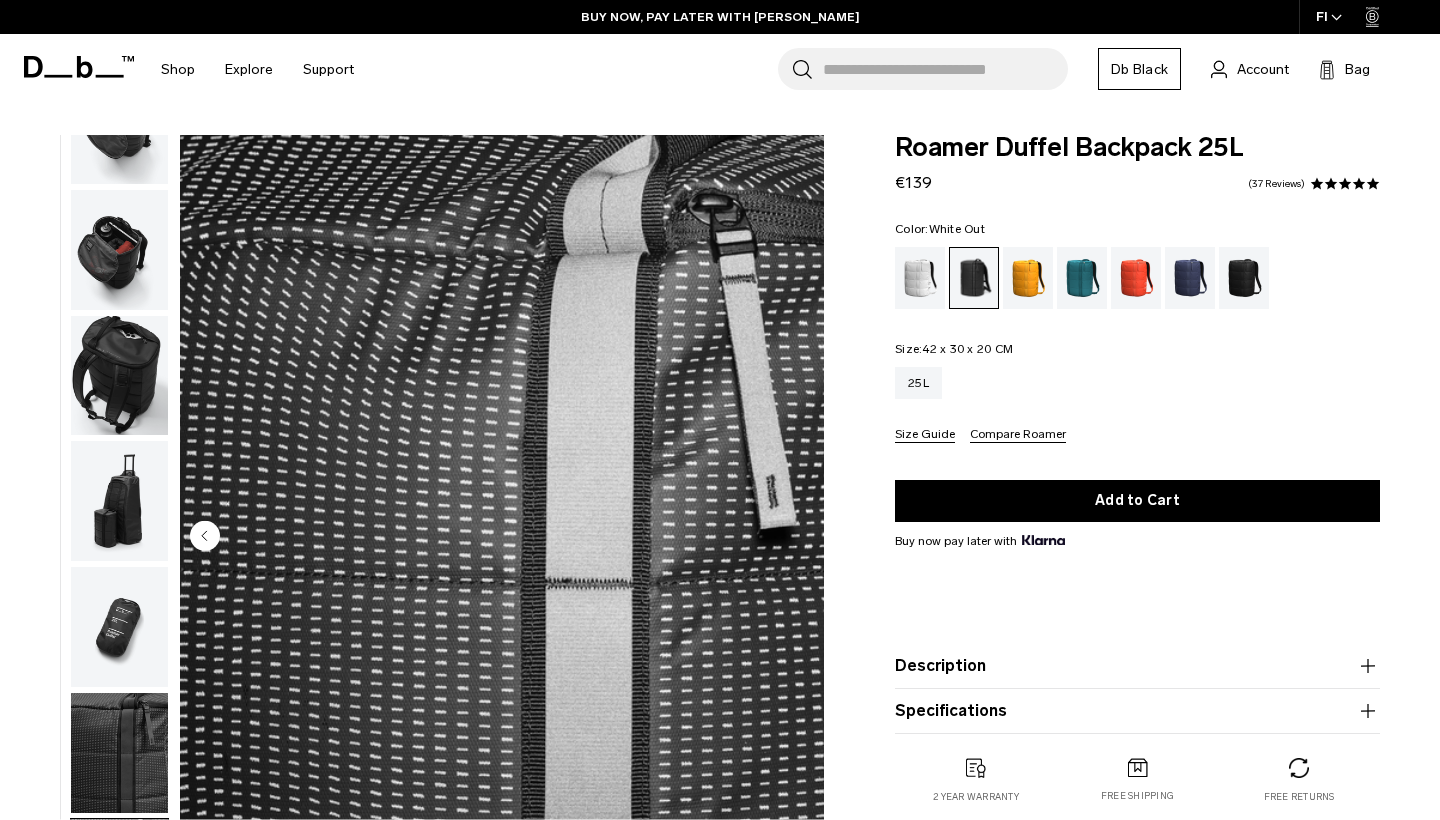 click at bounding box center [920, 278] 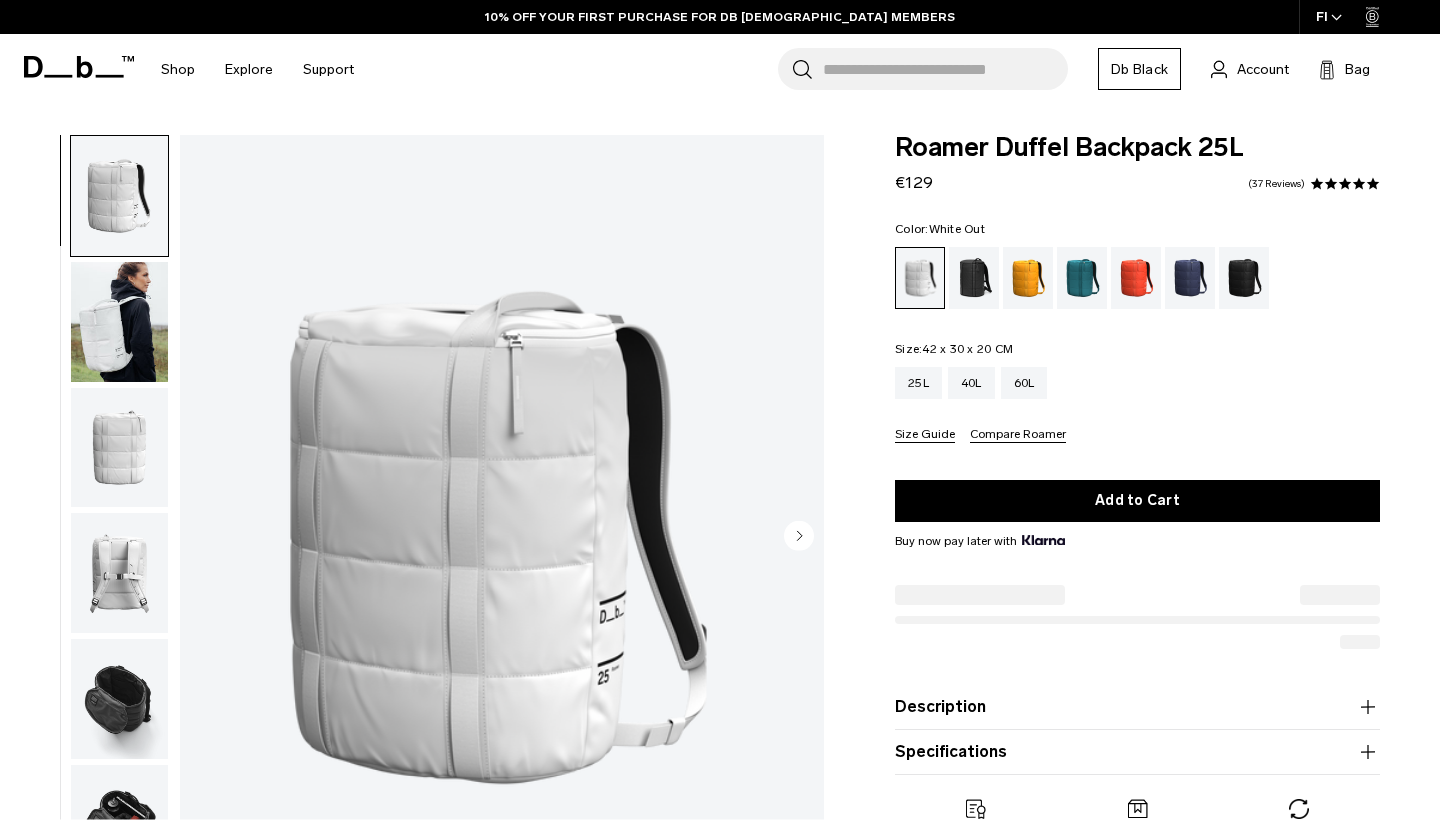 scroll, scrollTop: 0, scrollLeft: 0, axis: both 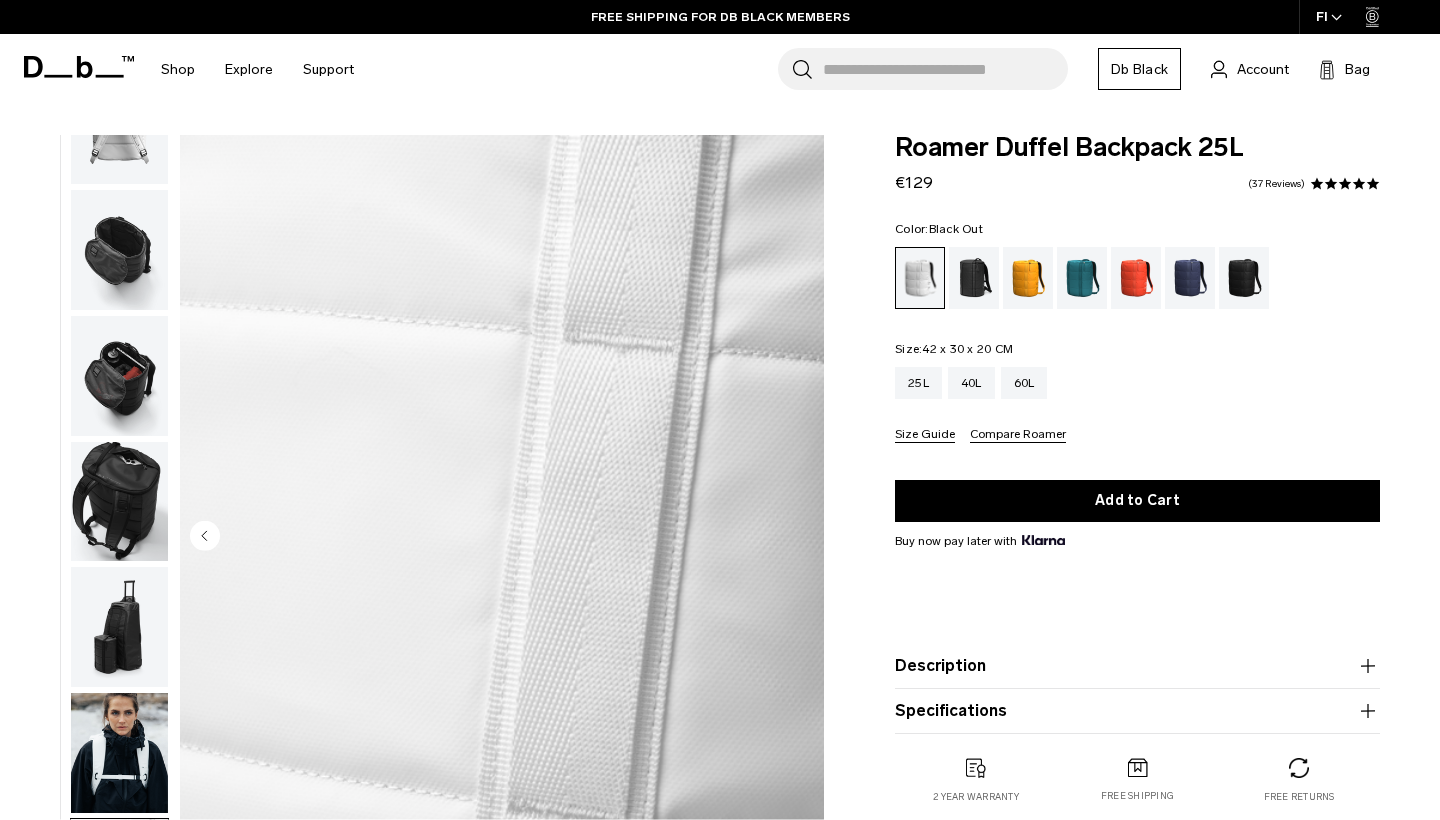 click at bounding box center (1244, 278) 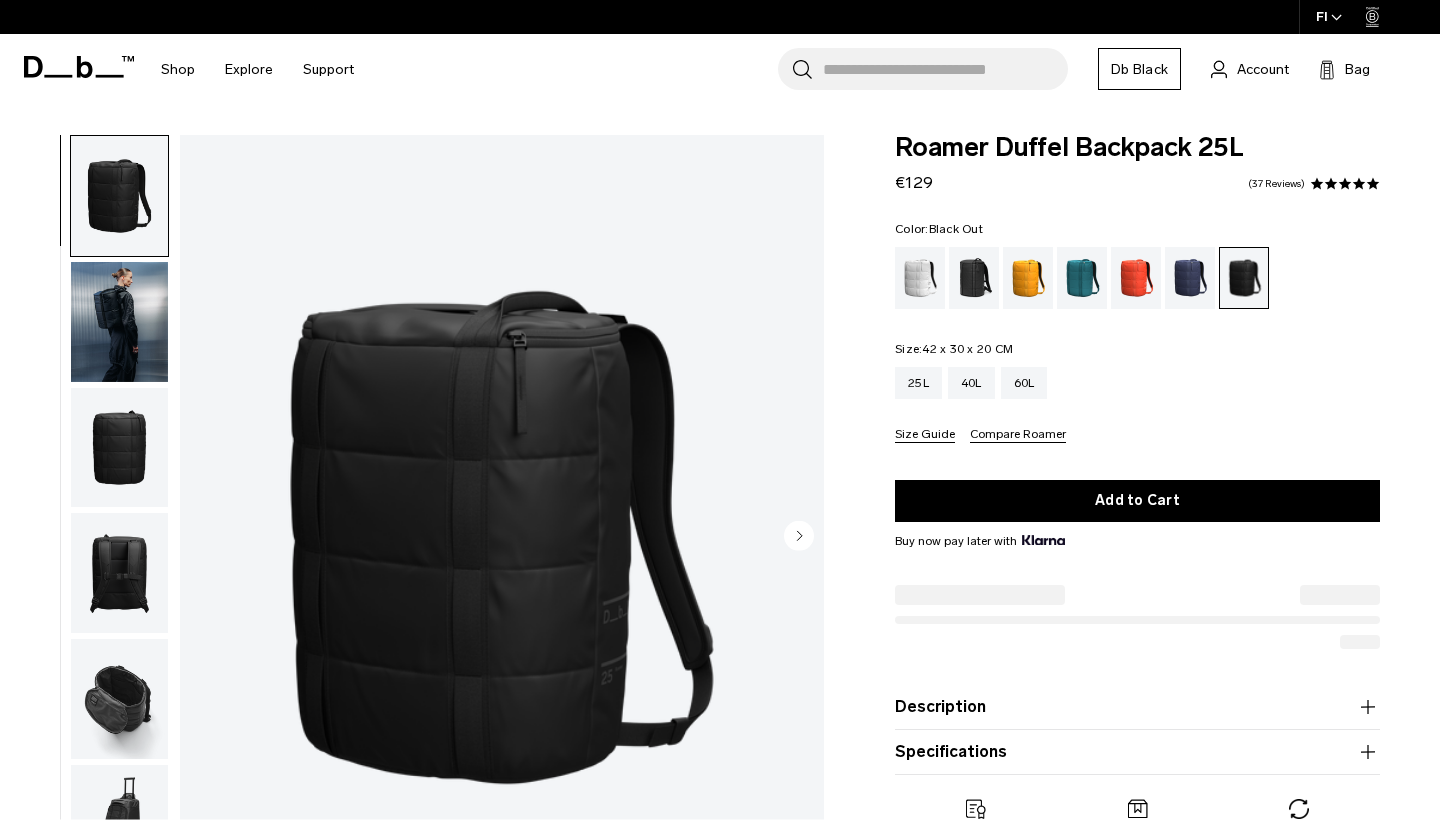 scroll, scrollTop: 0, scrollLeft: 0, axis: both 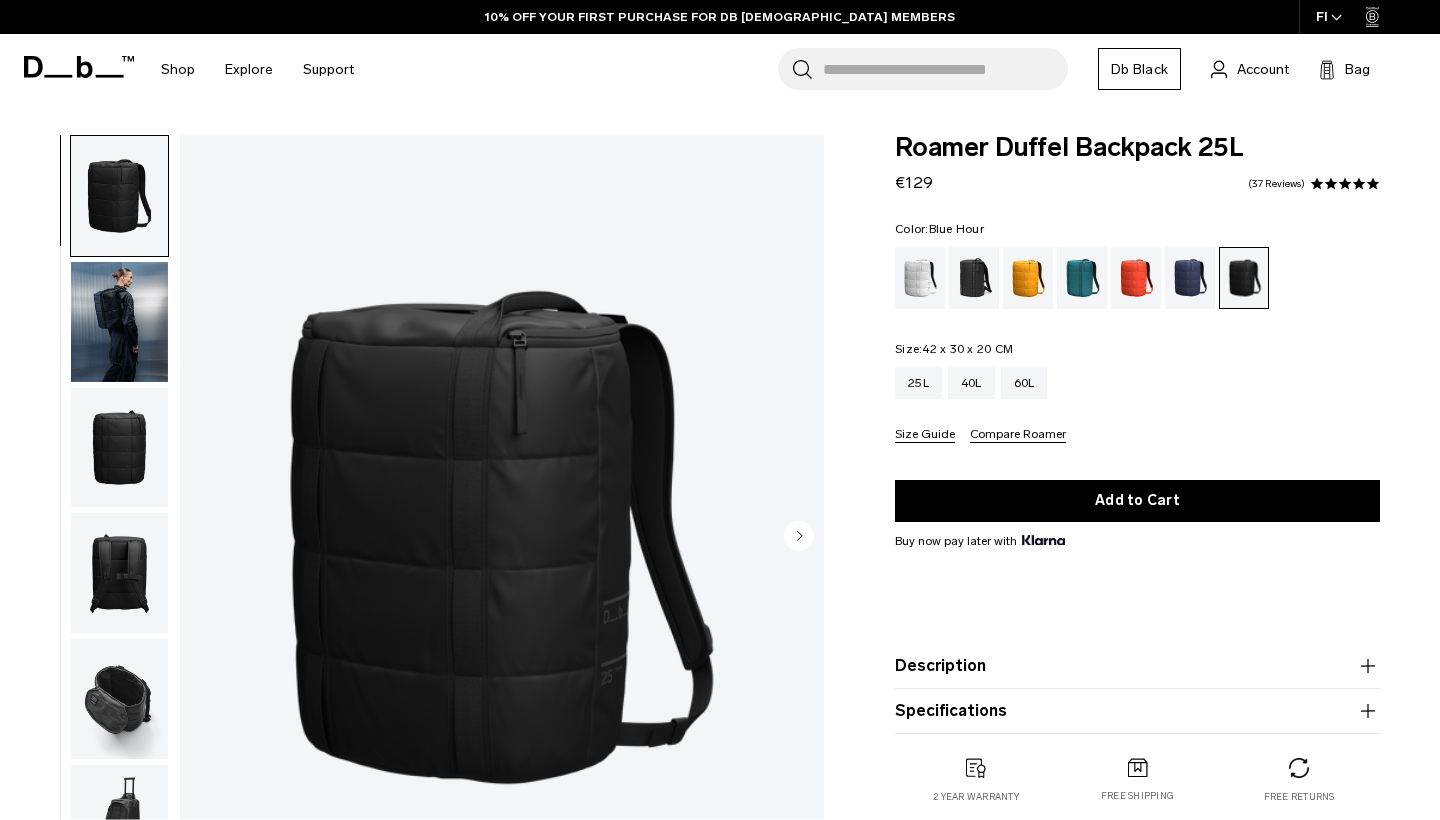click at bounding box center [1190, 278] 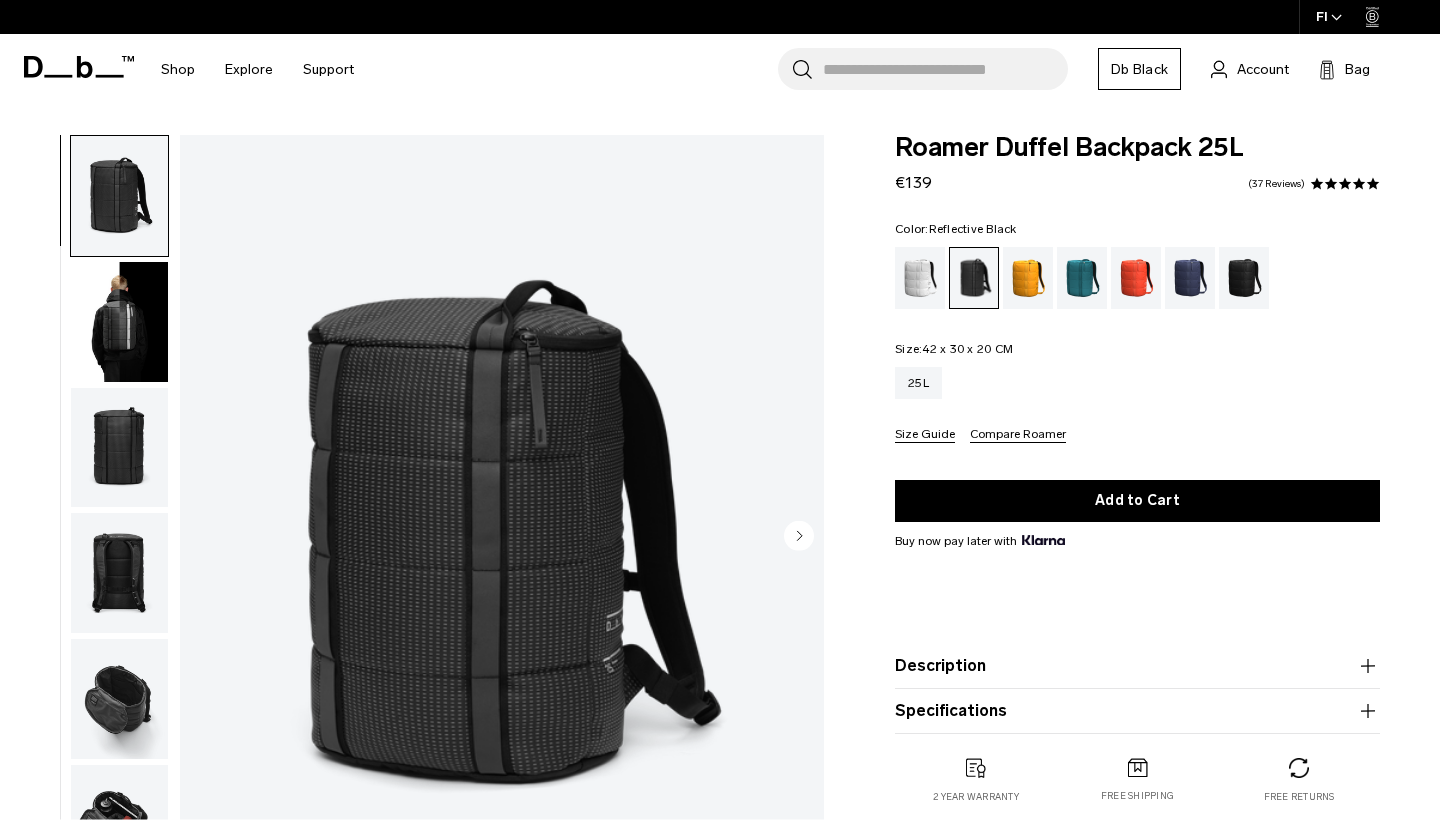 scroll, scrollTop: 0, scrollLeft: 0, axis: both 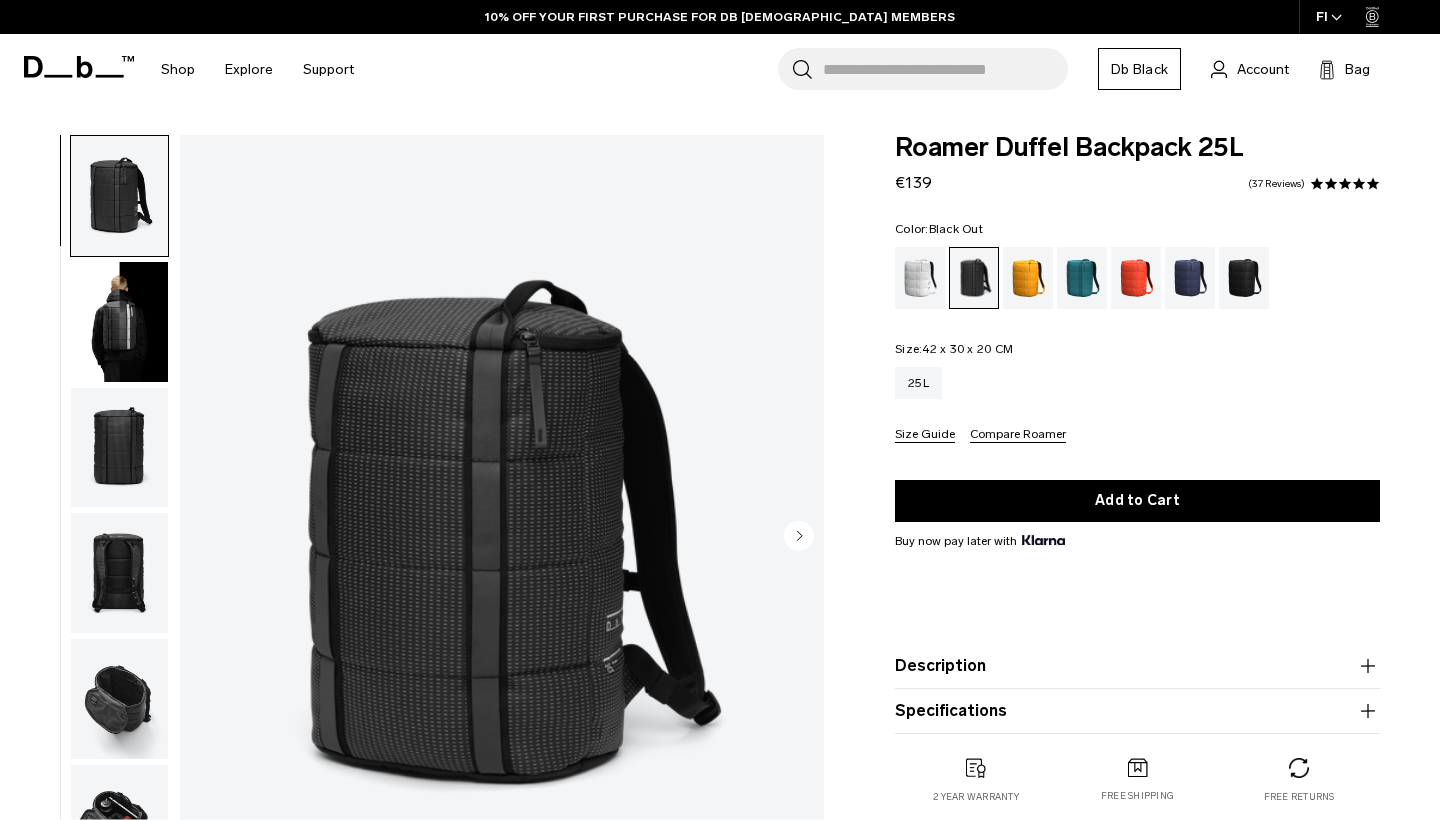 click at bounding box center [1244, 278] 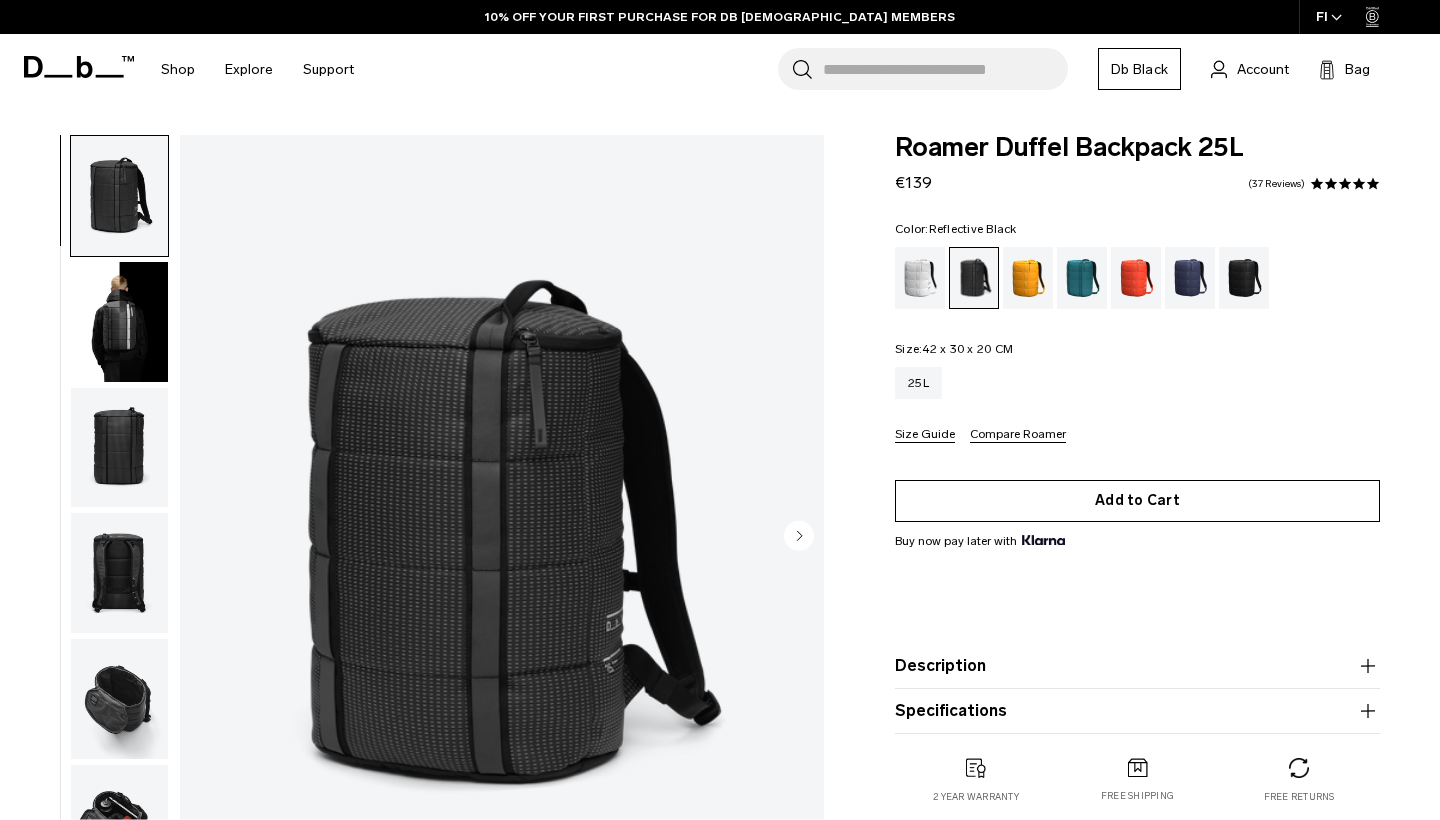 scroll, scrollTop: 0, scrollLeft: 0, axis: both 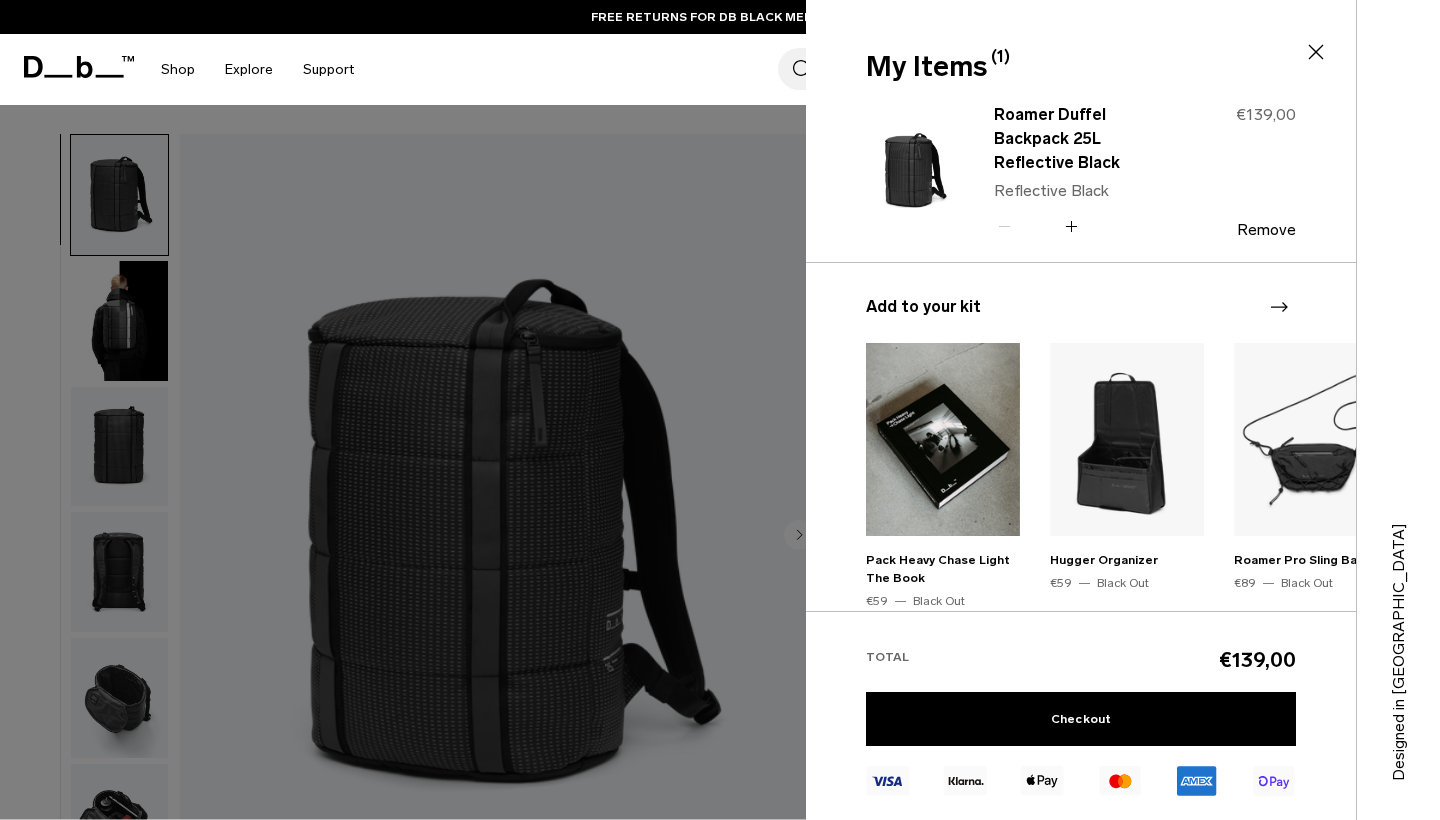 click 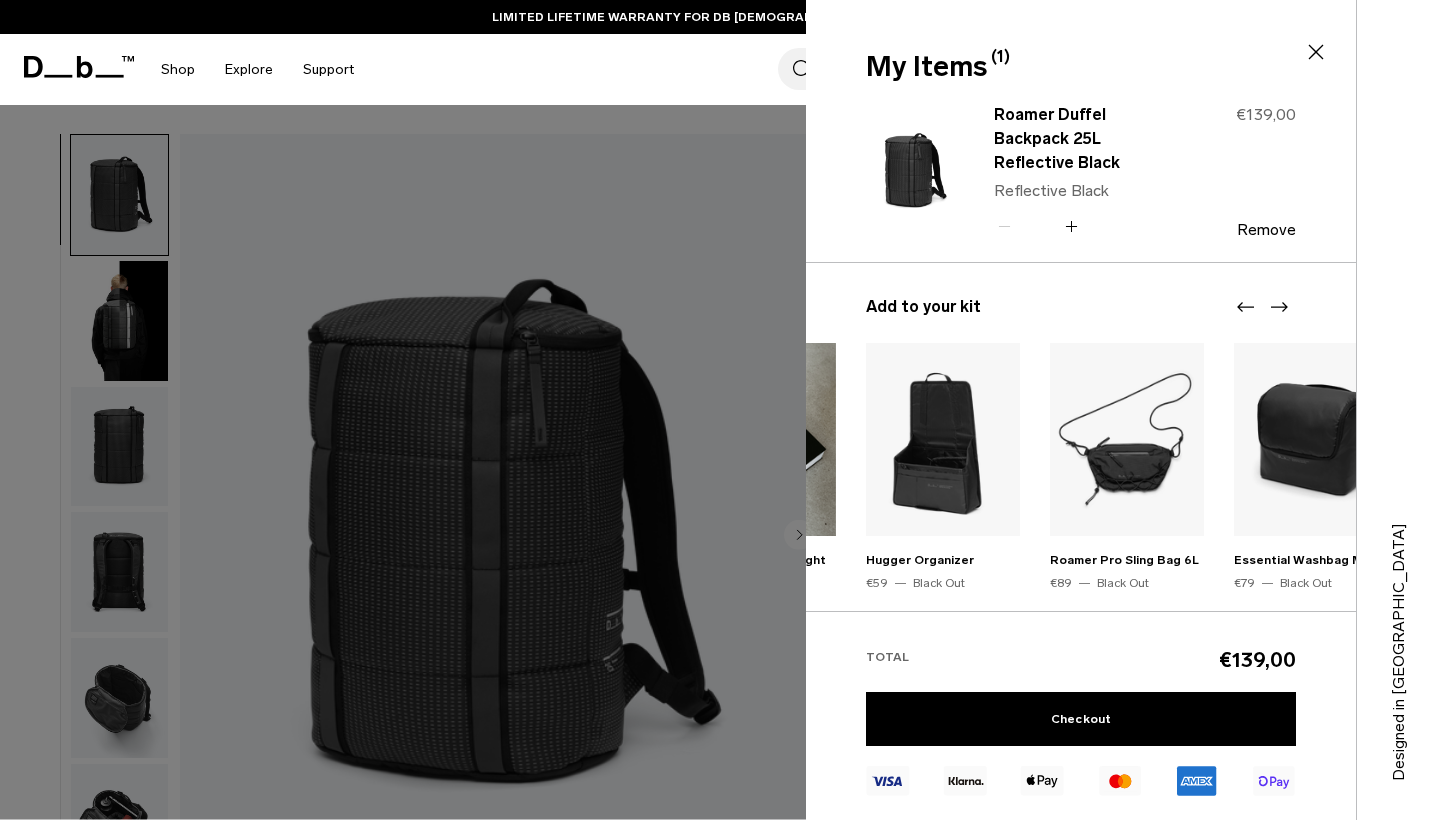 click 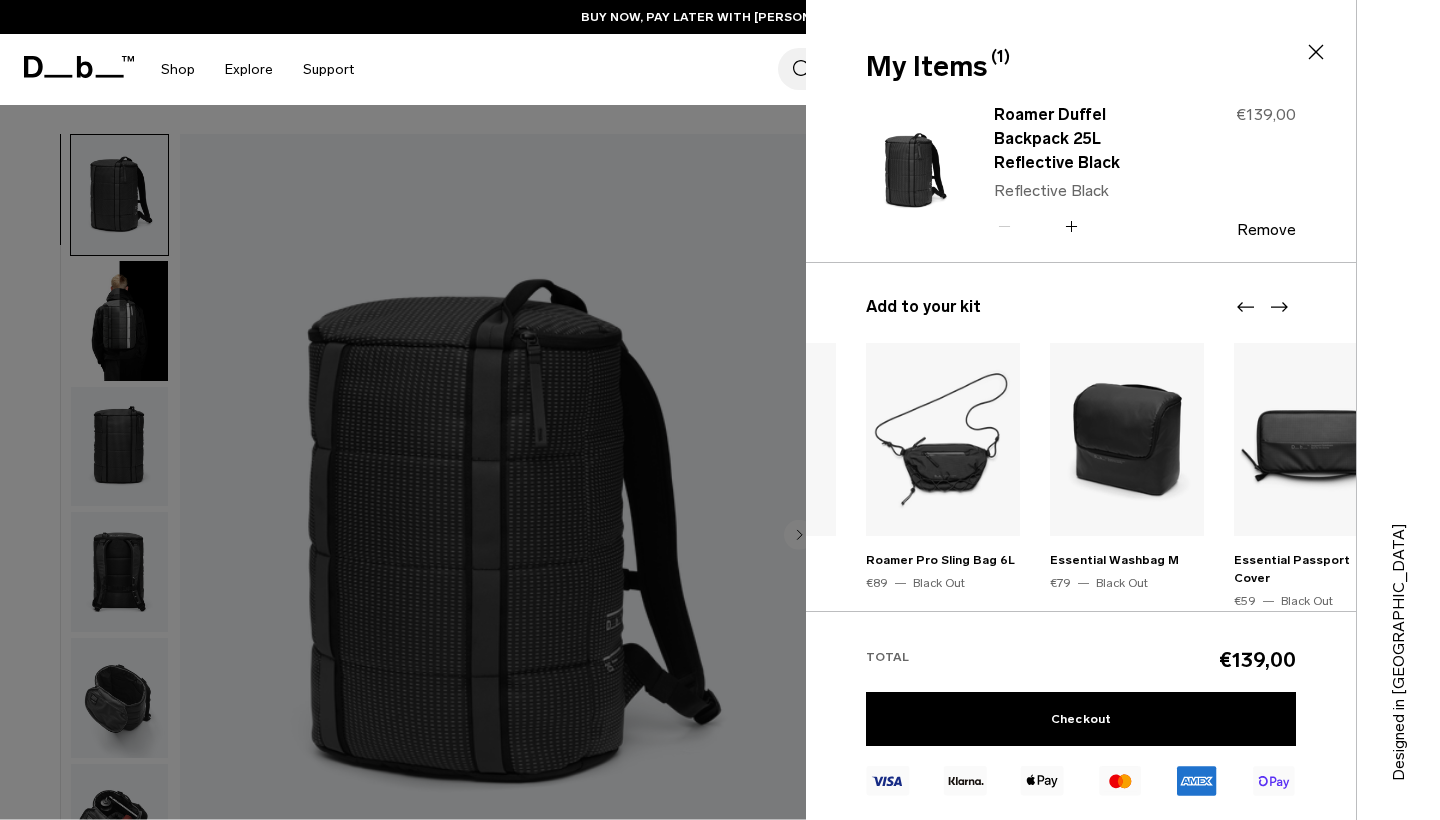 click 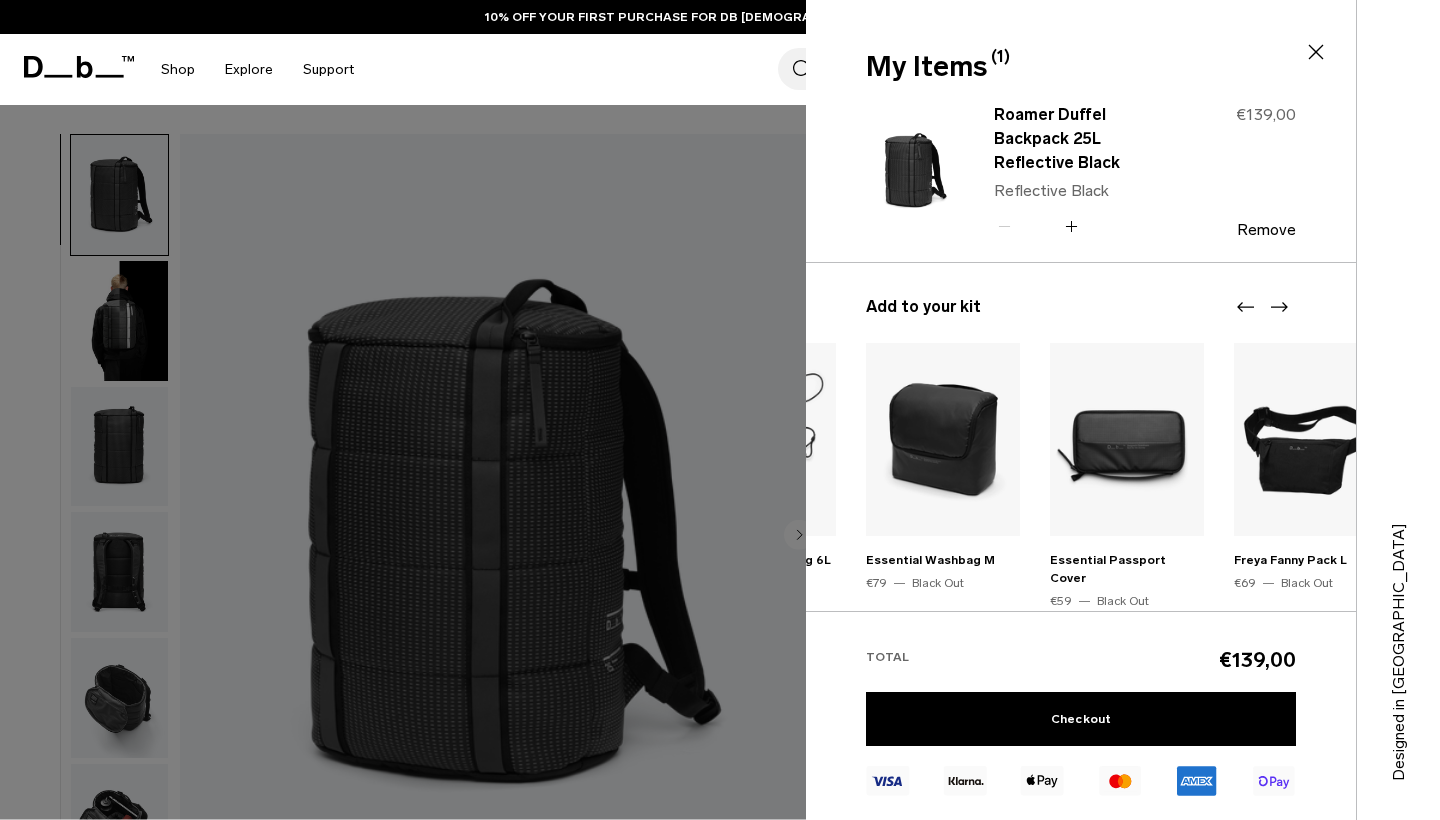 click 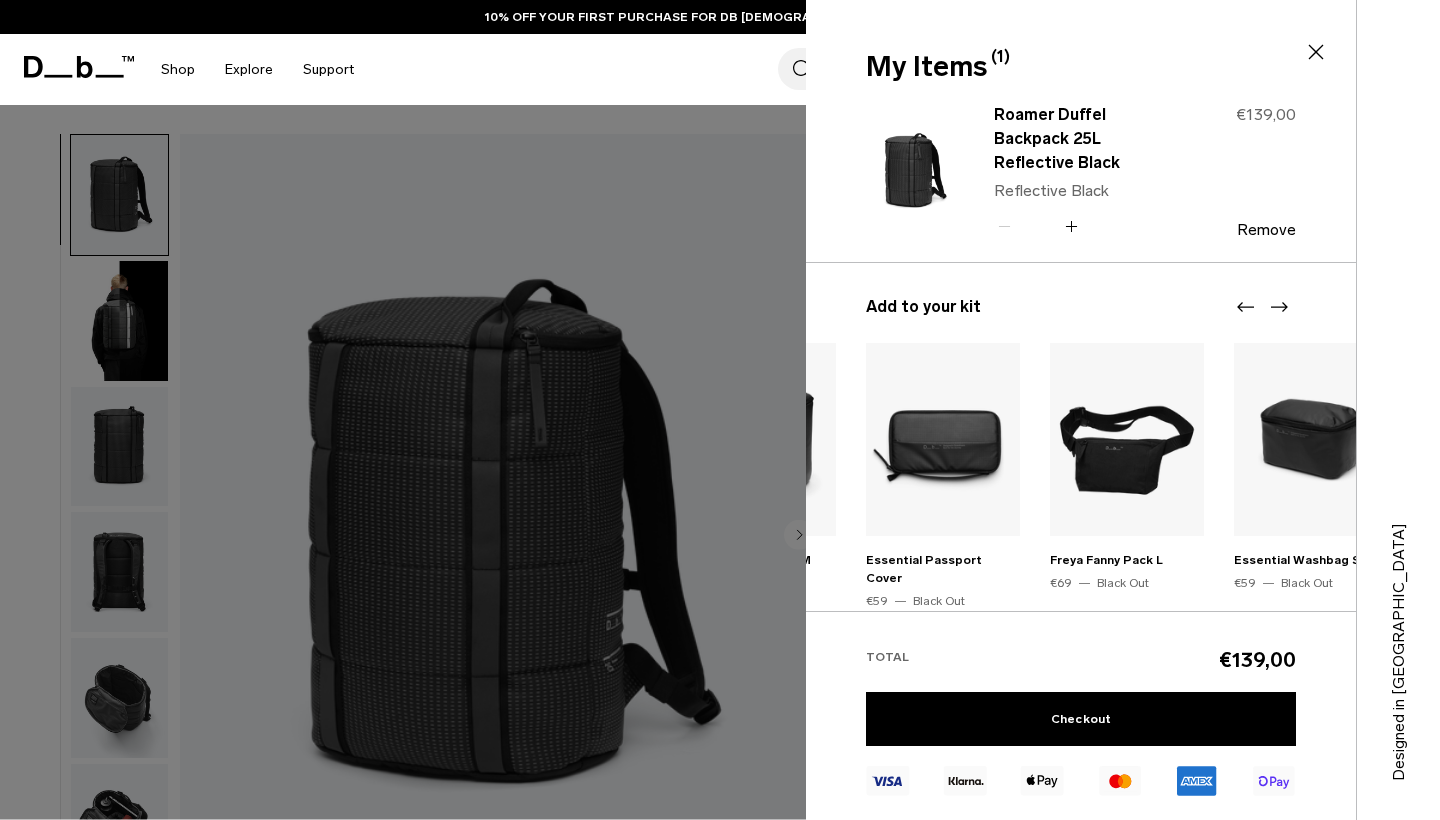 click 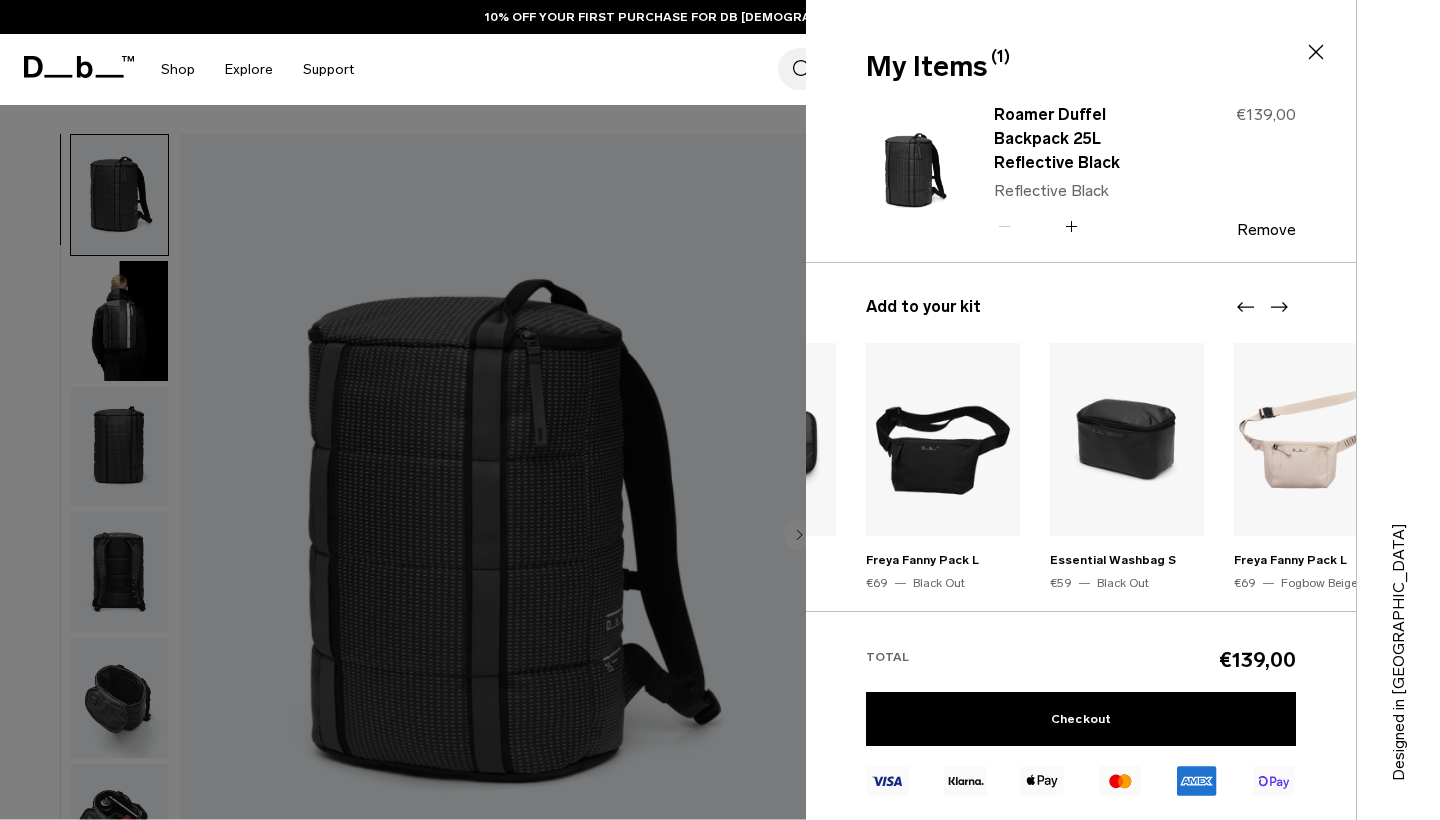 click 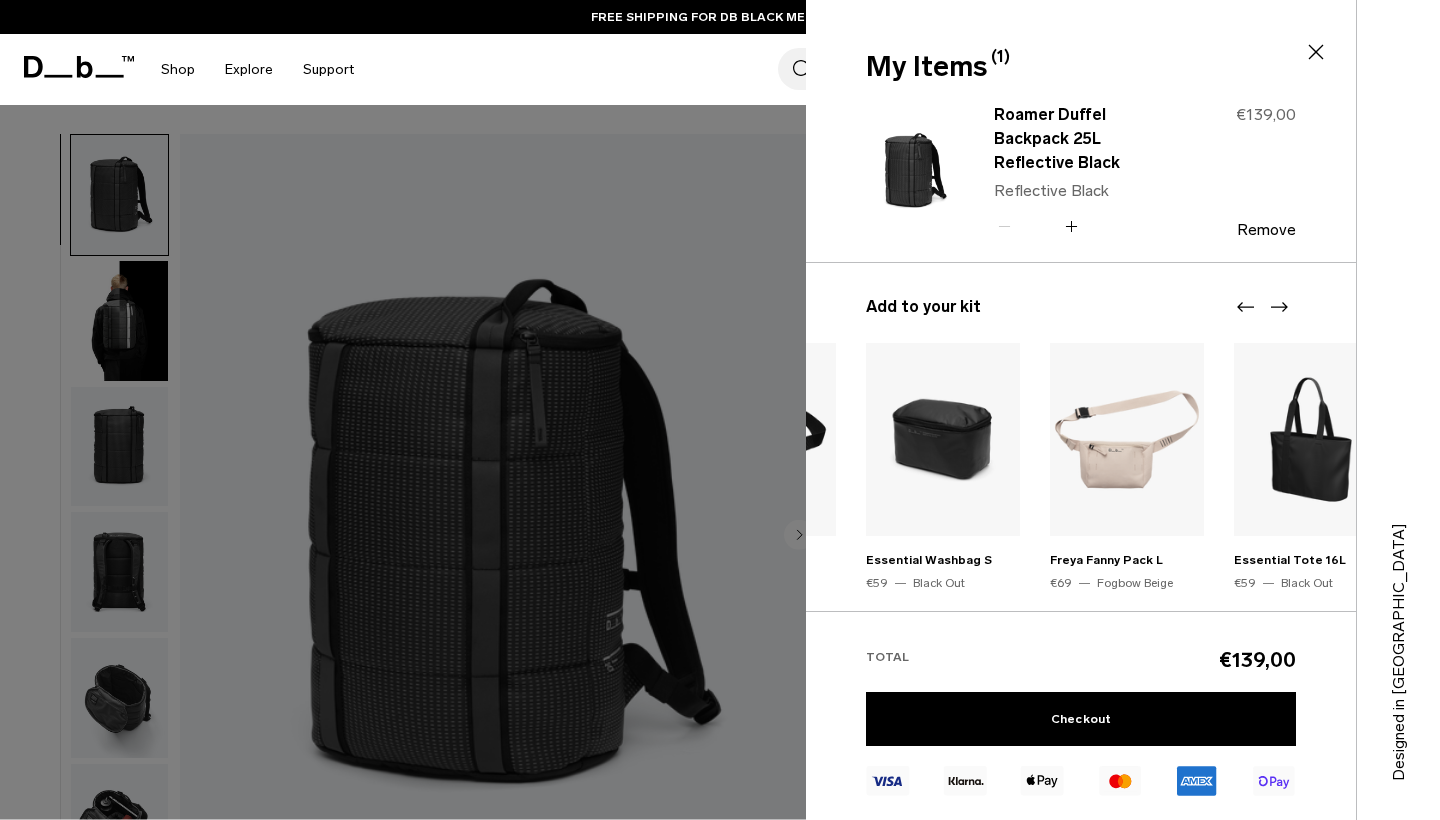 click 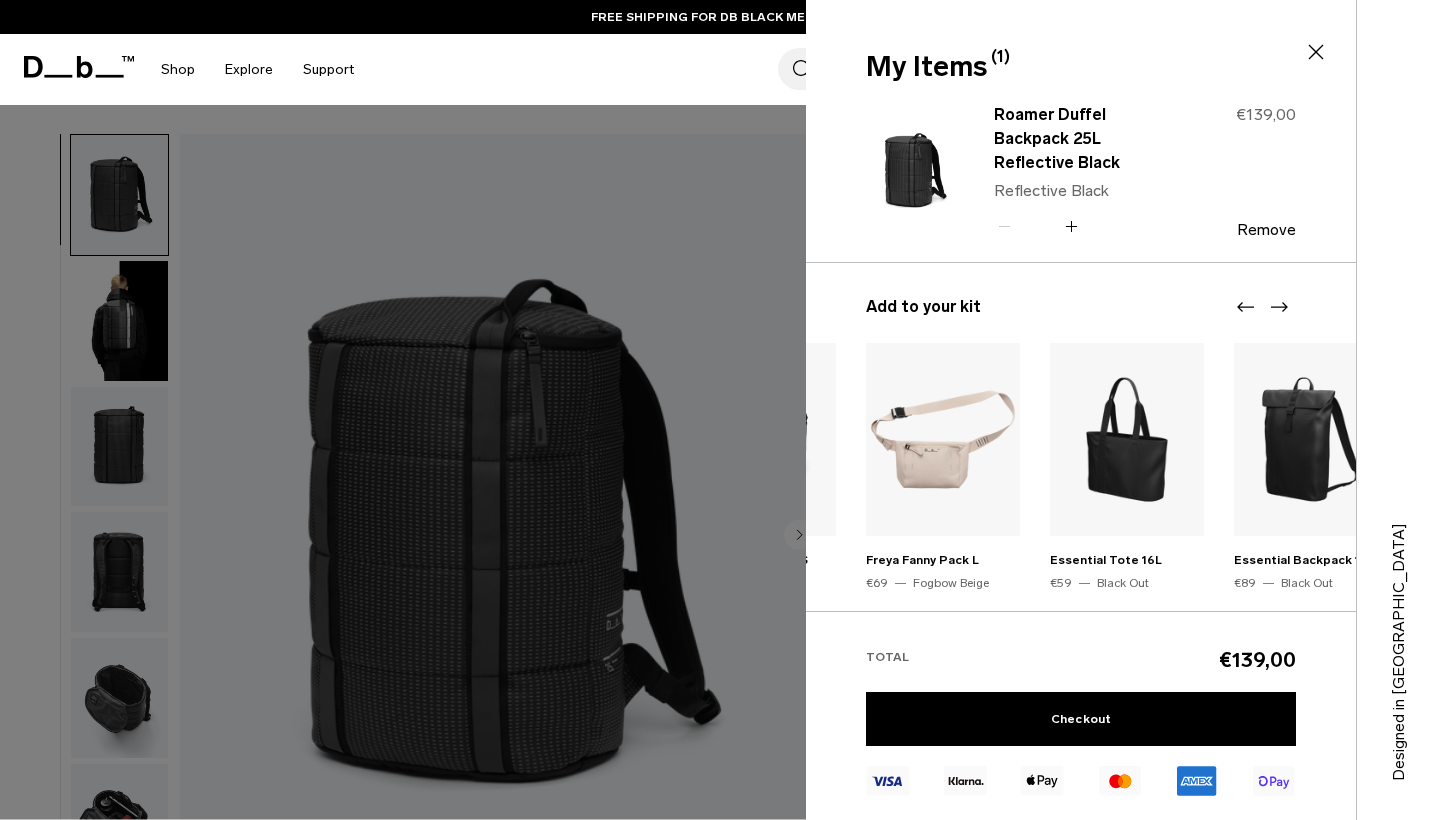click 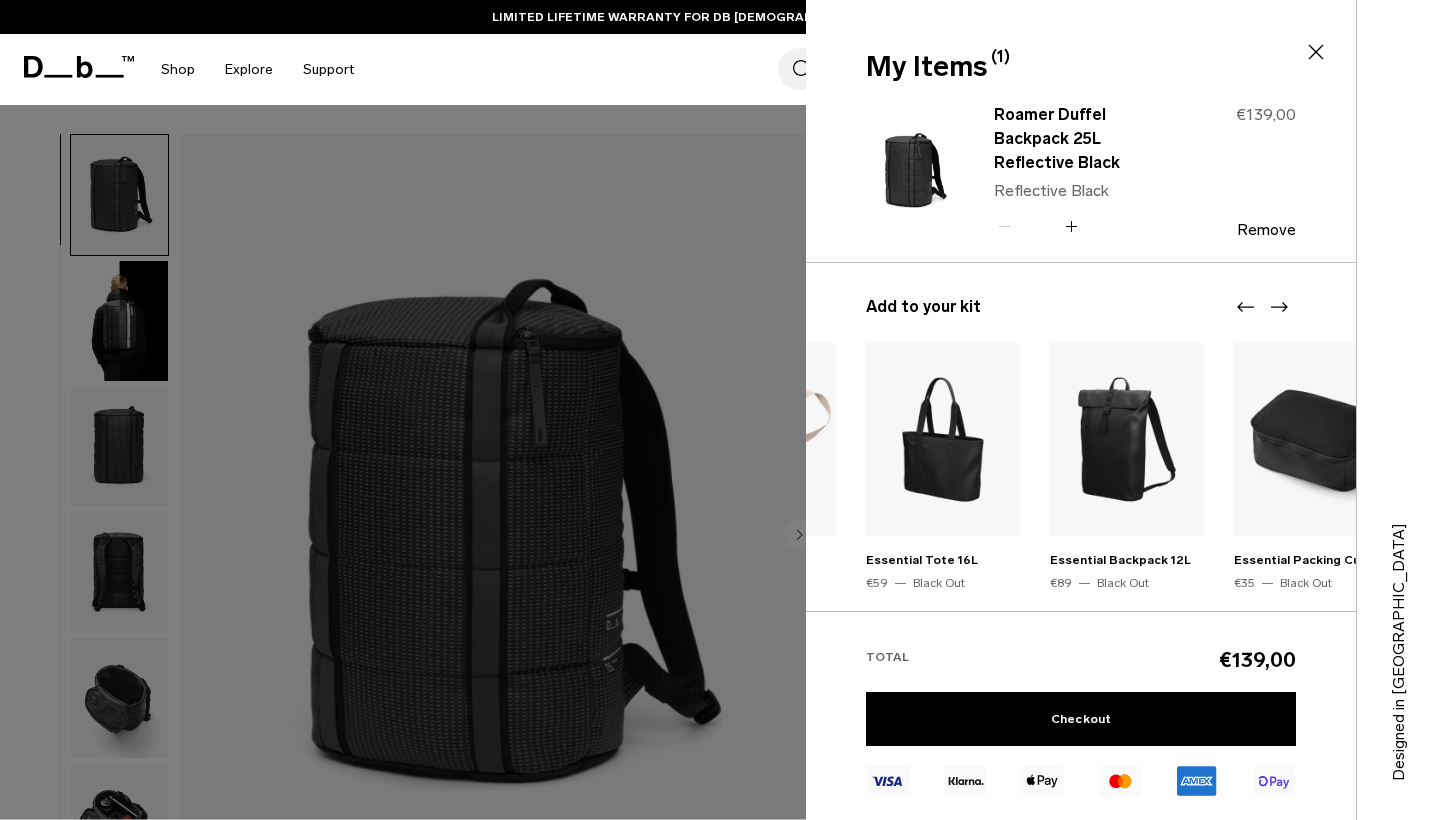 click 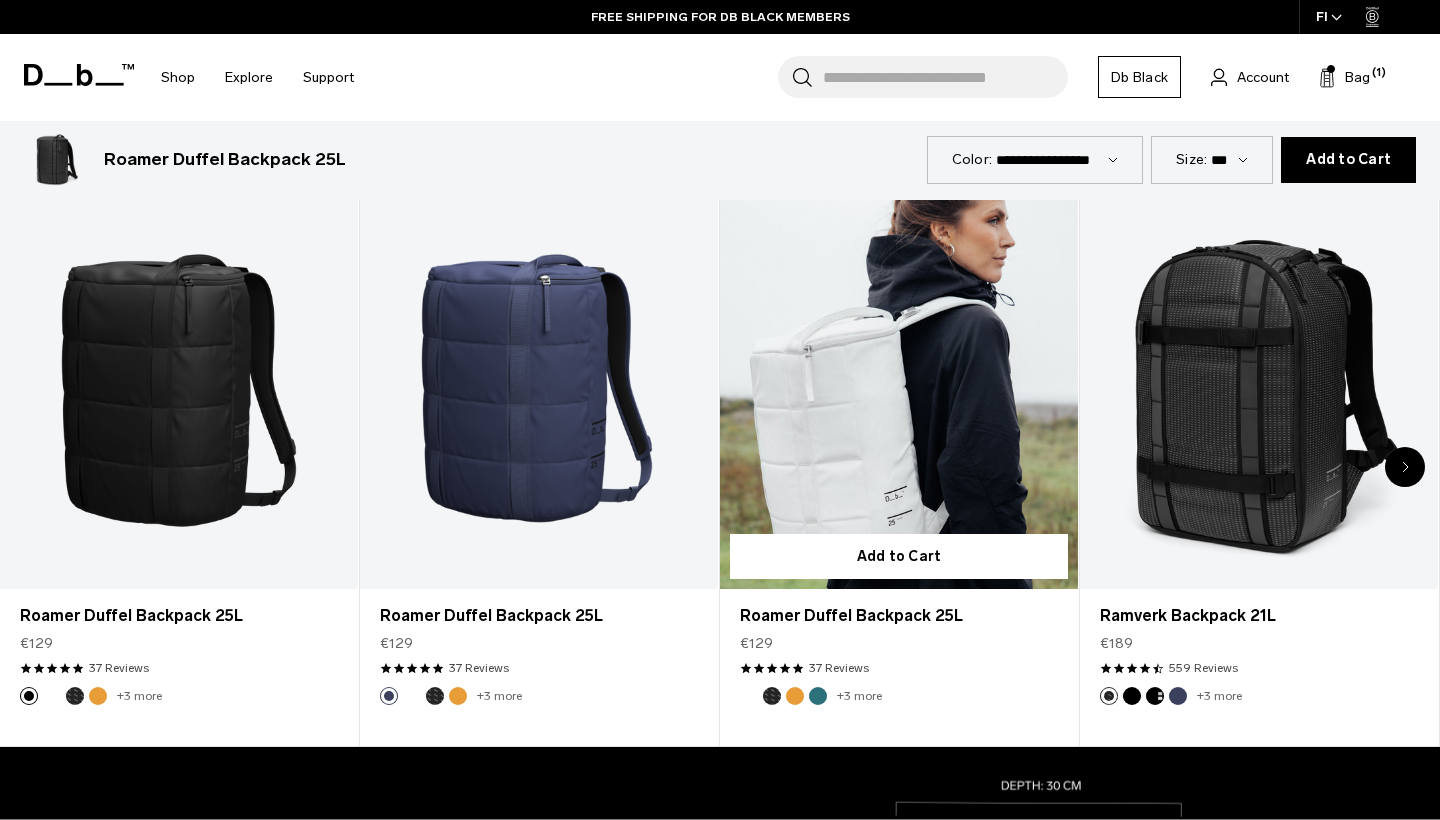 scroll, scrollTop: 923, scrollLeft: 0, axis: vertical 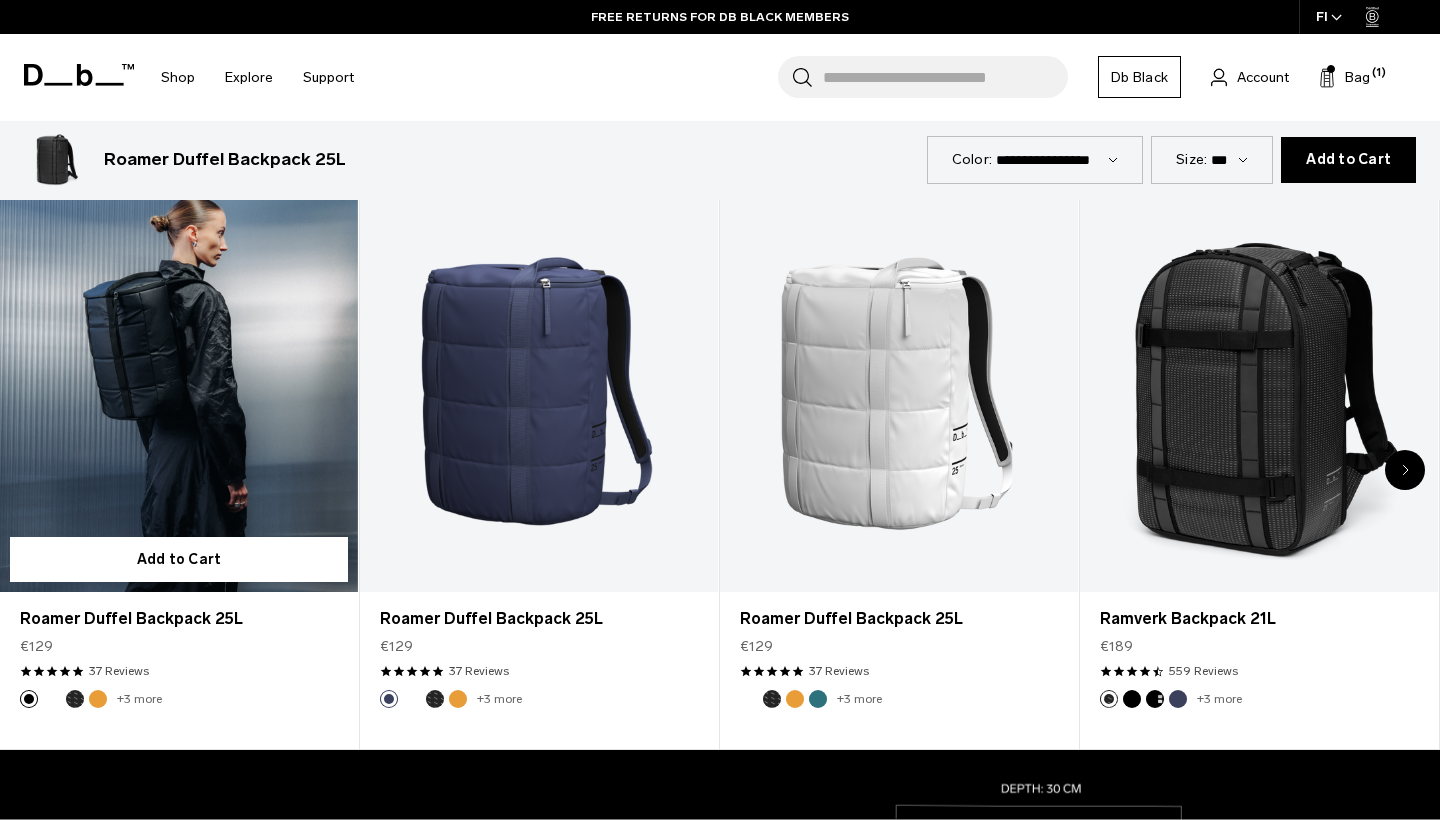 click at bounding box center [179, 394] 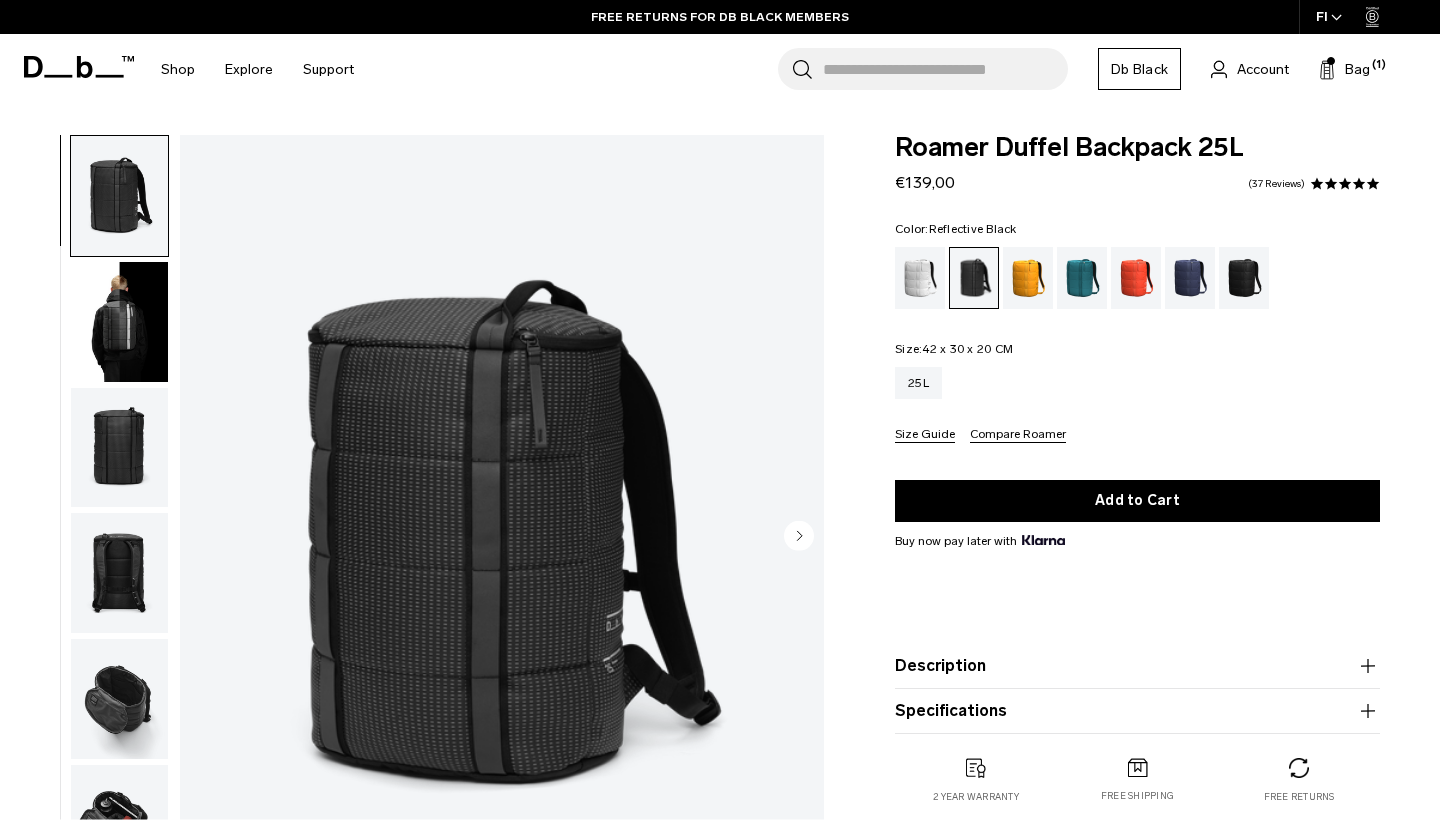 scroll, scrollTop: 0, scrollLeft: 0, axis: both 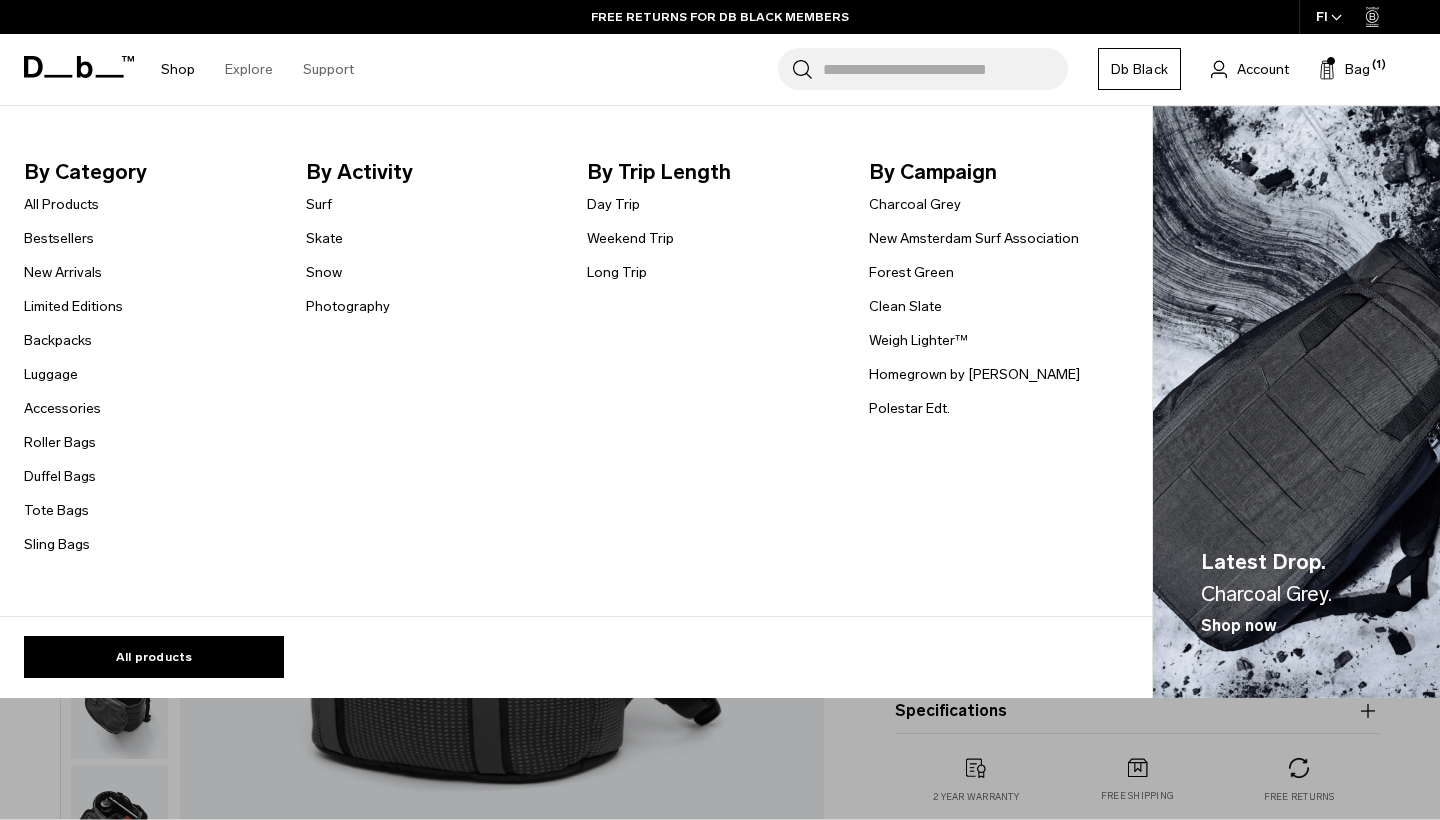 click on "Shop" at bounding box center [178, 69] 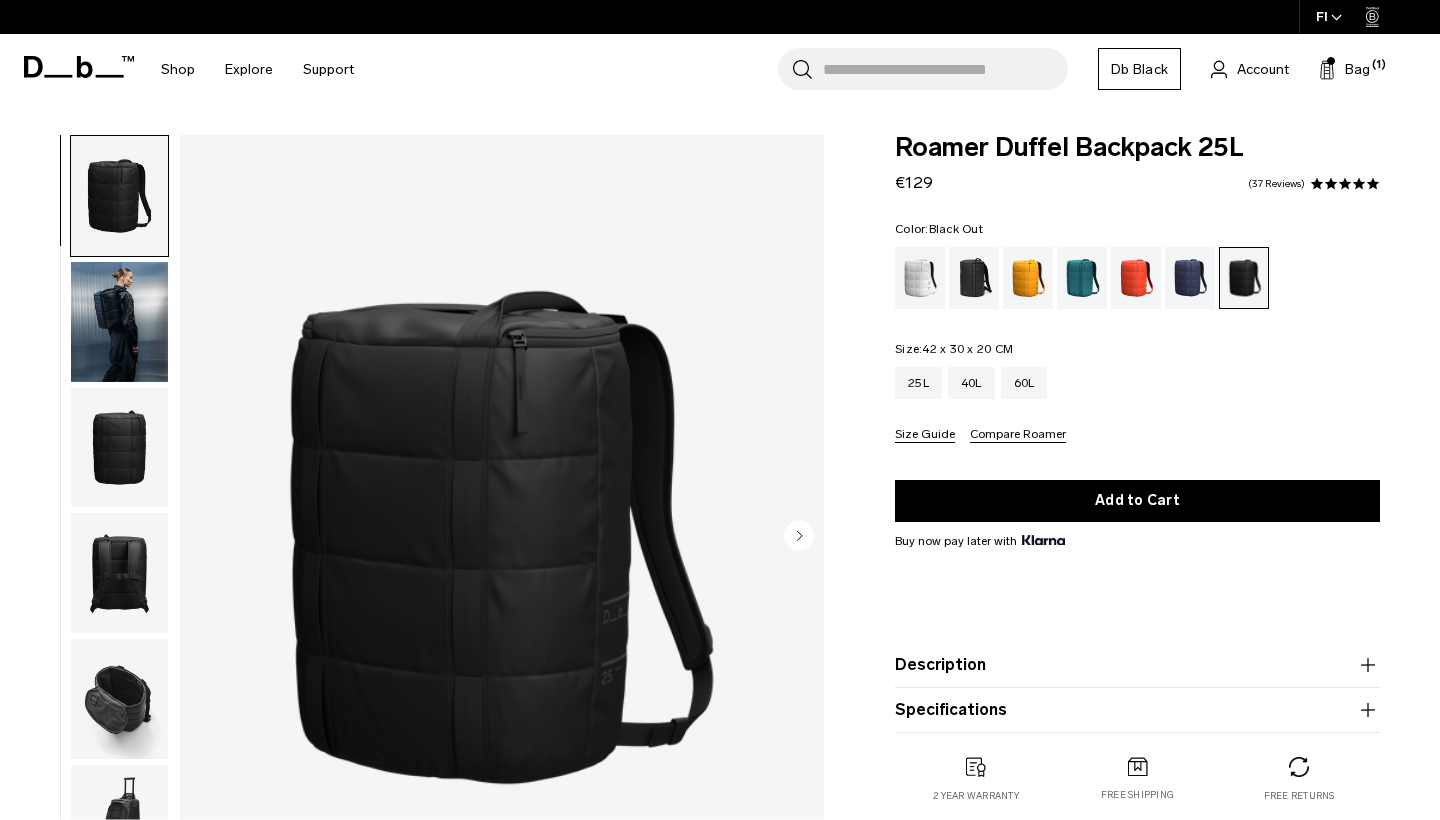scroll, scrollTop: 0, scrollLeft: 0, axis: both 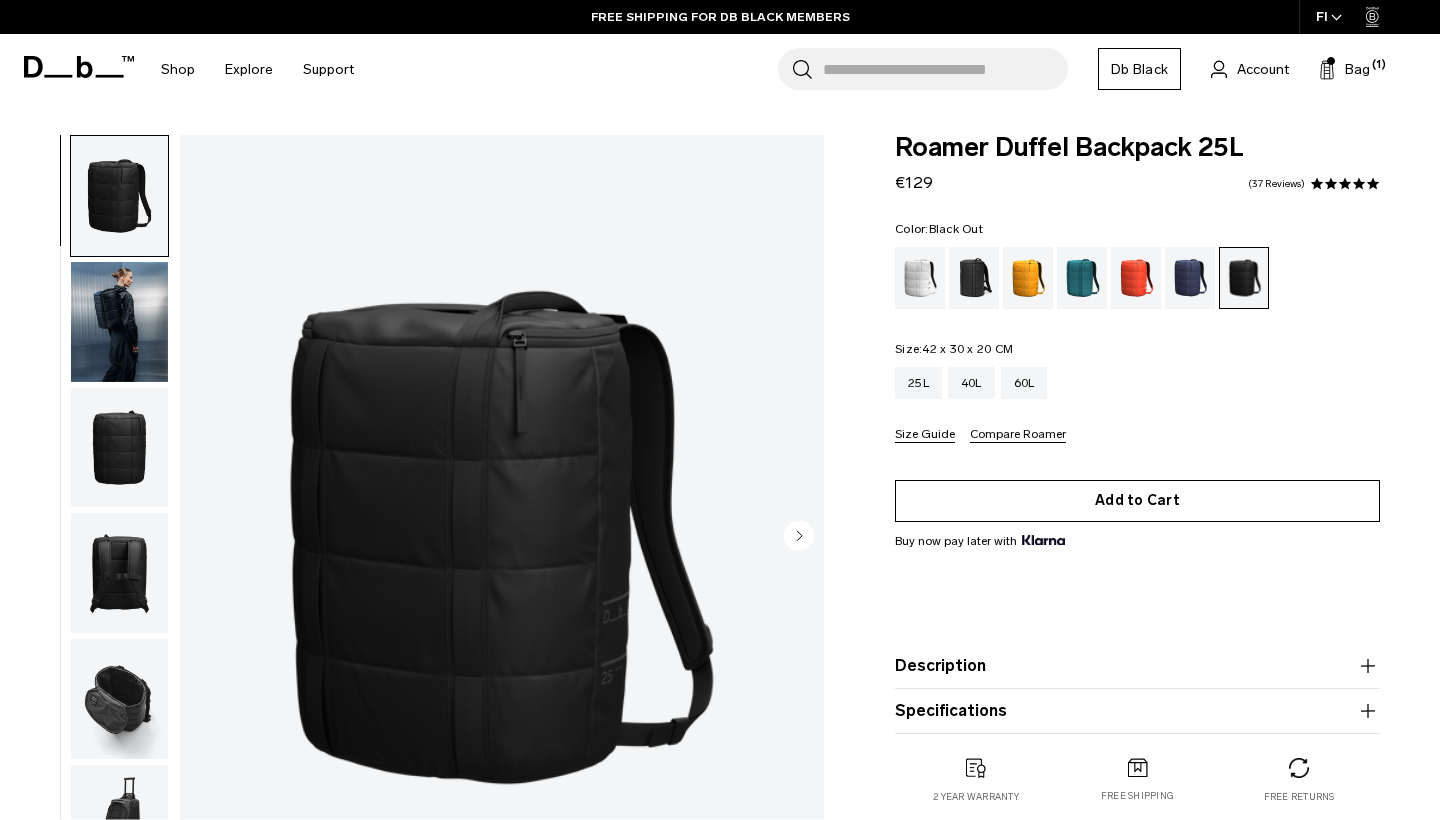 click on "Add to Cart" at bounding box center [1137, 501] 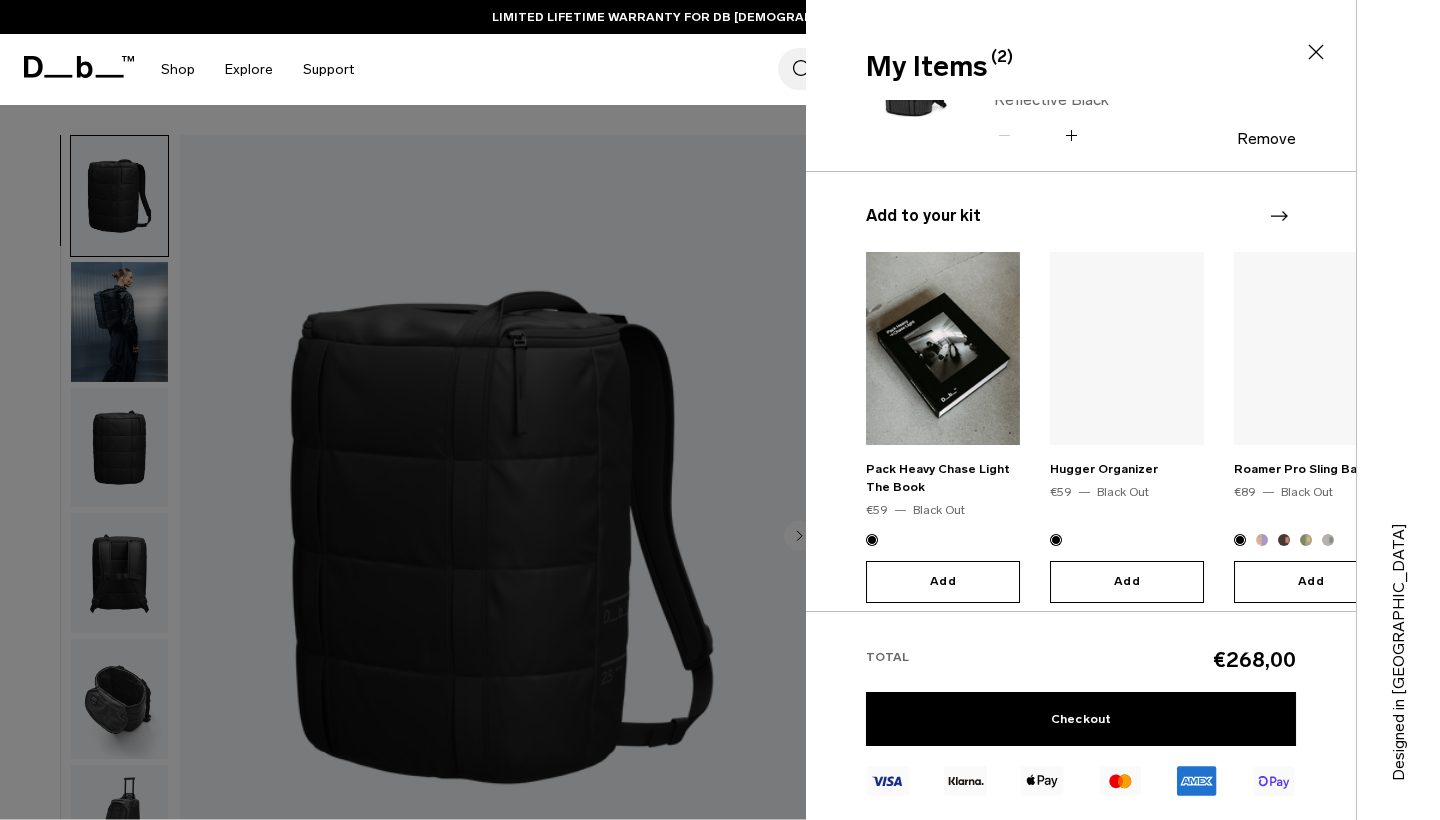 scroll, scrollTop: 273, scrollLeft: 0, axis: vertical 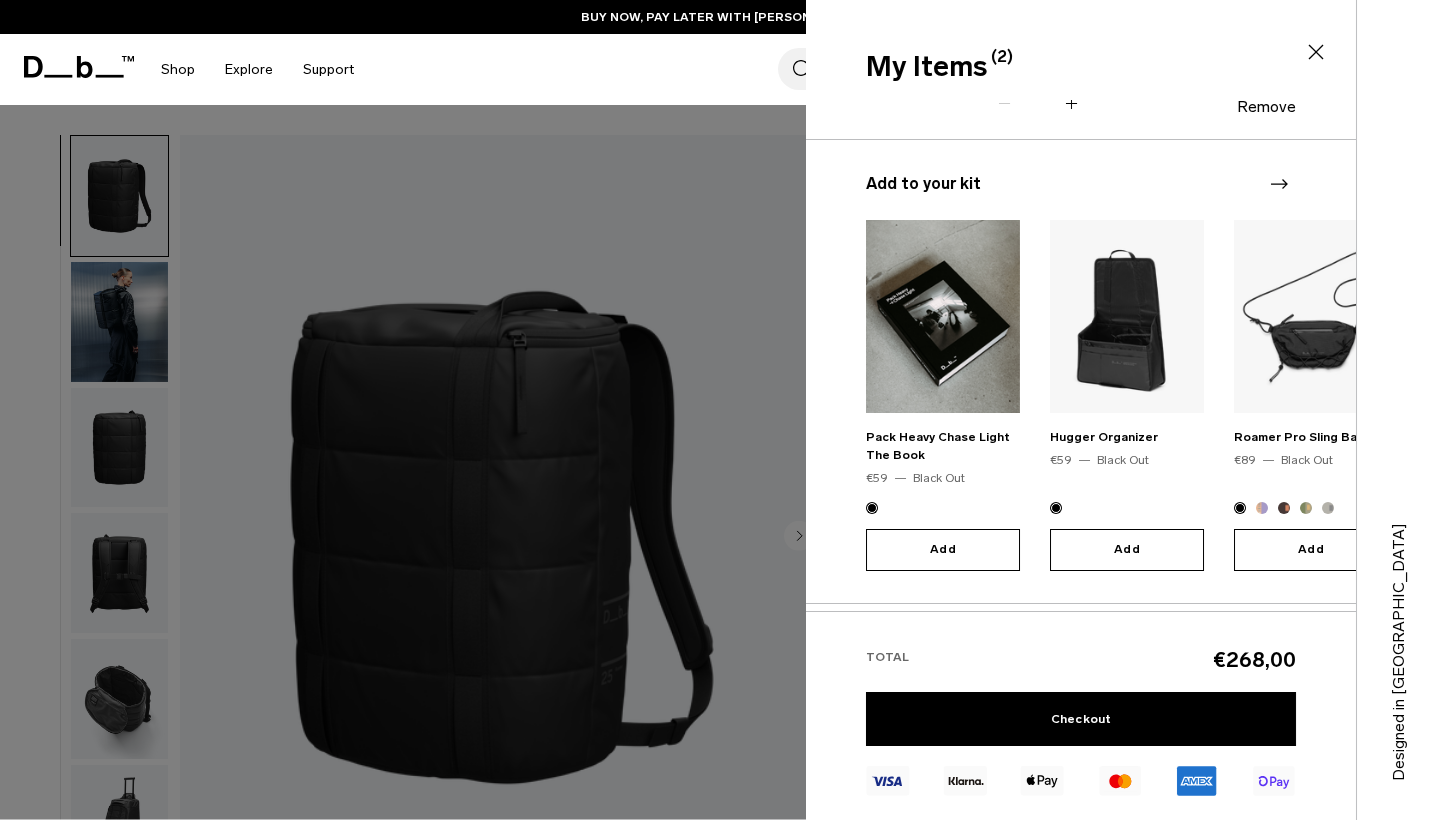 click on "Search for Bags, Luggage...
Search
Close
Trending Products
All Products
Hugger Backpack 30L Black Out
€209
Ramverk Front-access Carry-on Black Out" at bounding box center (896, 69) 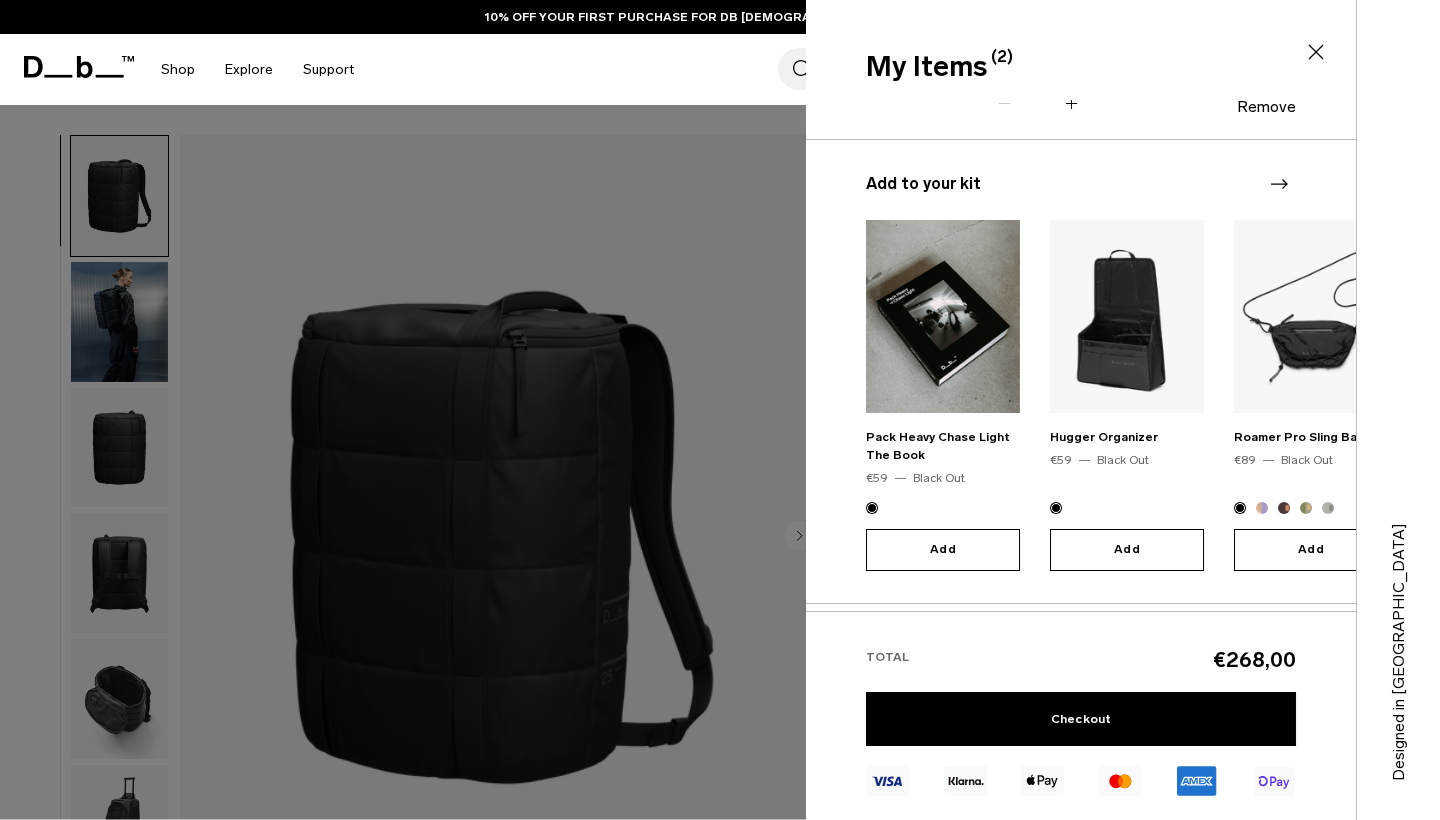 scroll, scrollTop: 0, scrollLeft: 0, axis: both 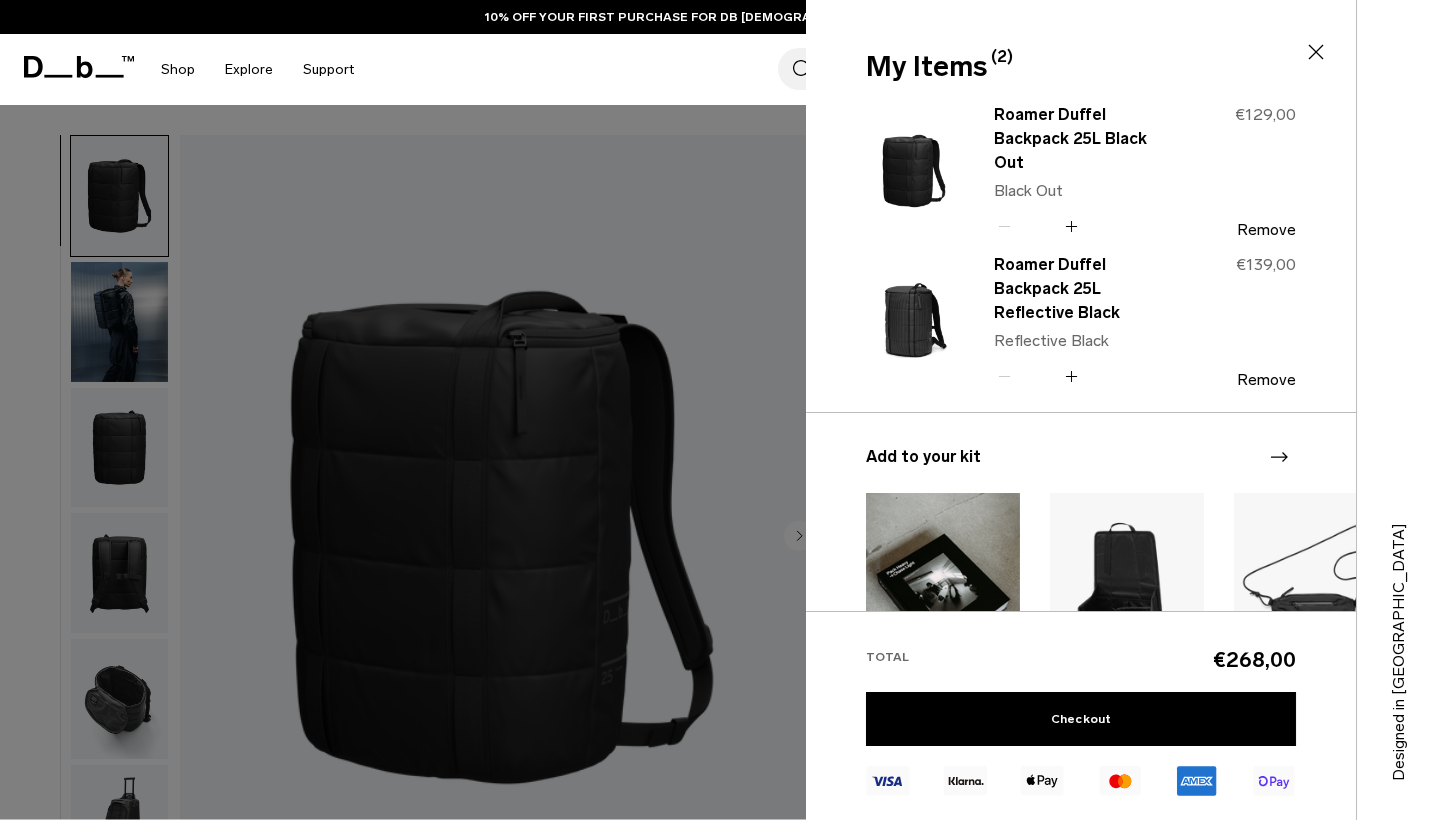 click on "Search for Bags, Luggage...
Search
Close
Trending Products
All Products
Hugger Backpack 30L Black Out
€209
Ramverk Front-access Carry-on Black Out" at bounding box center (896, 69) 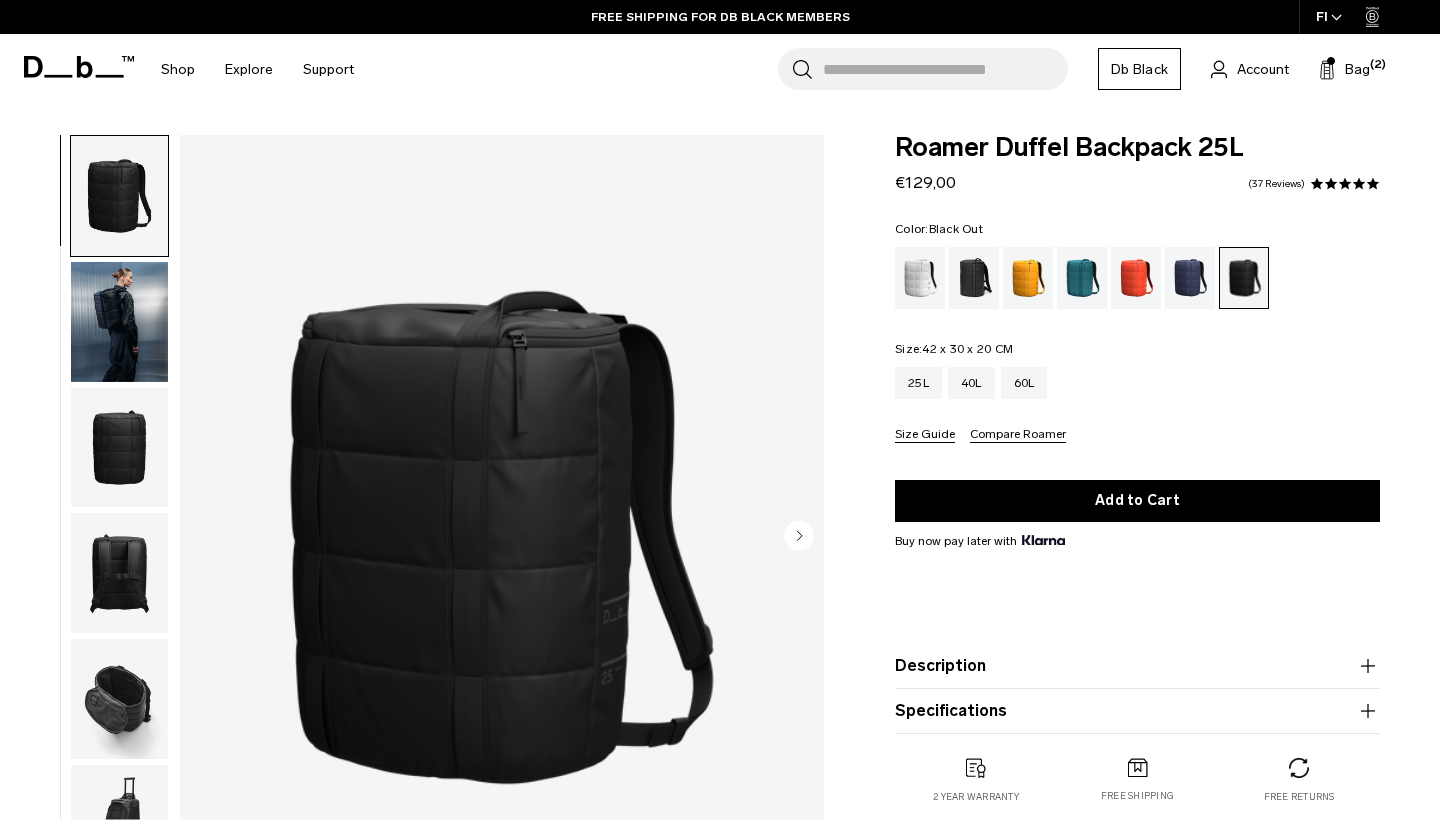 scroll, scrollTop: 0, scrollLeft: 0, axis: both 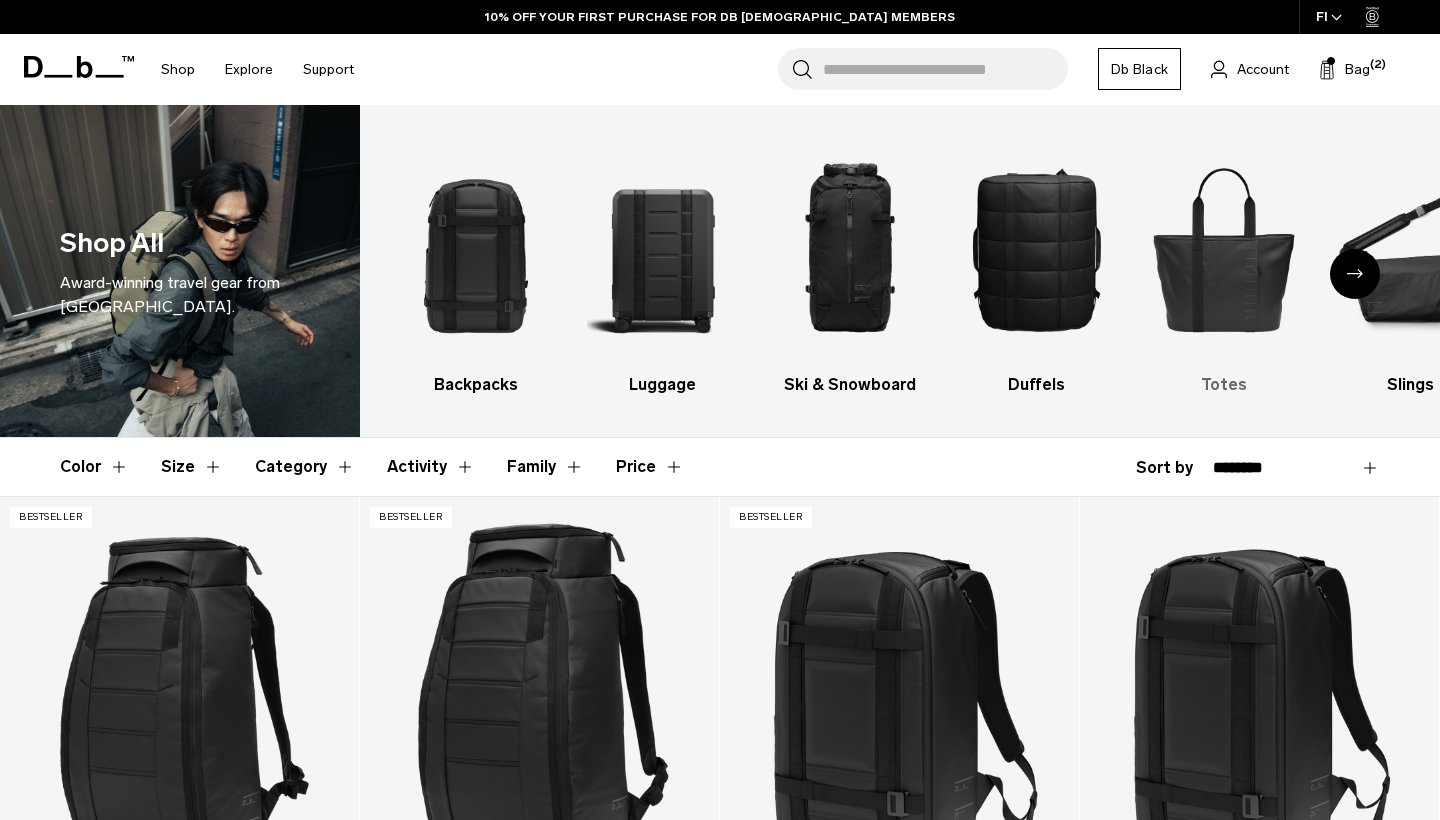 click at bounding box center [1224, 249] 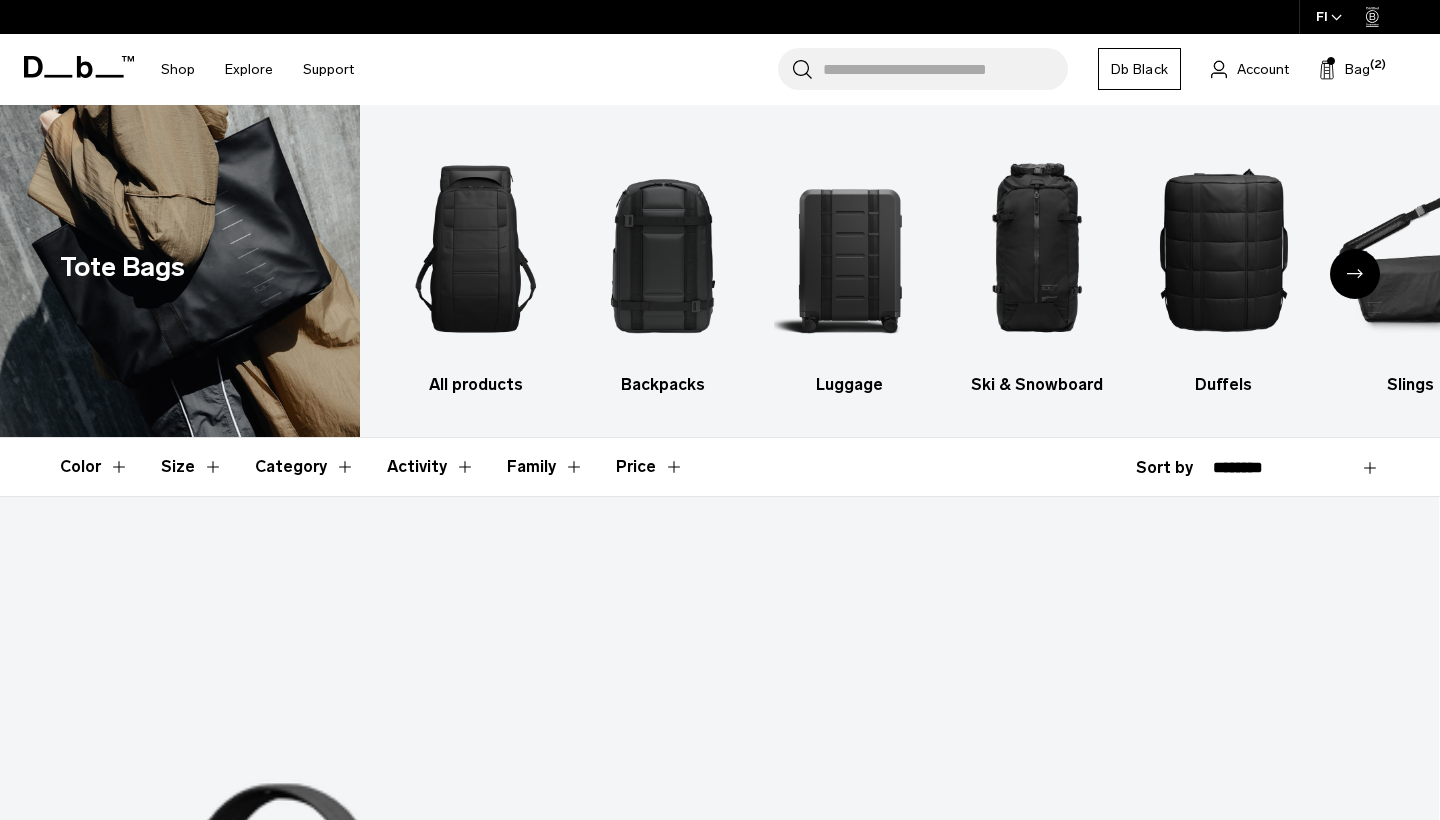 scroll, scrollTop: 0, scrollLeft: 0, axis: both 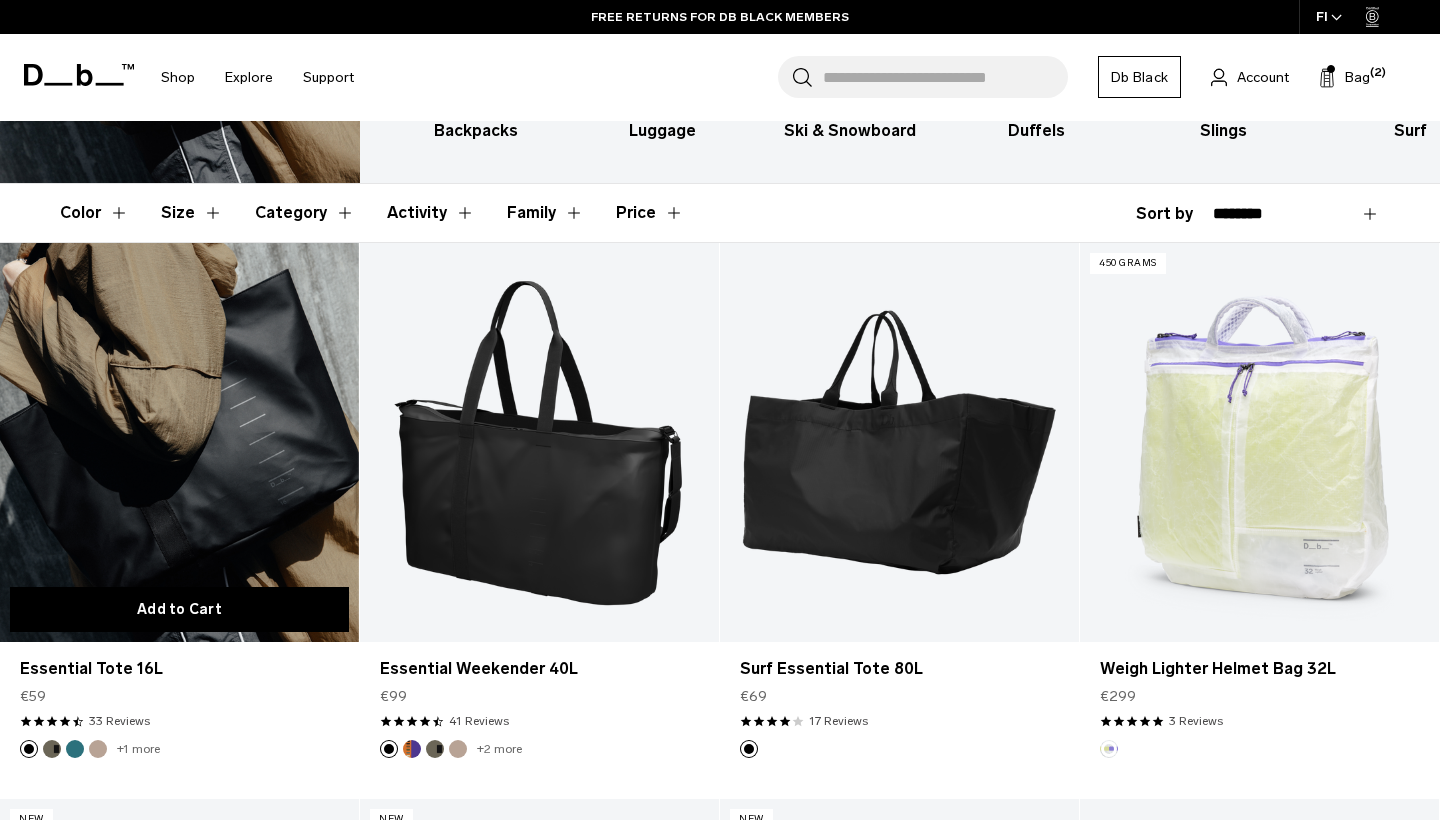 click on "Add to Cart" at bounding box center (179, 609) 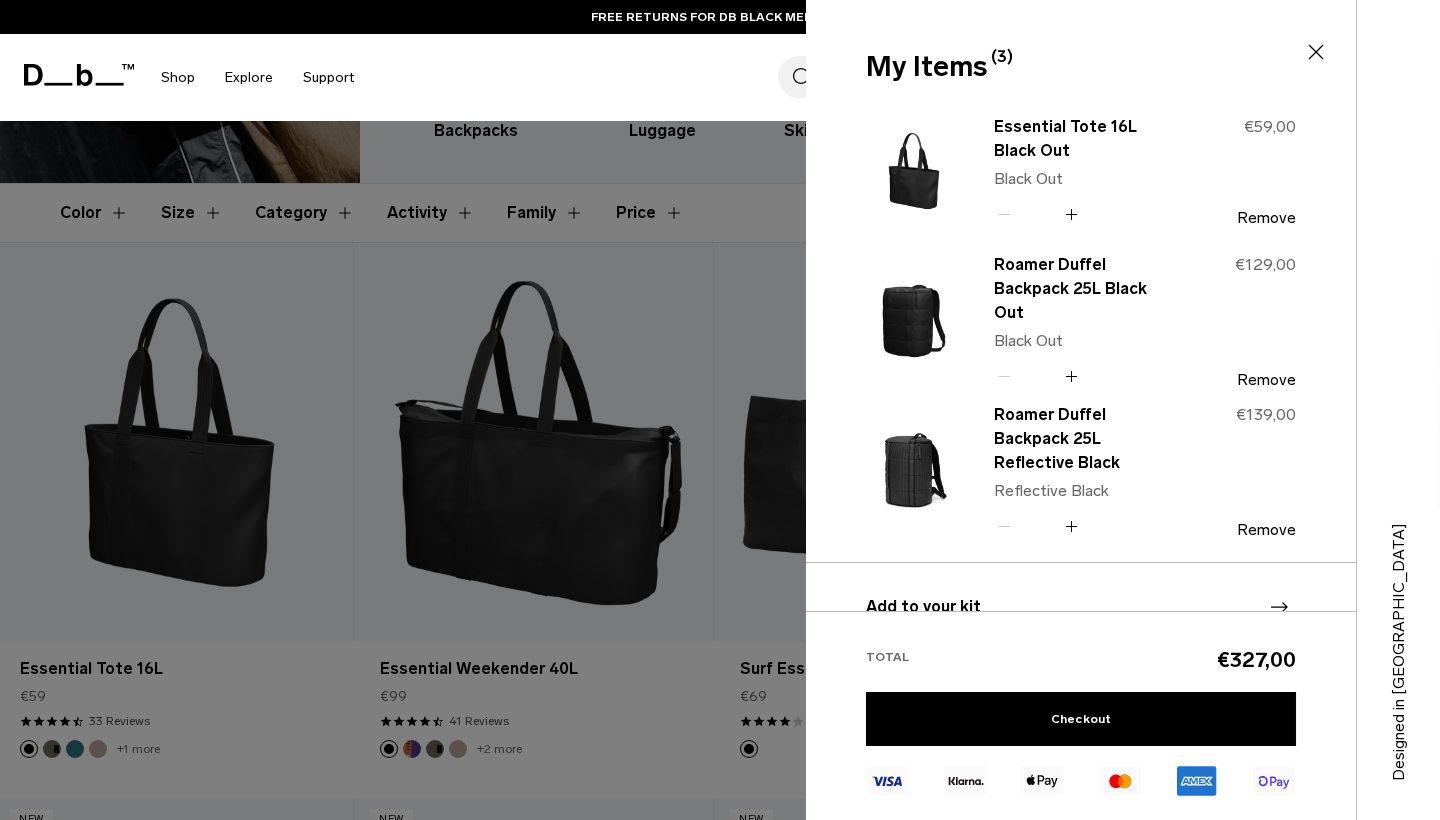 click at bounding box center (720, 410) 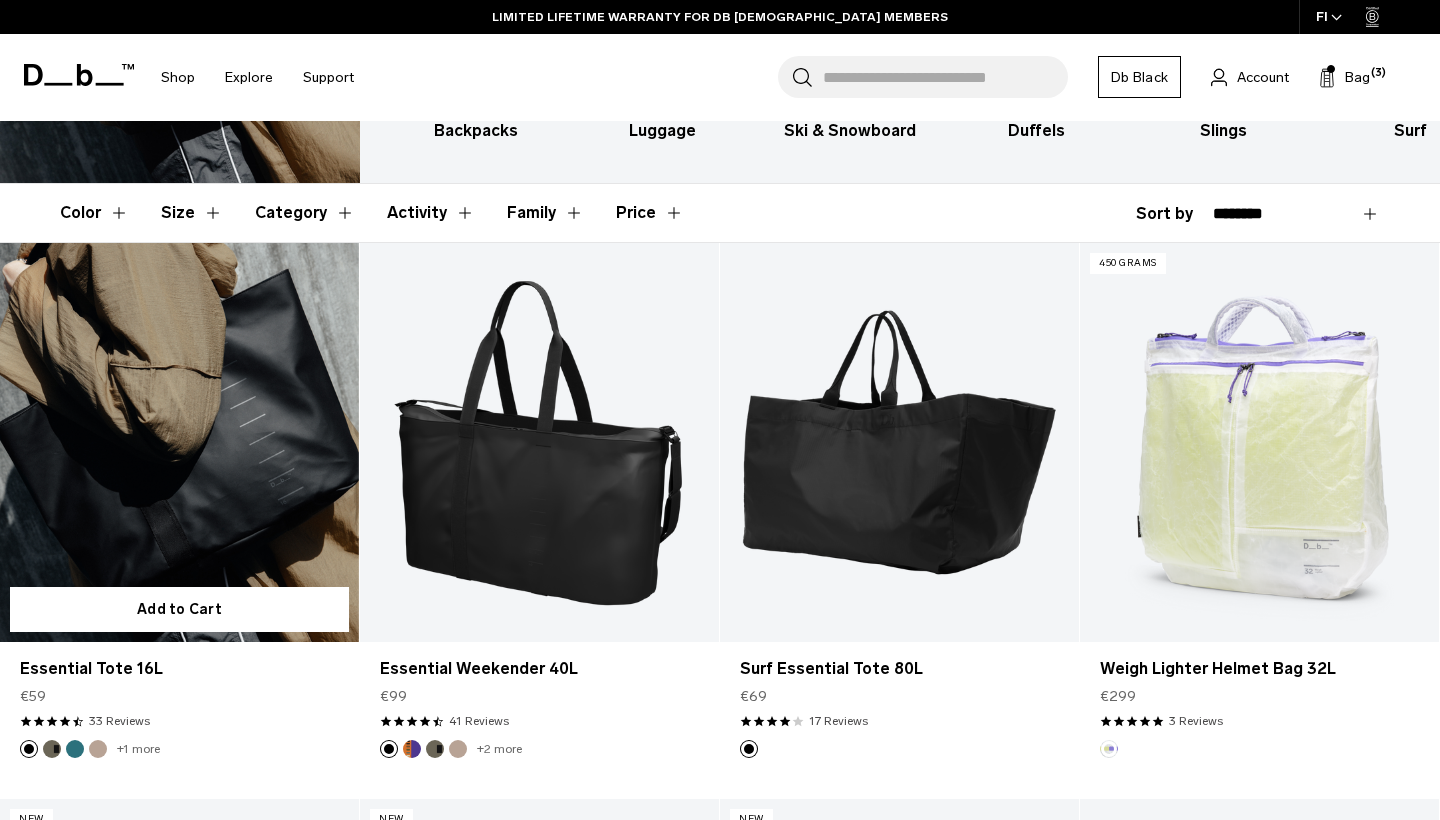 click at bounding box center (179, 442) 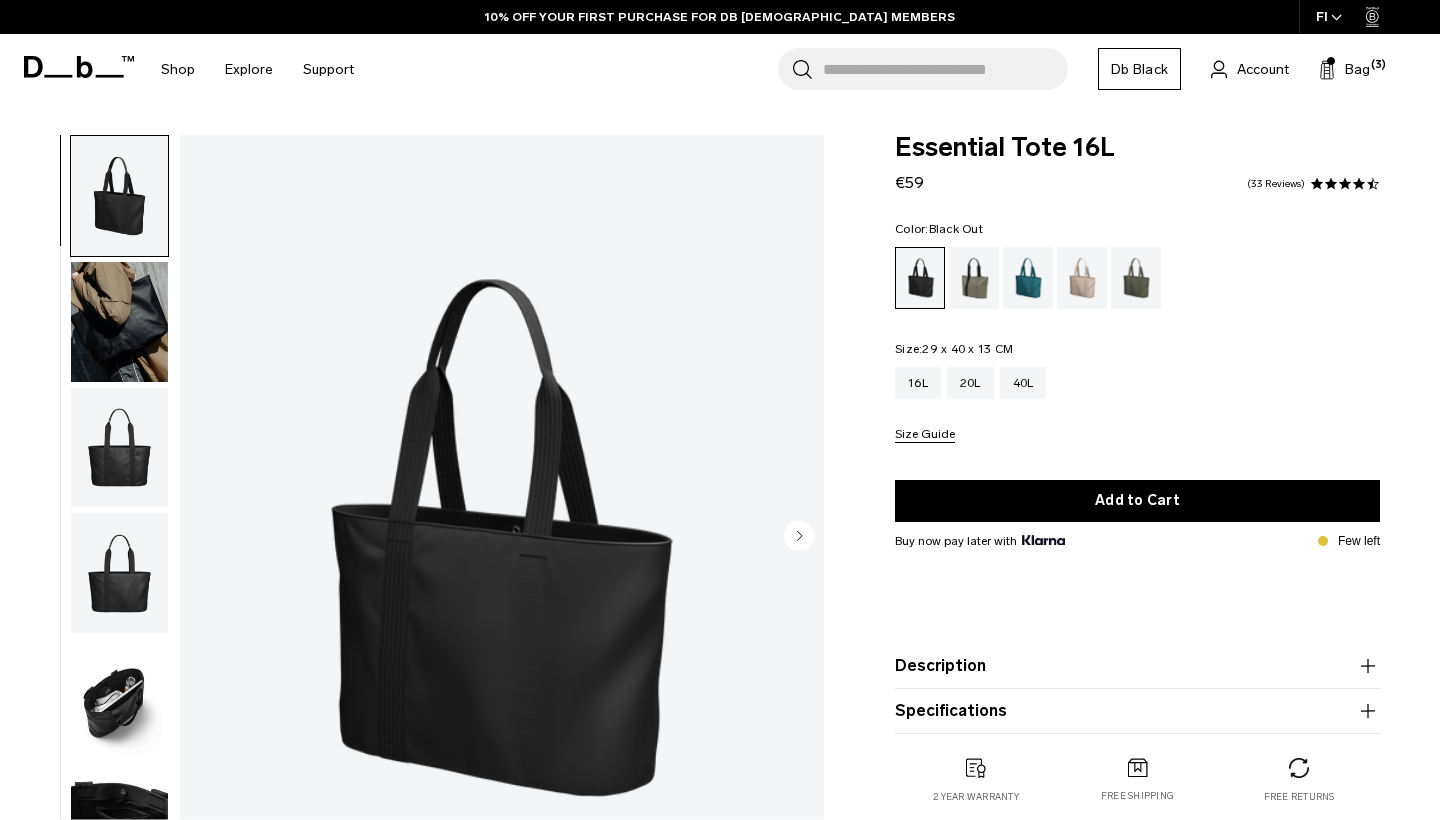 scroll, scrollTop: 0, scrollLeft: 0, axis: both 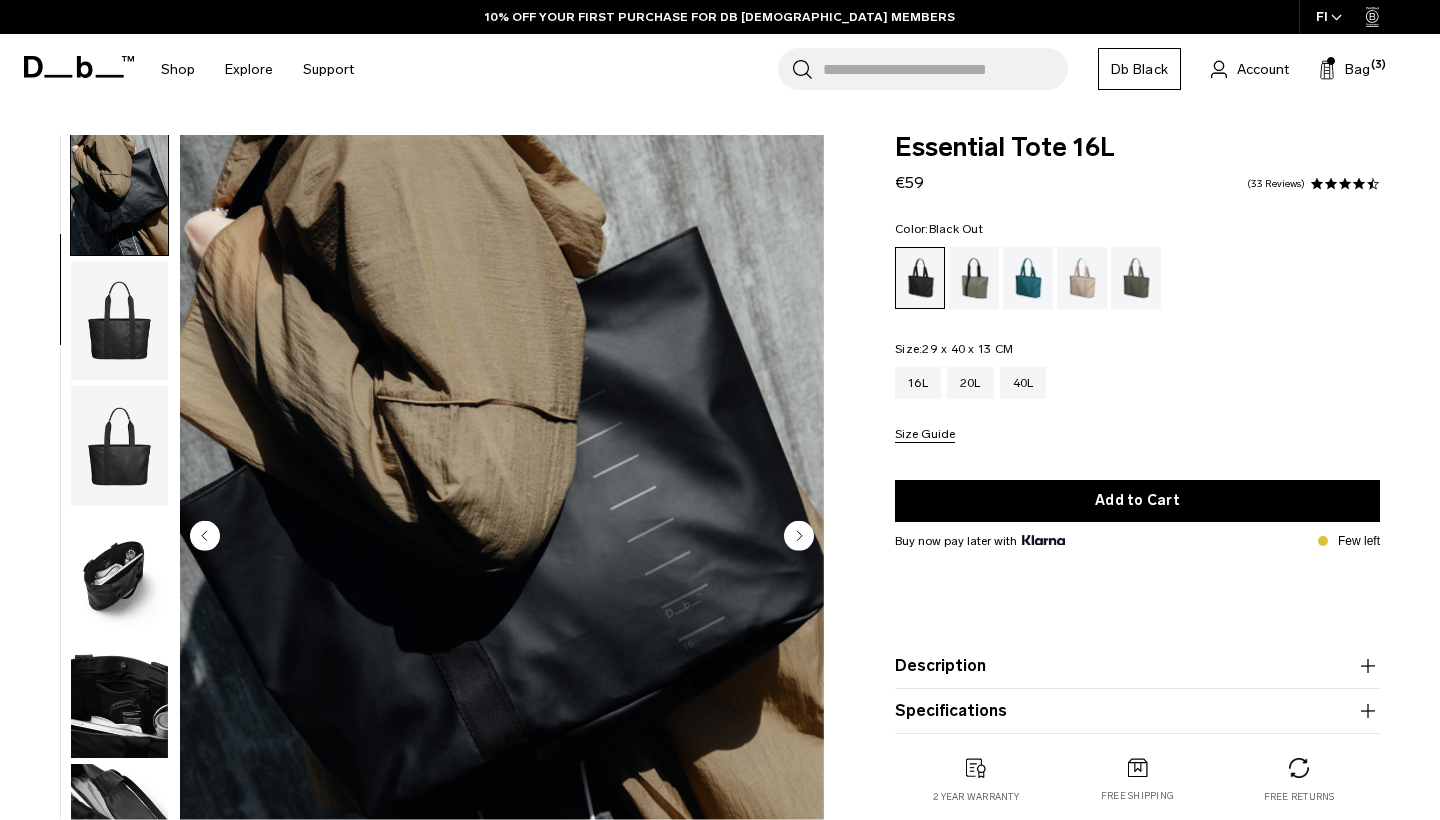 click 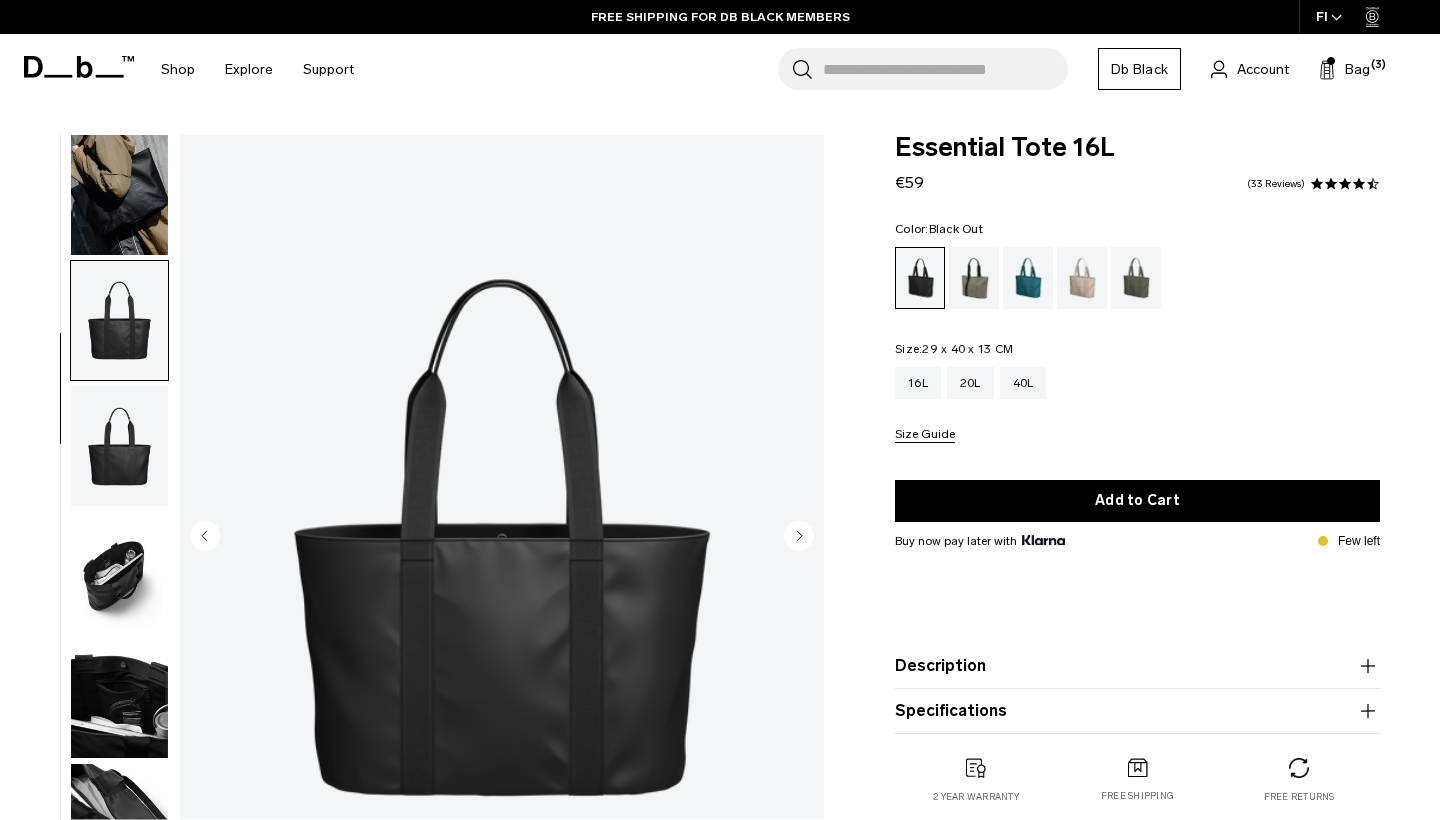 scroll, scrollTop: 209, scrollLeft: 0, axis: vertical 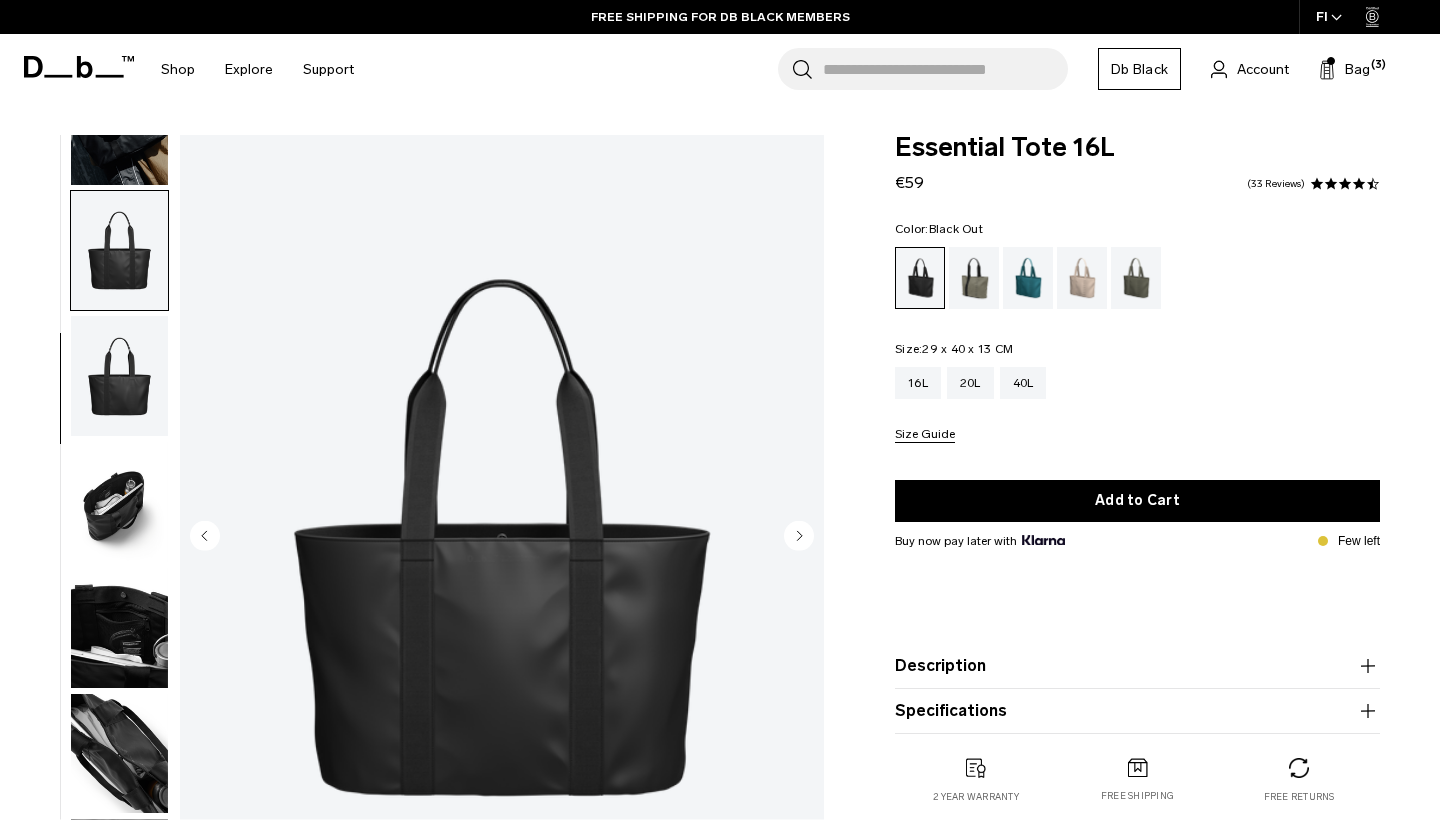 click 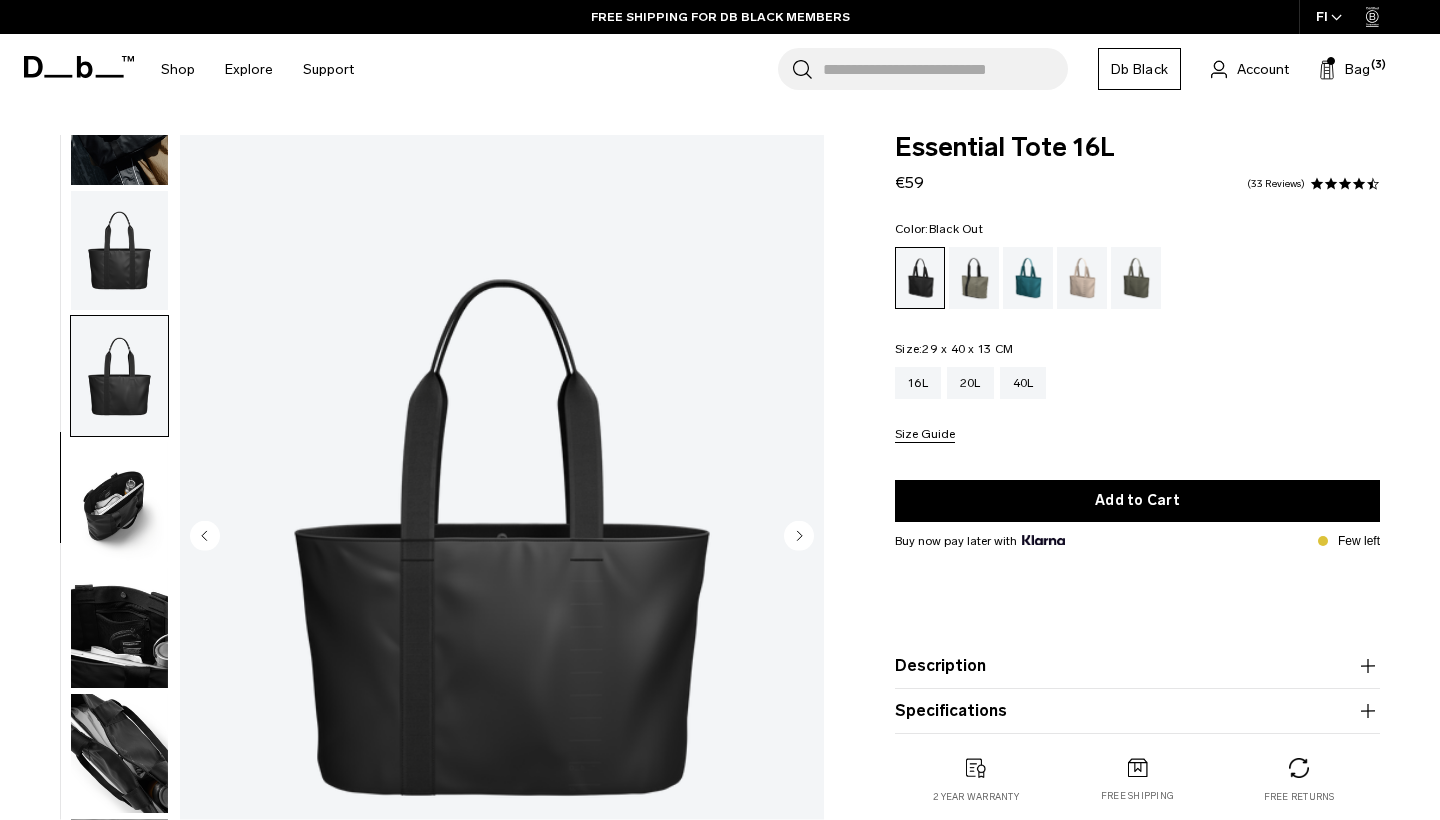 click 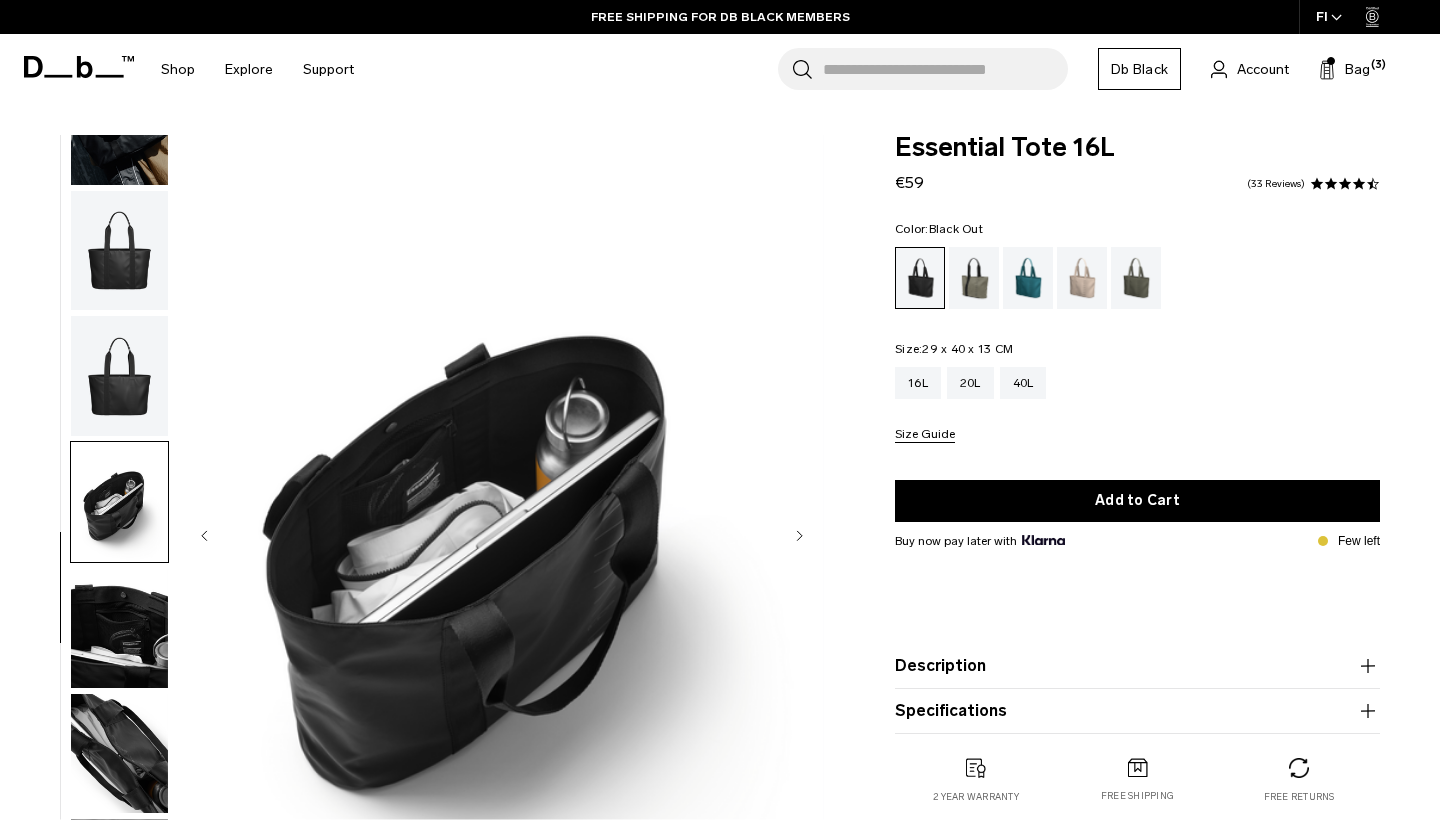 click 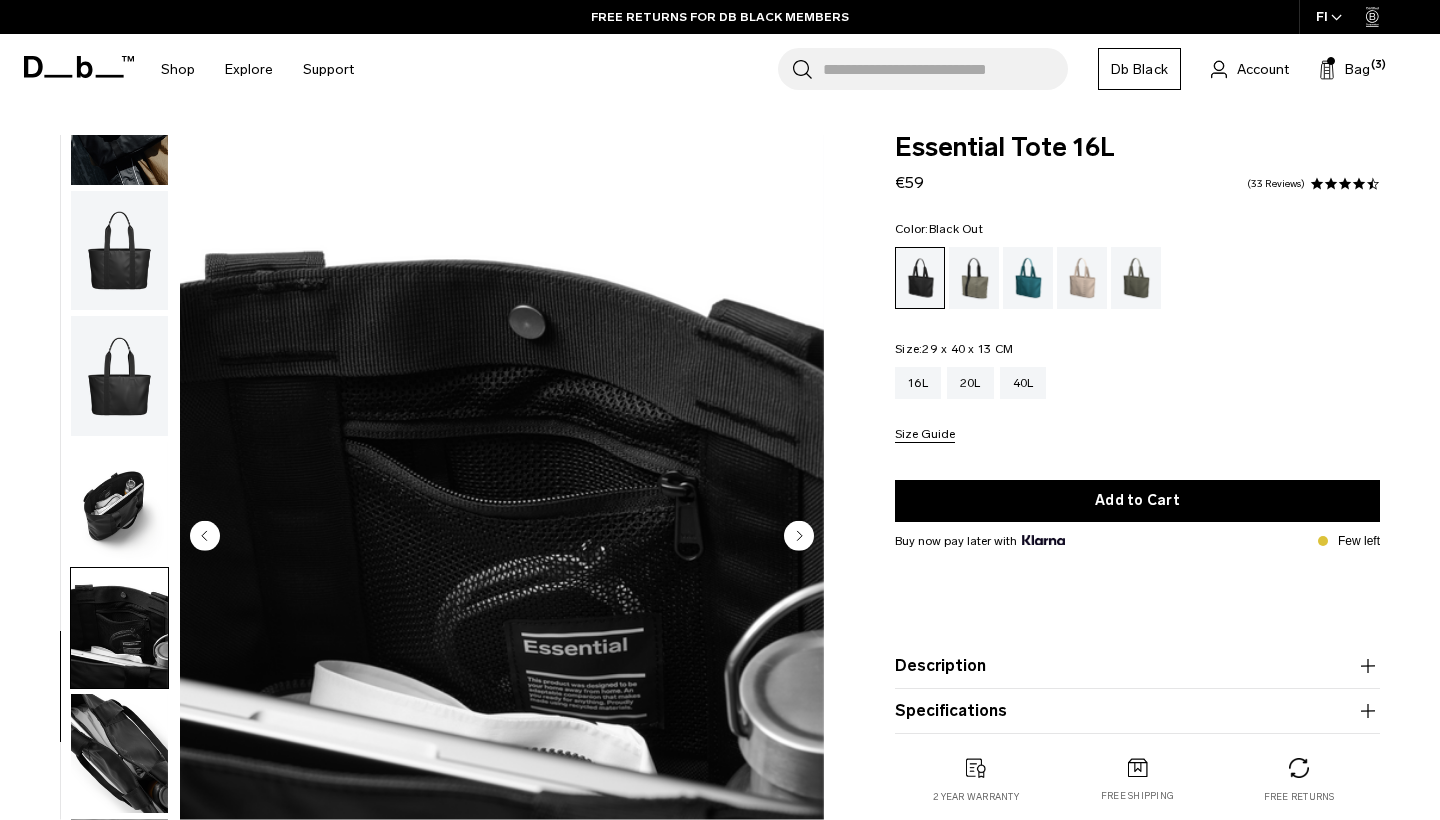 click 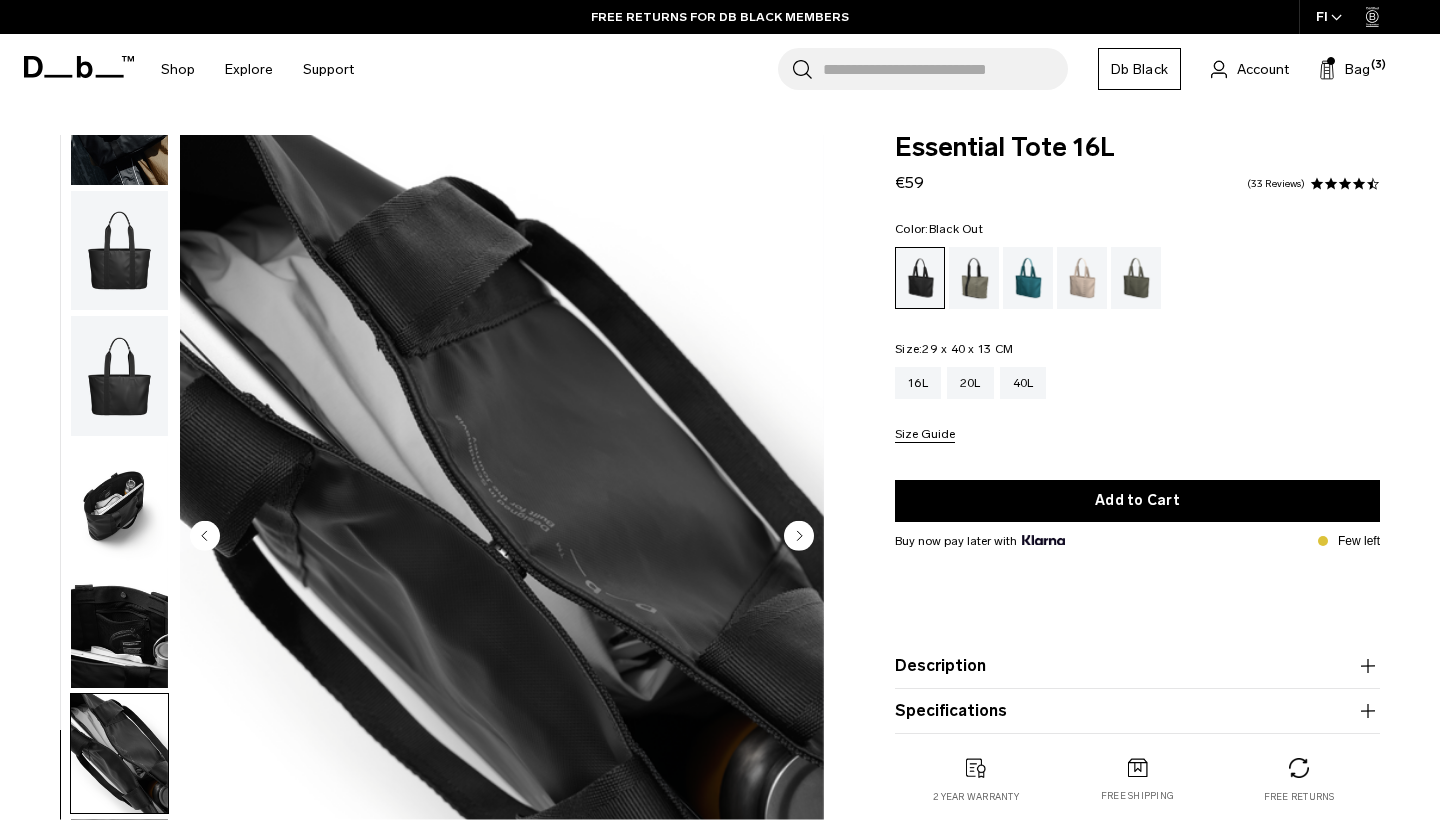 click 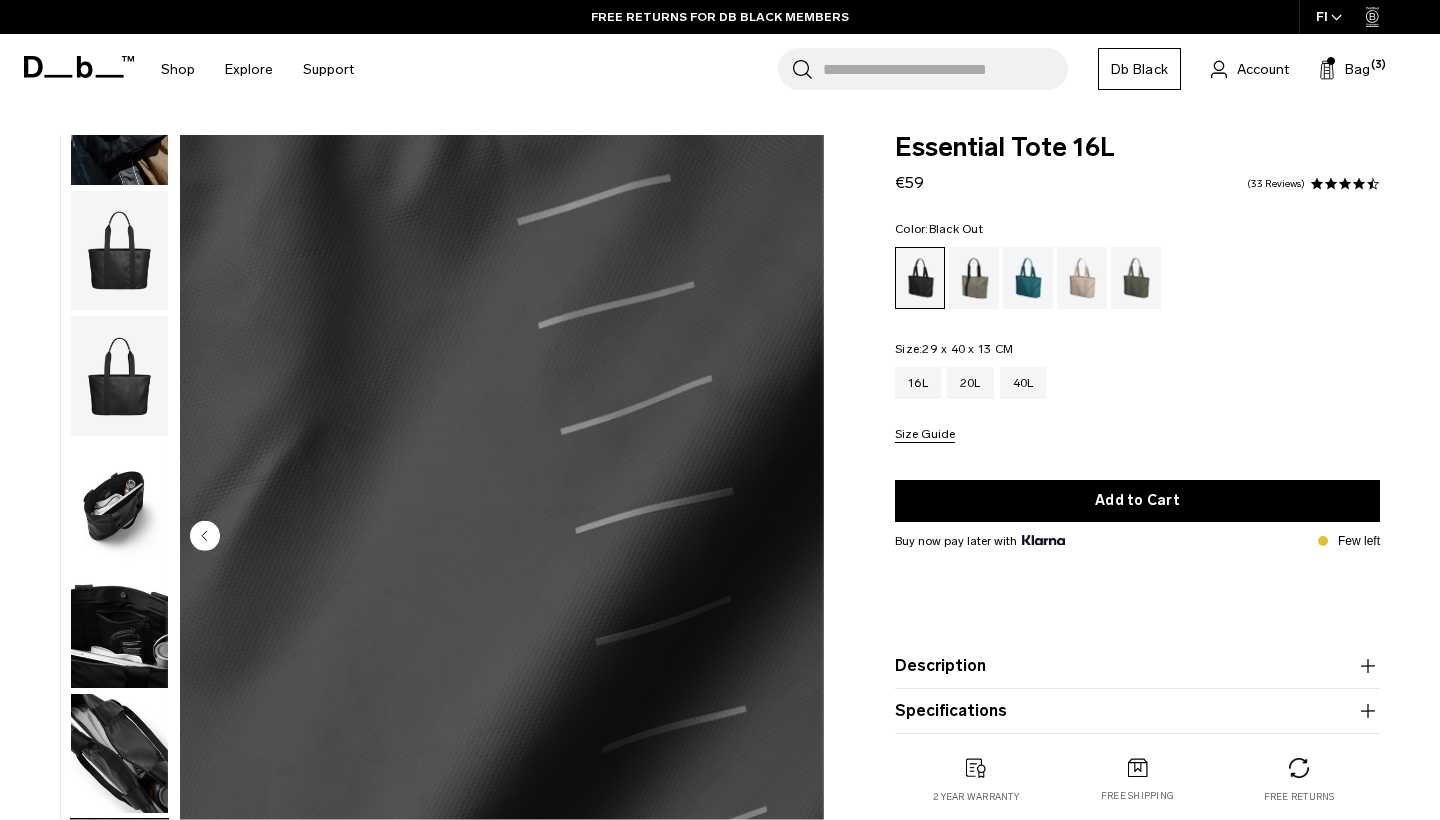 click at bounding box center (502, 537) 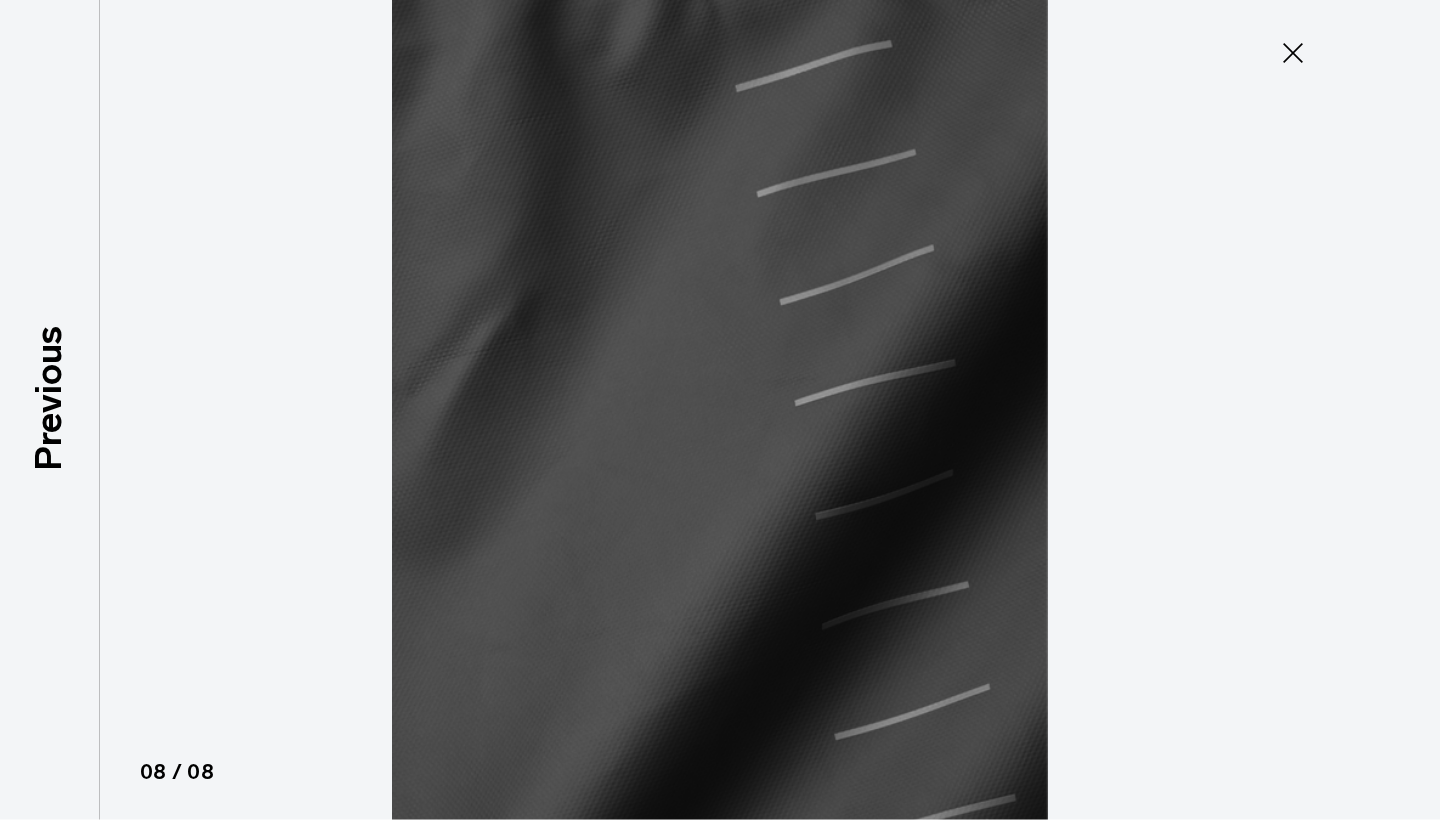 click at bounding box center (720, 410) 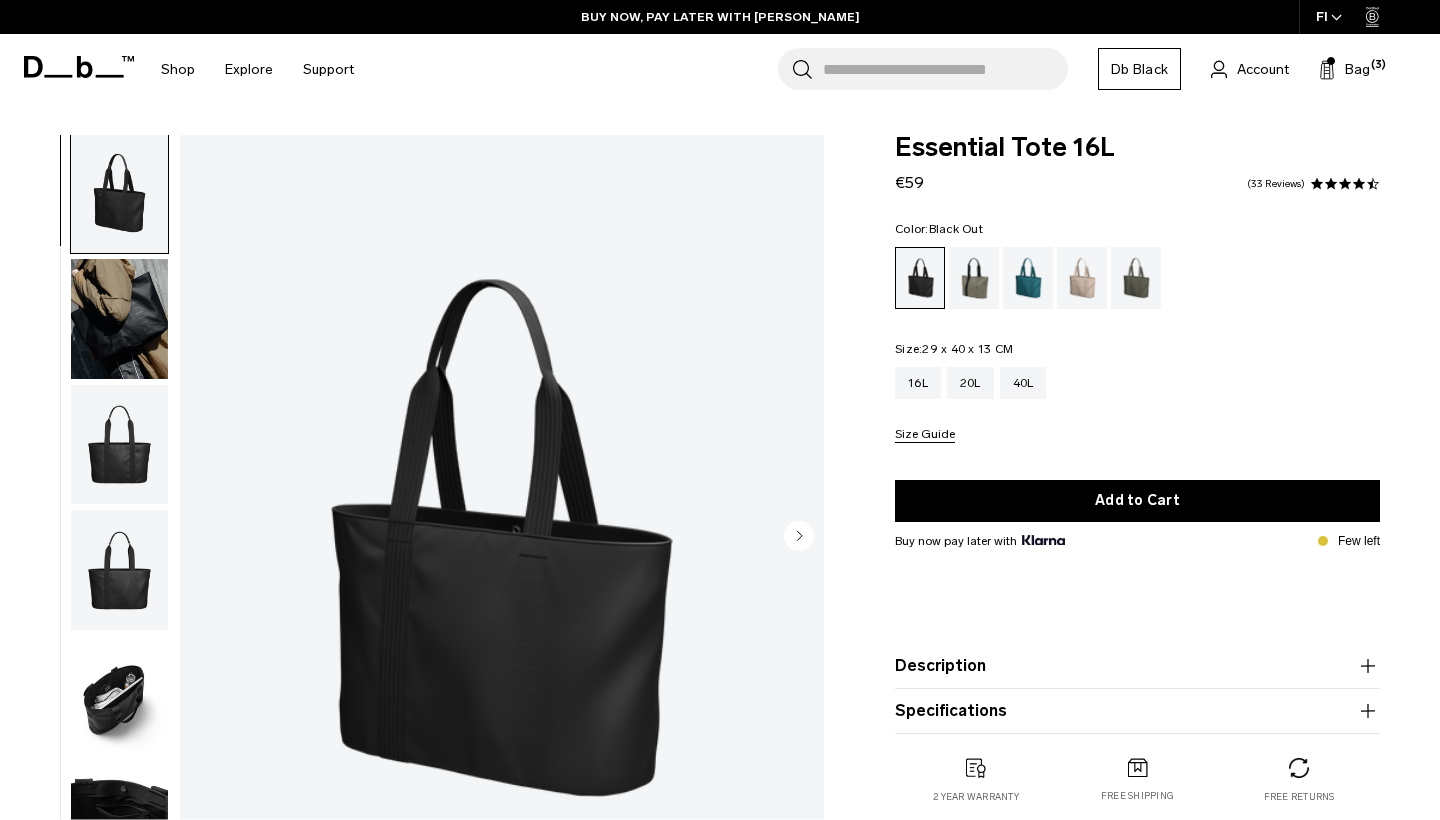 scroll, scrollTop: 0, scrollLeft: 0, axis: both 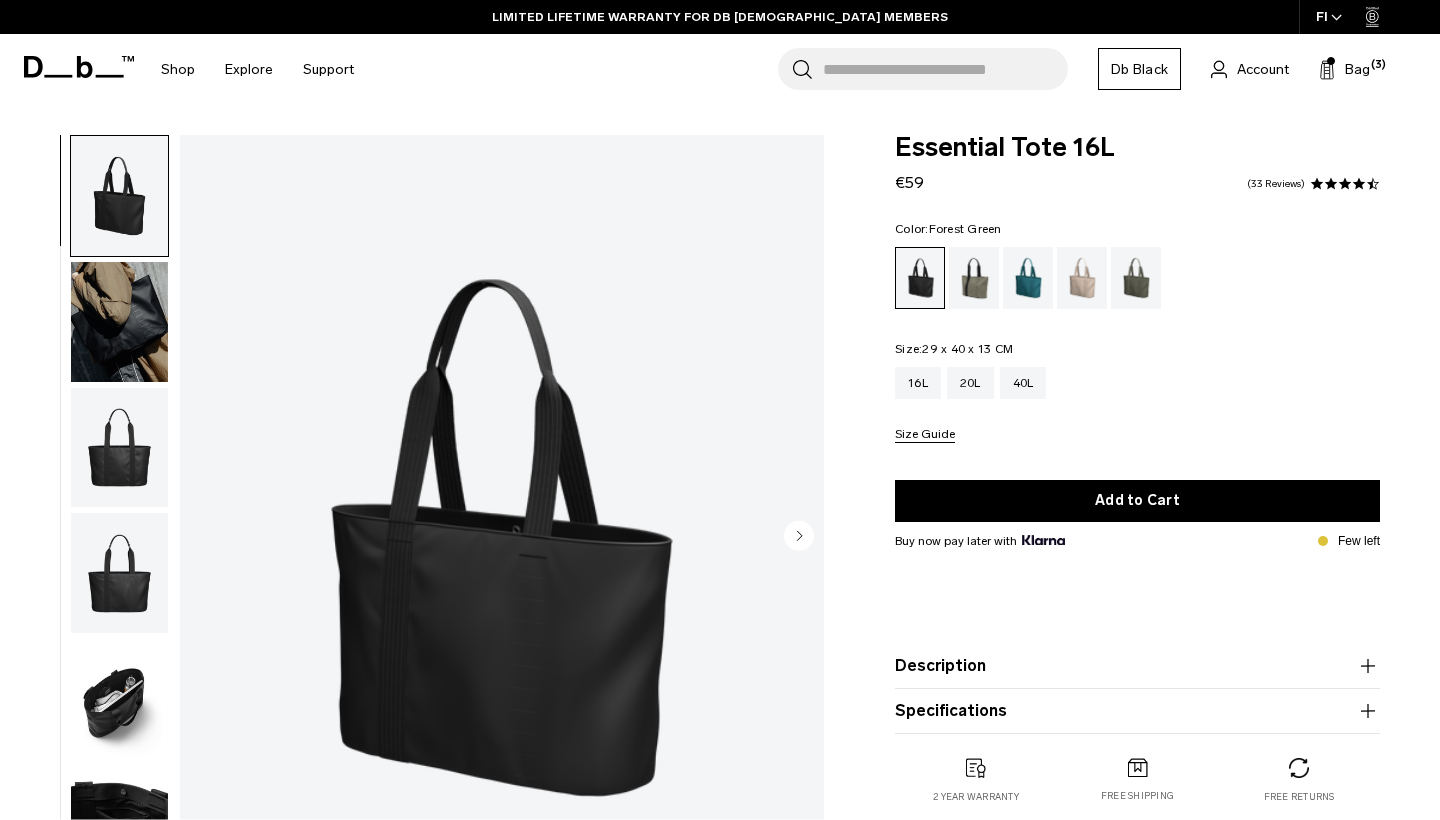 click at bounding box center [974, 278] 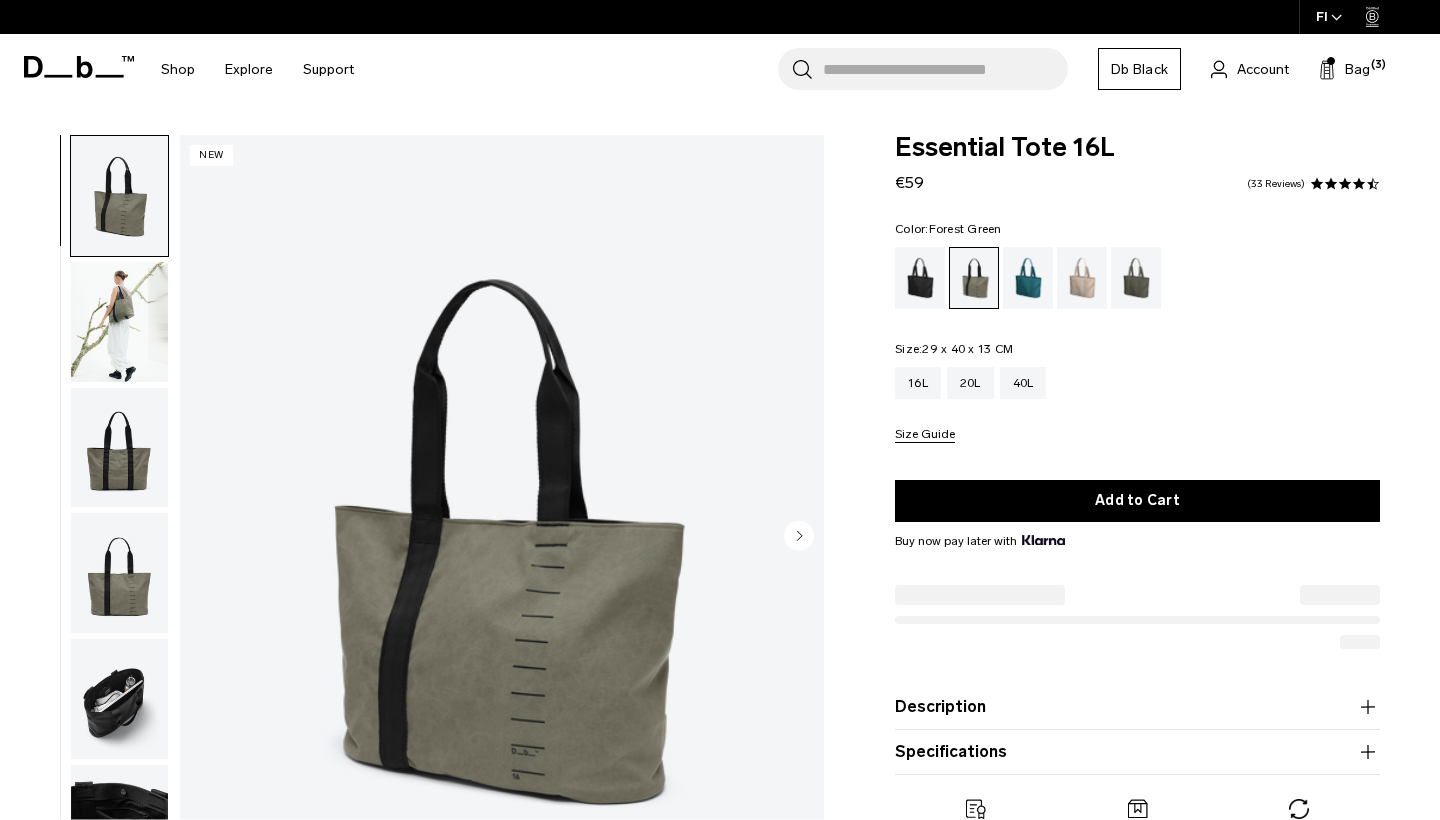 scroll, scrollTop: 0, scrollLeft: 0, axis: both 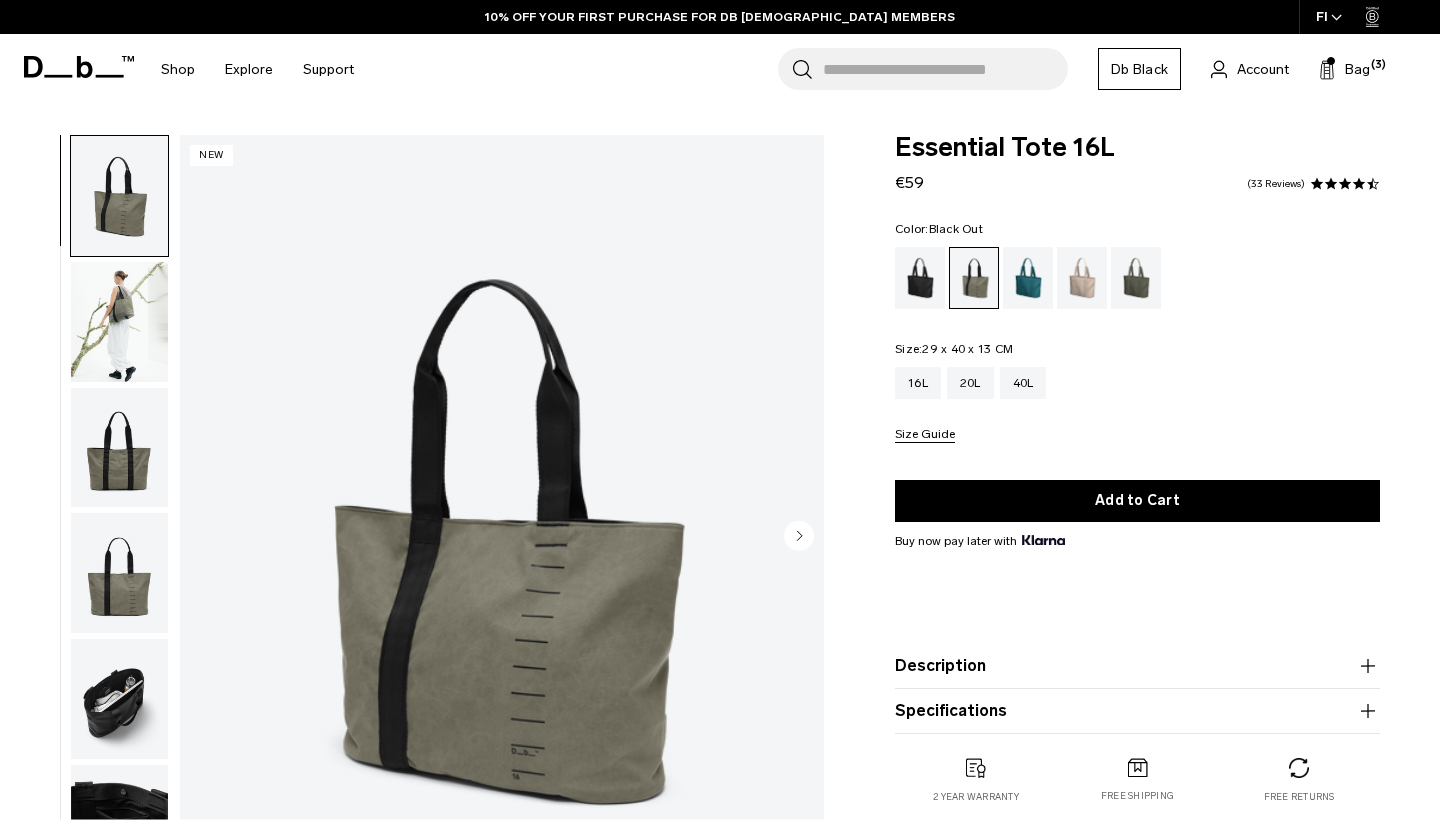 click at bounding box center [920, 278] 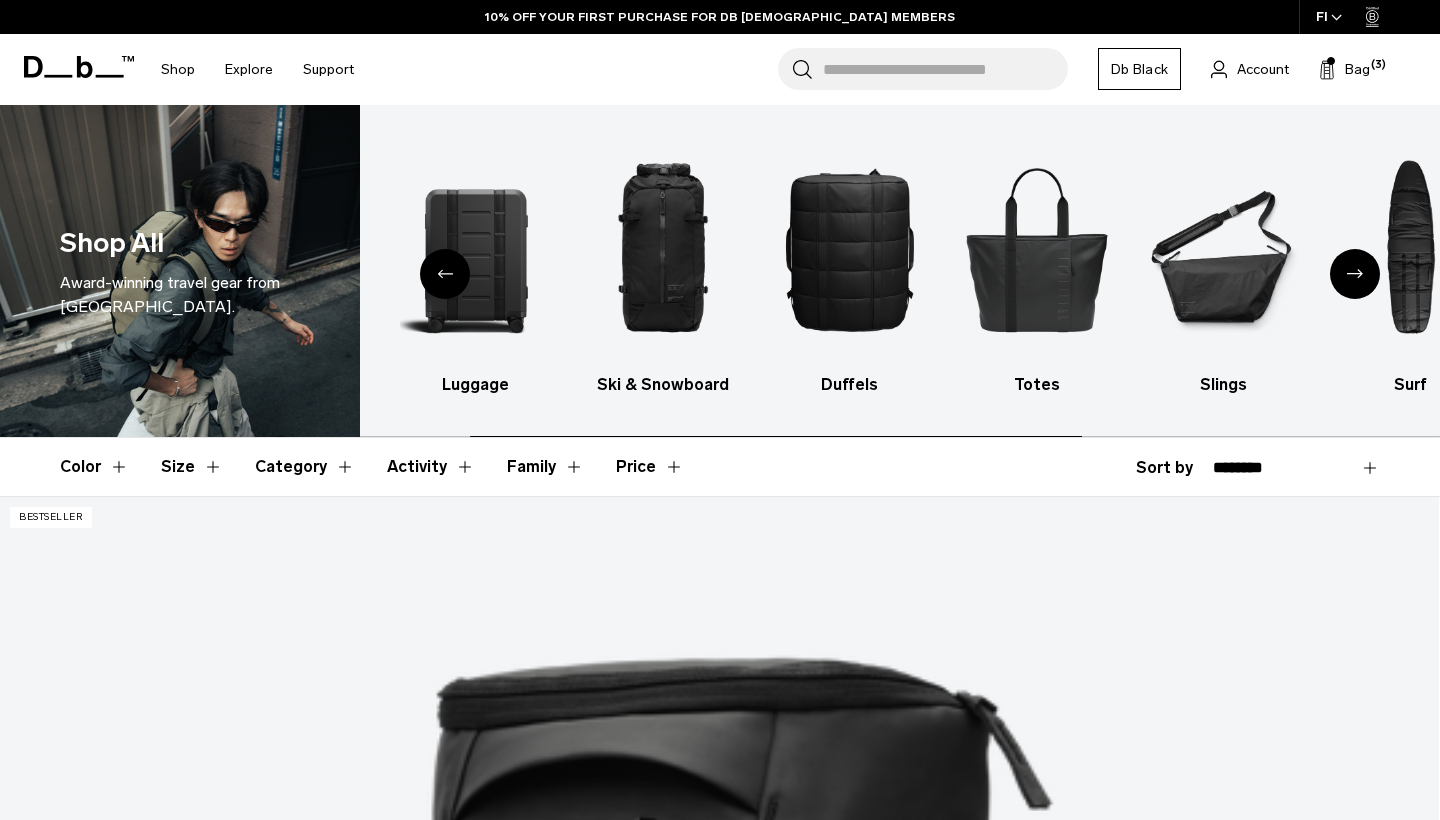 scroll, scrollTop: 0, scrollLeft: 0, axis: both 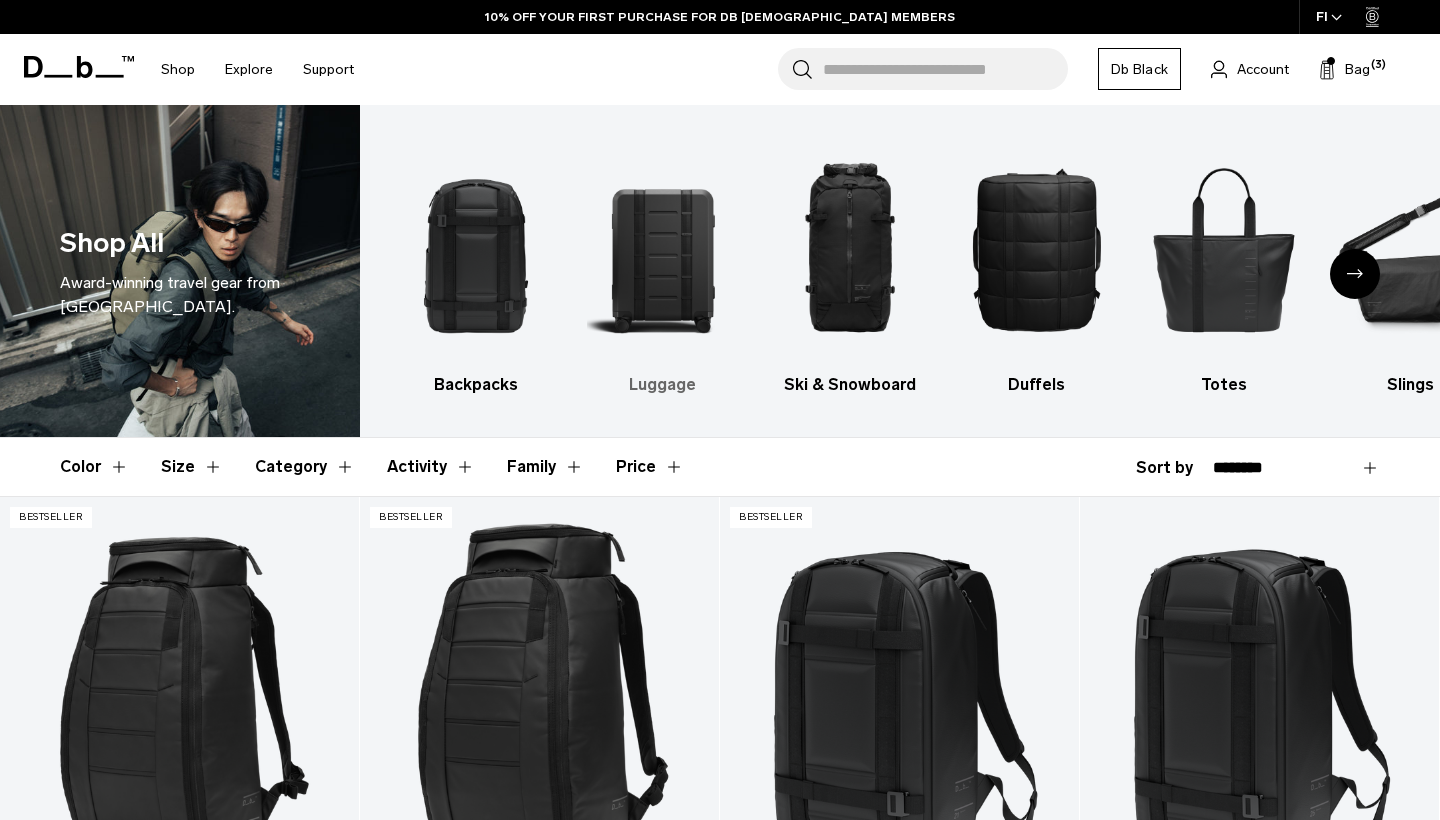 click at bounding box center [663, 249] 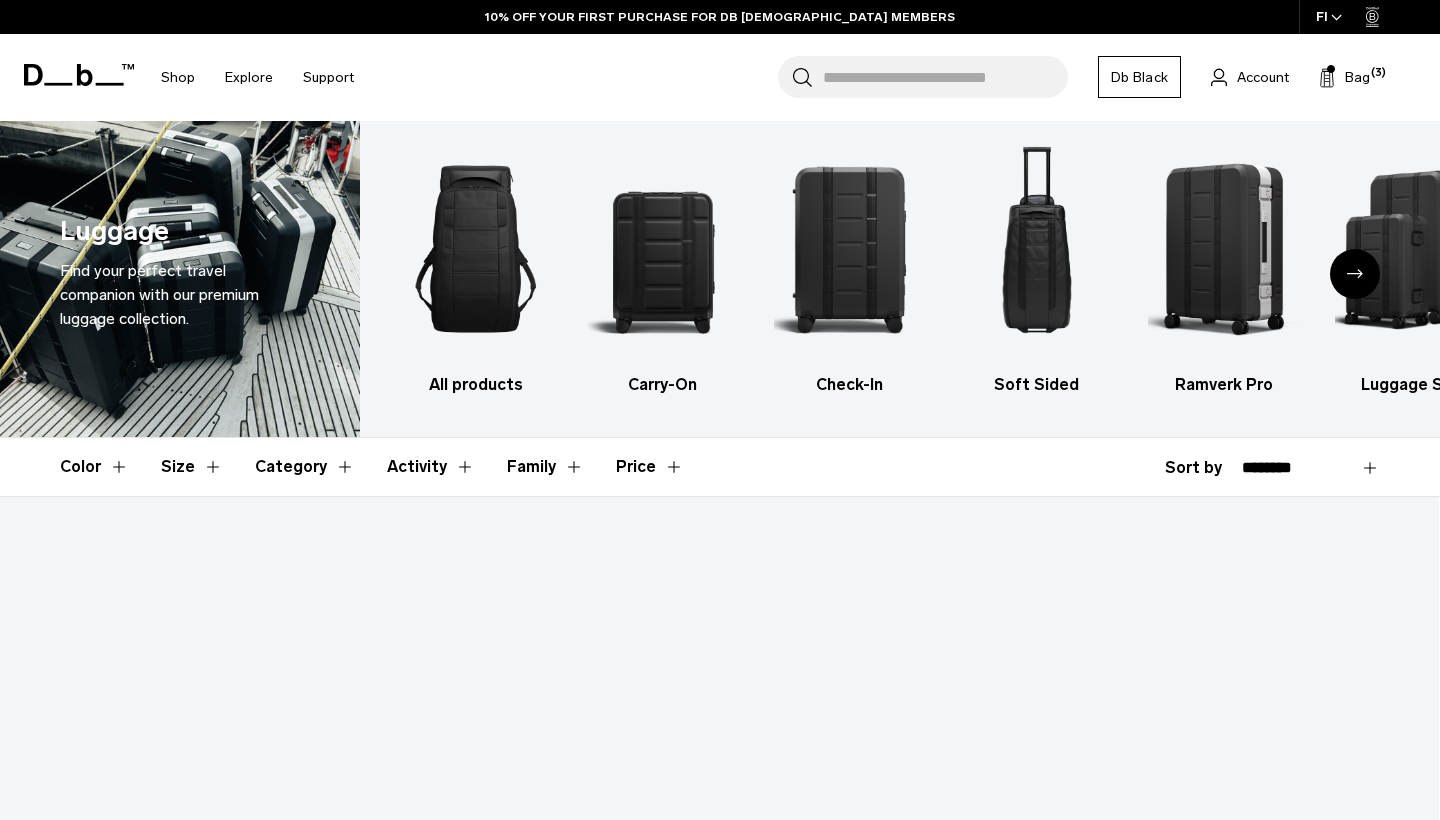 scroll, scrollTop: 159, scrollLeft: 0, axis: vertical 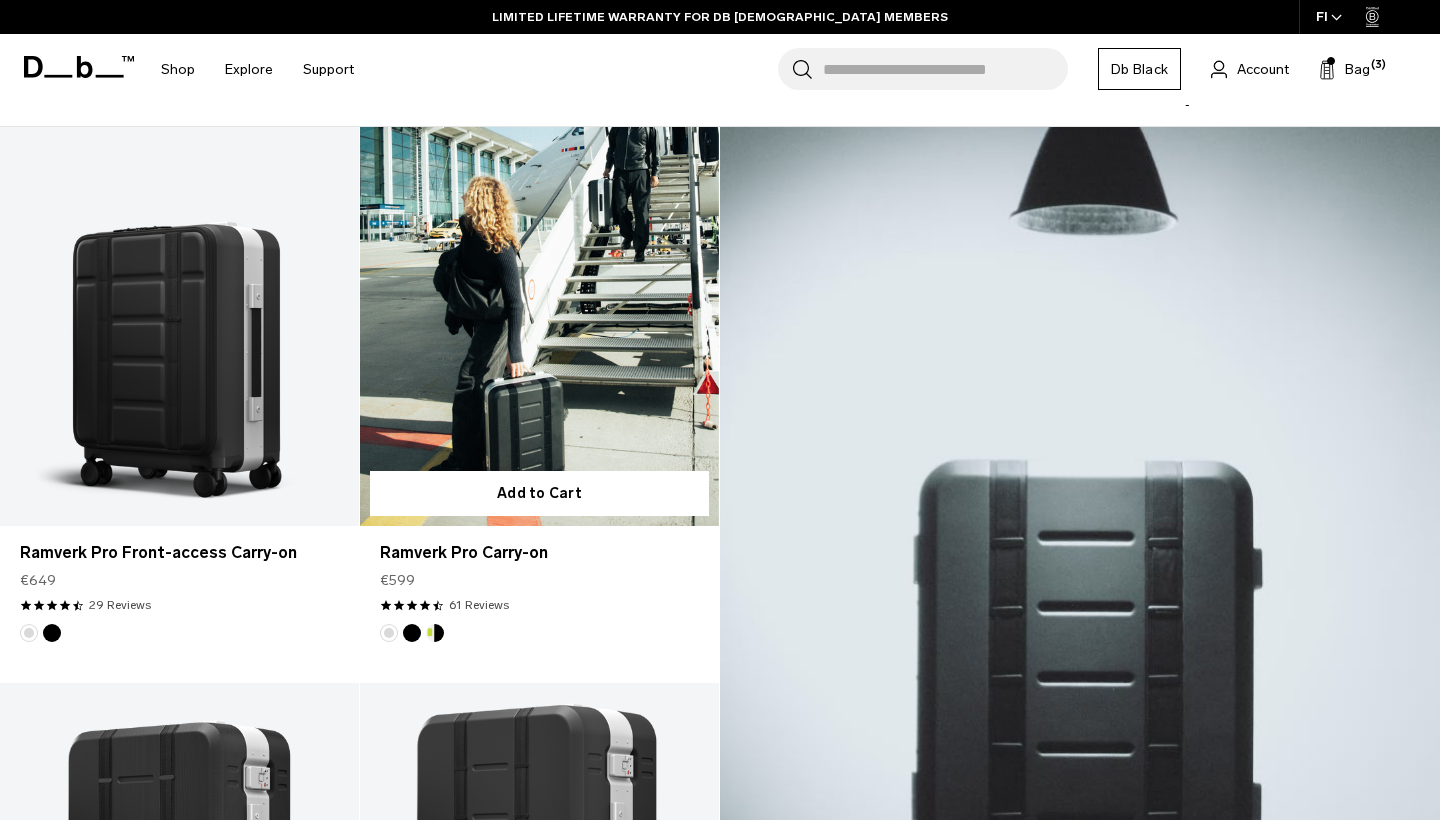click at bounding box center [539, 326] 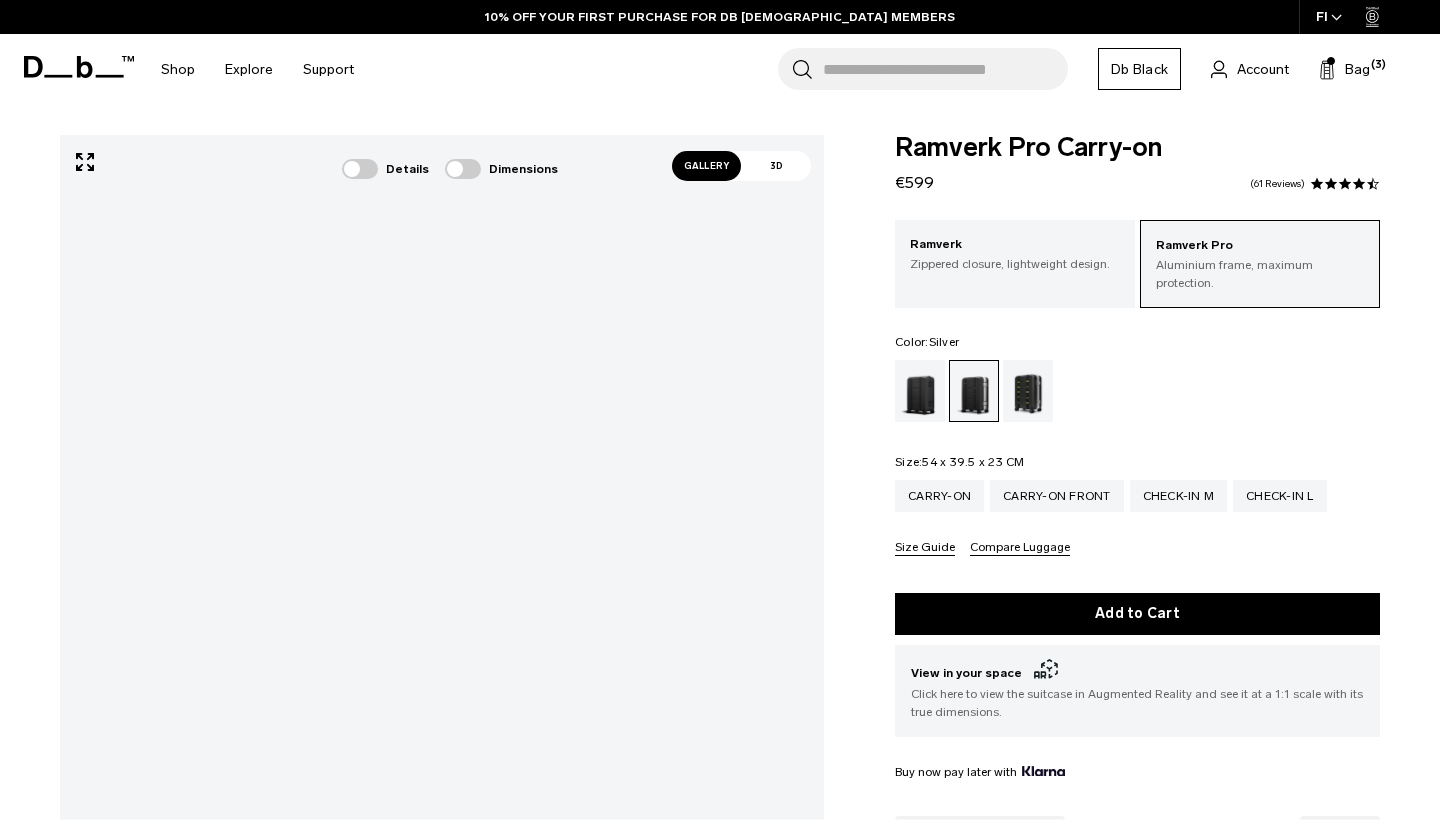 scroll, scrollTop: 0, scrollLeft: 0, axis: both 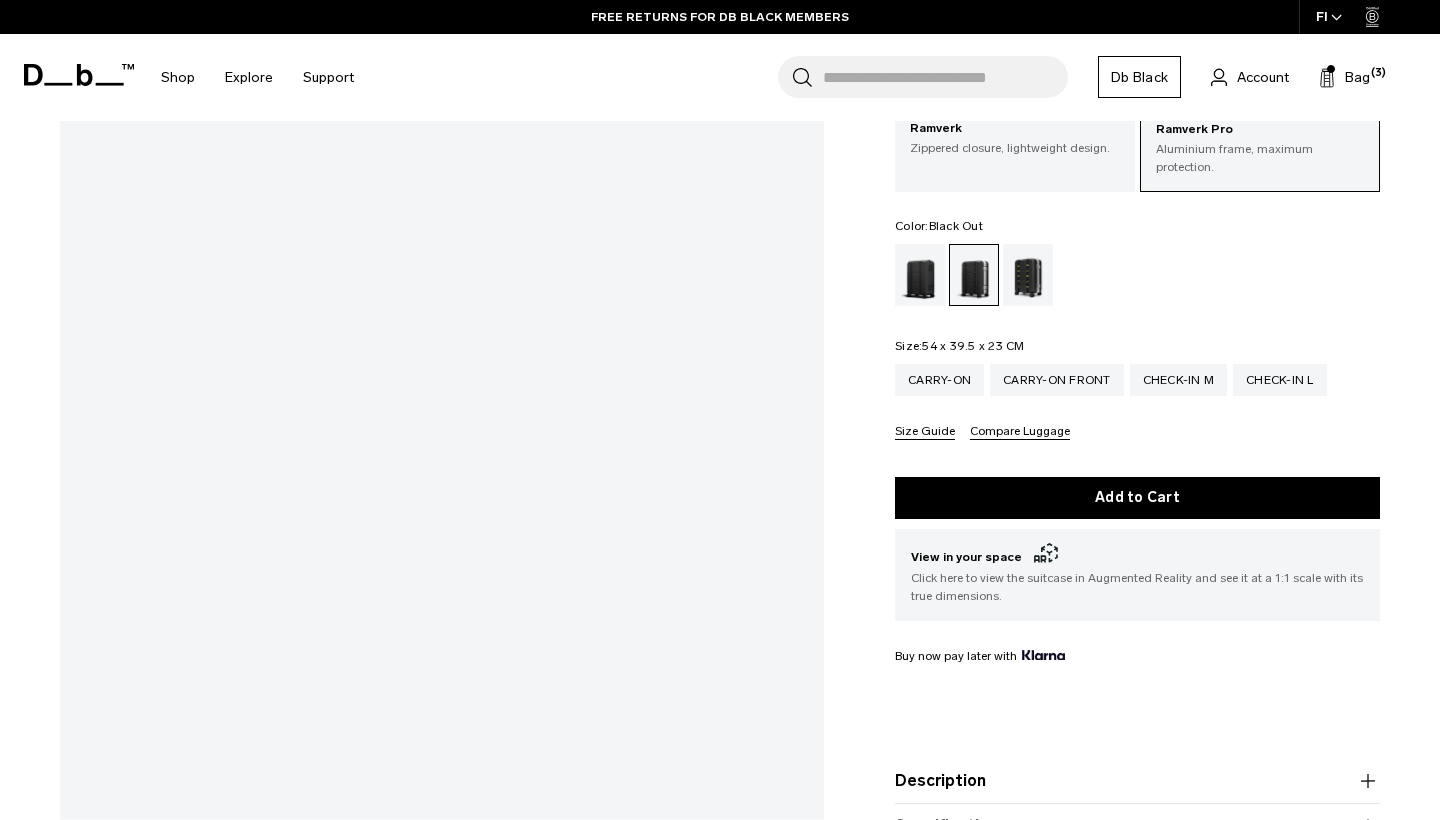 click at bounding box center [920, 275] 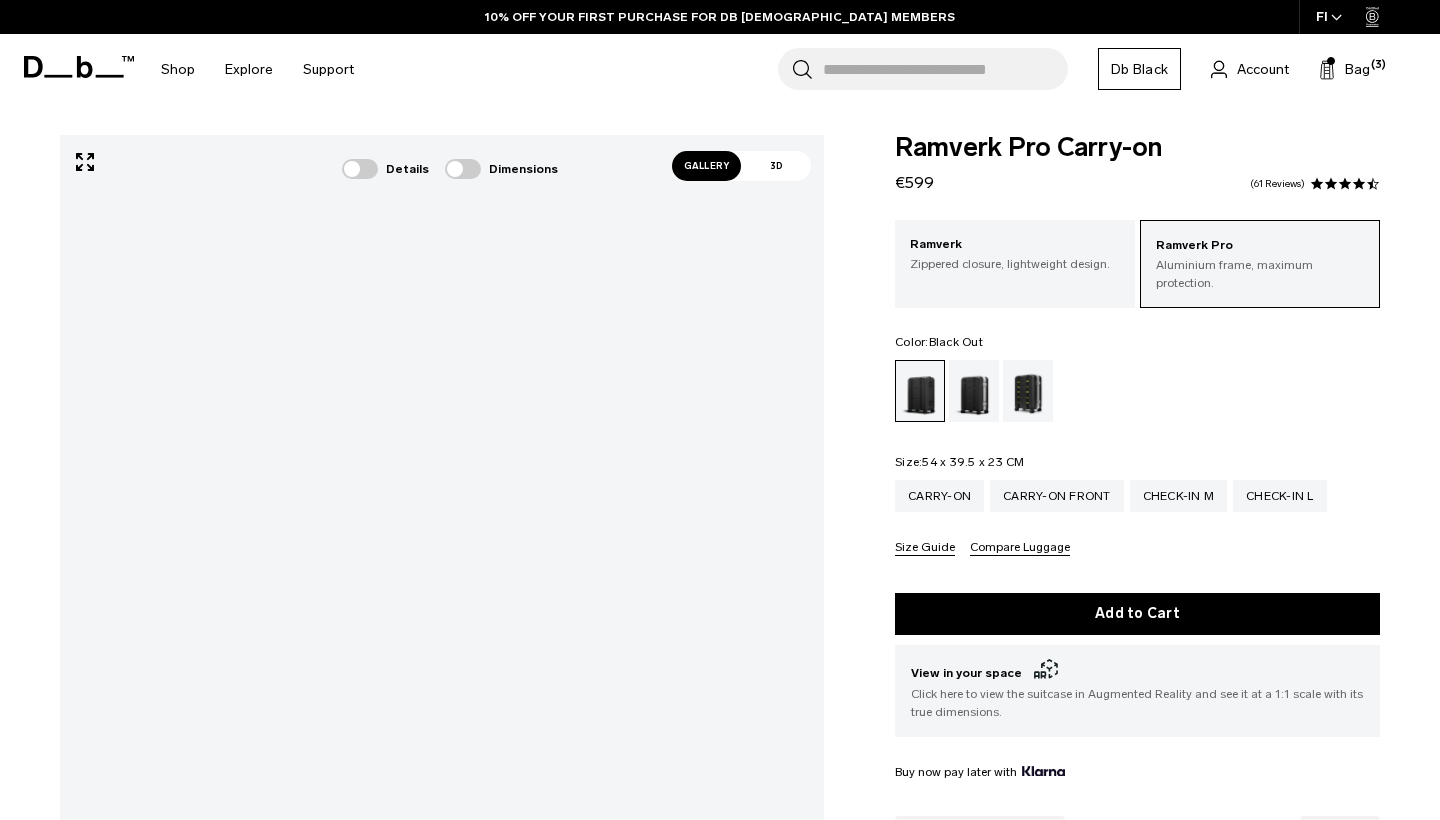 scroll, scrollTop: 0, scrollLeft: 0, axis: both 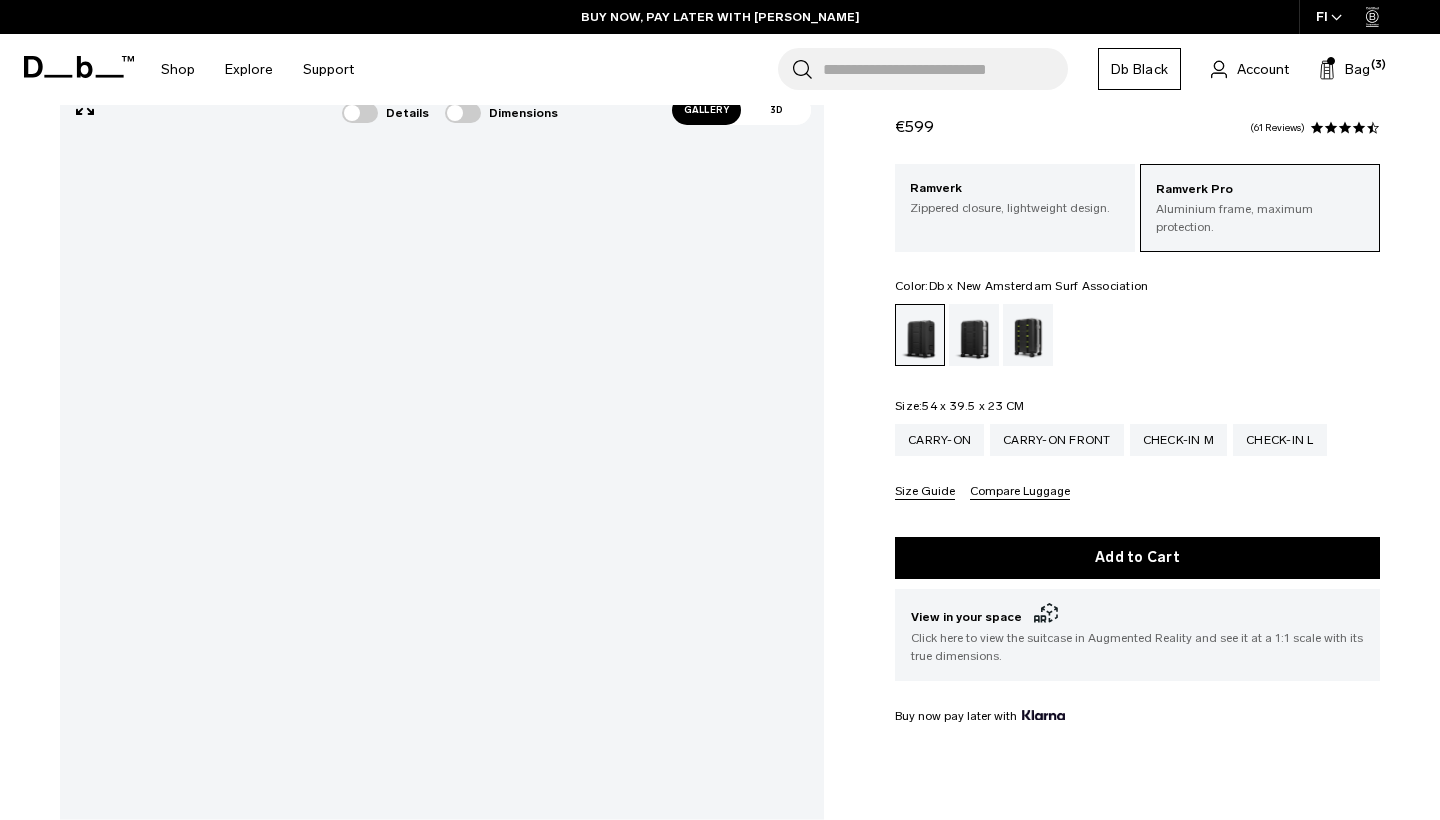 click at bounding box center [1028, 335] 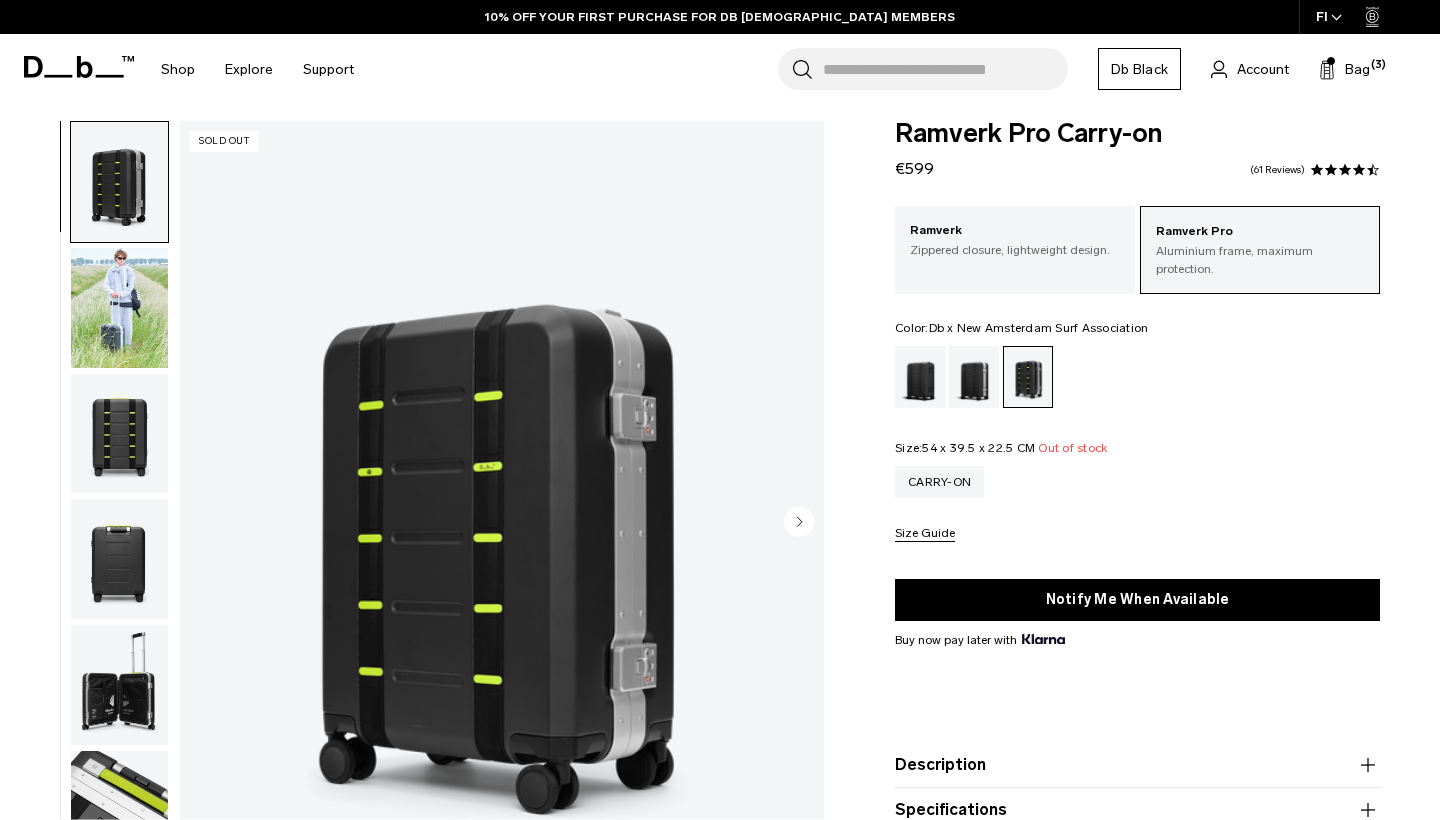 scroll, scrollTop: 128, scrollLeft: 0, axis: vertical 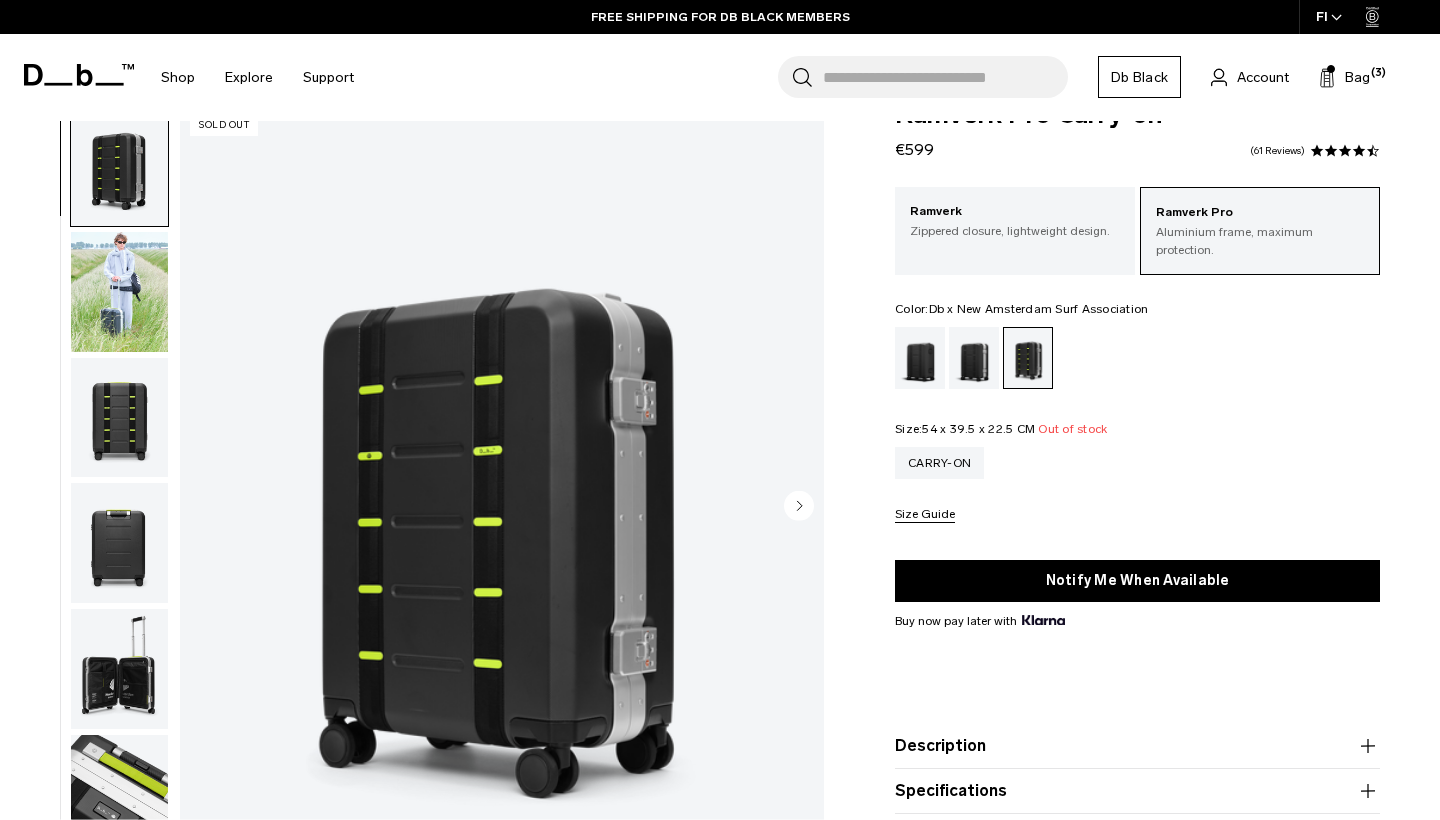 click 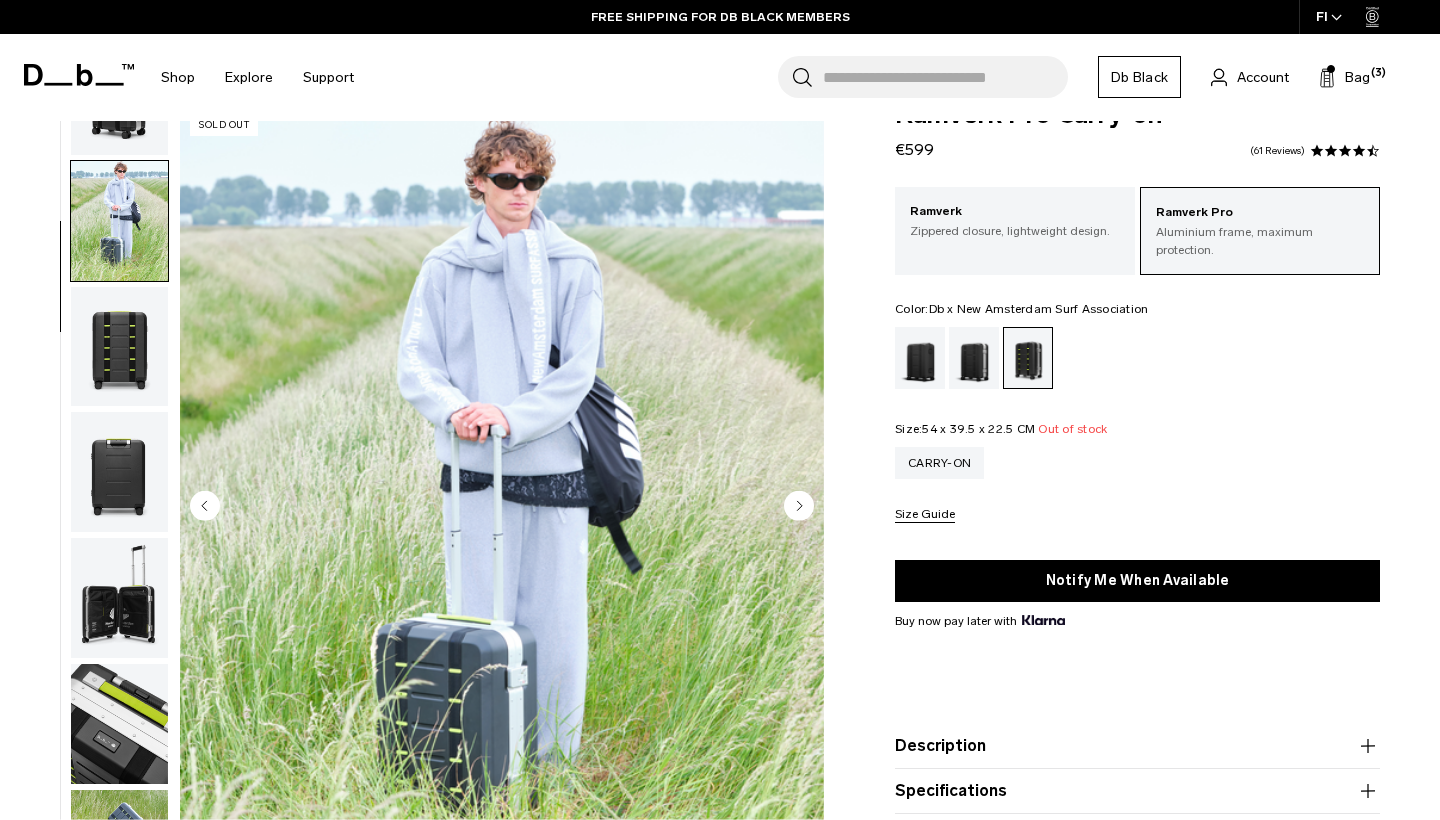 click 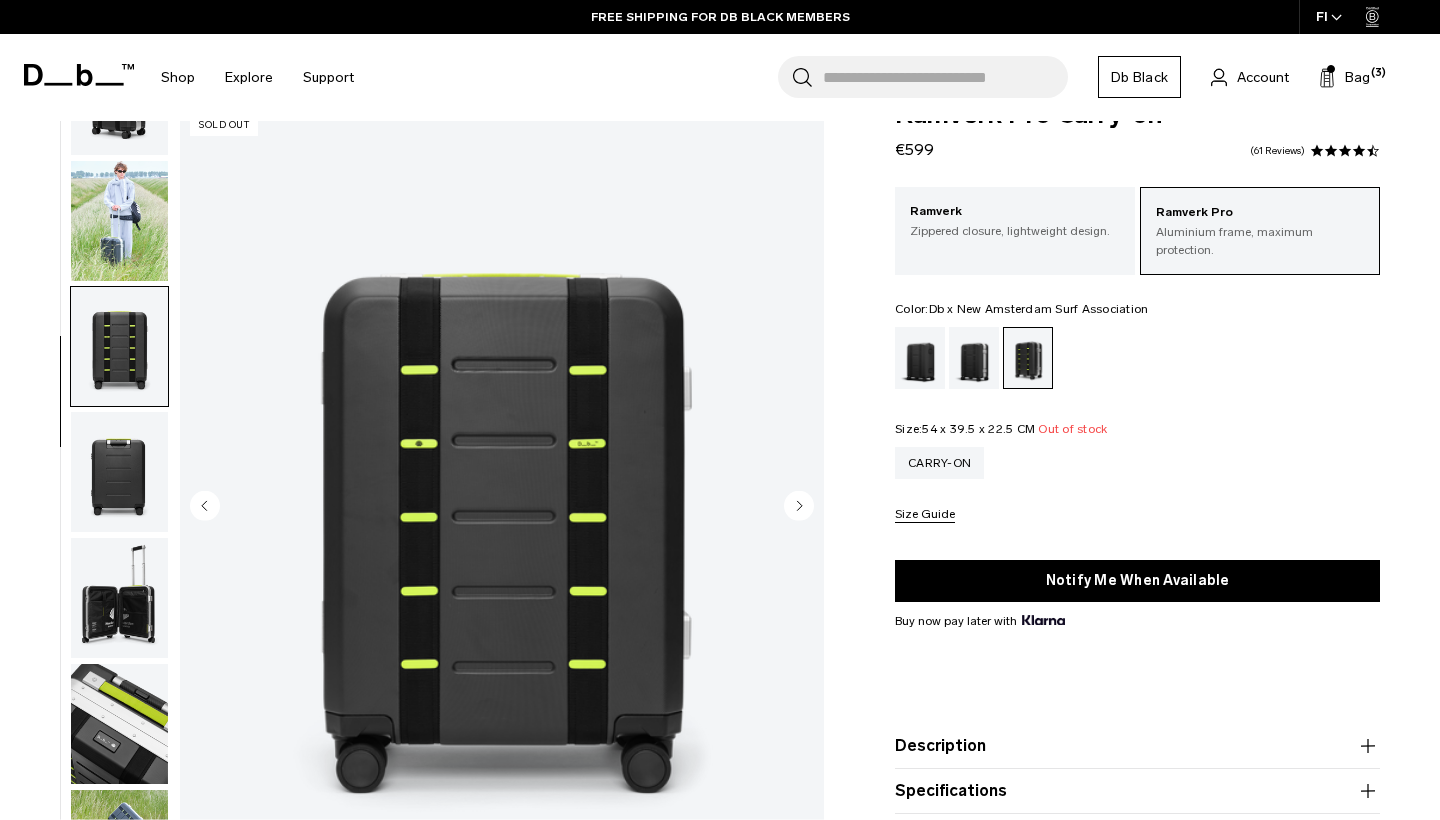click 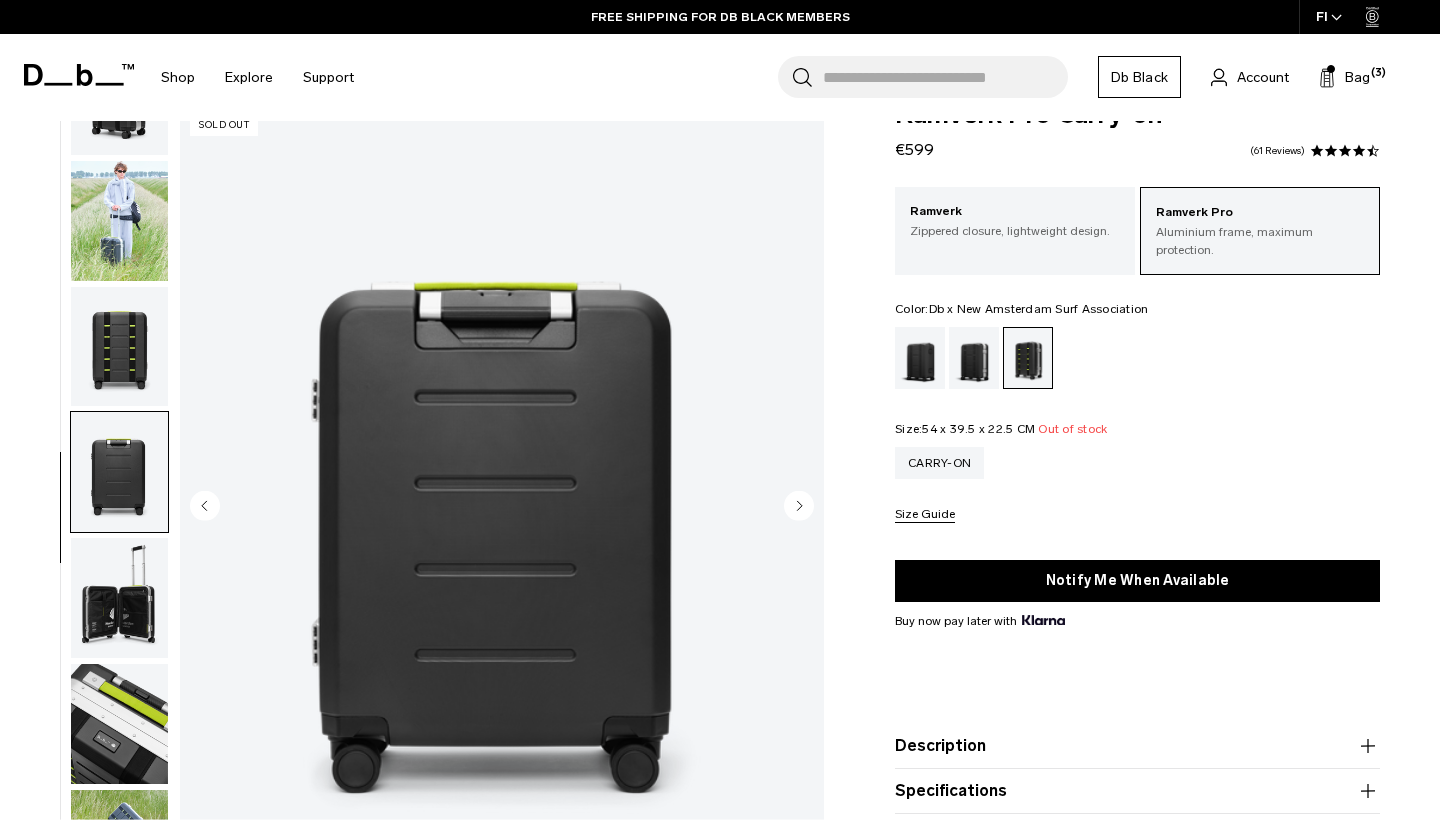click 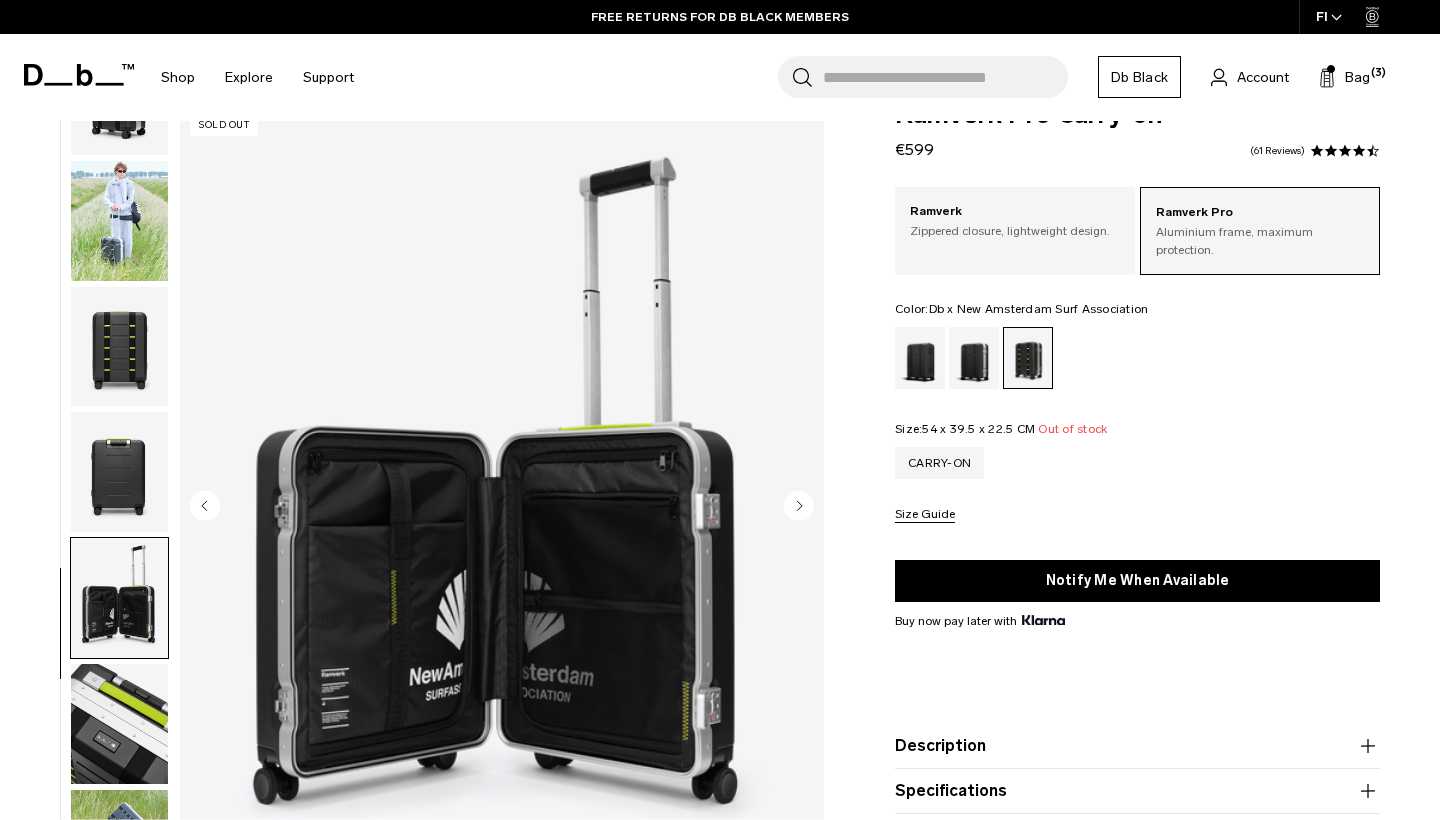 click 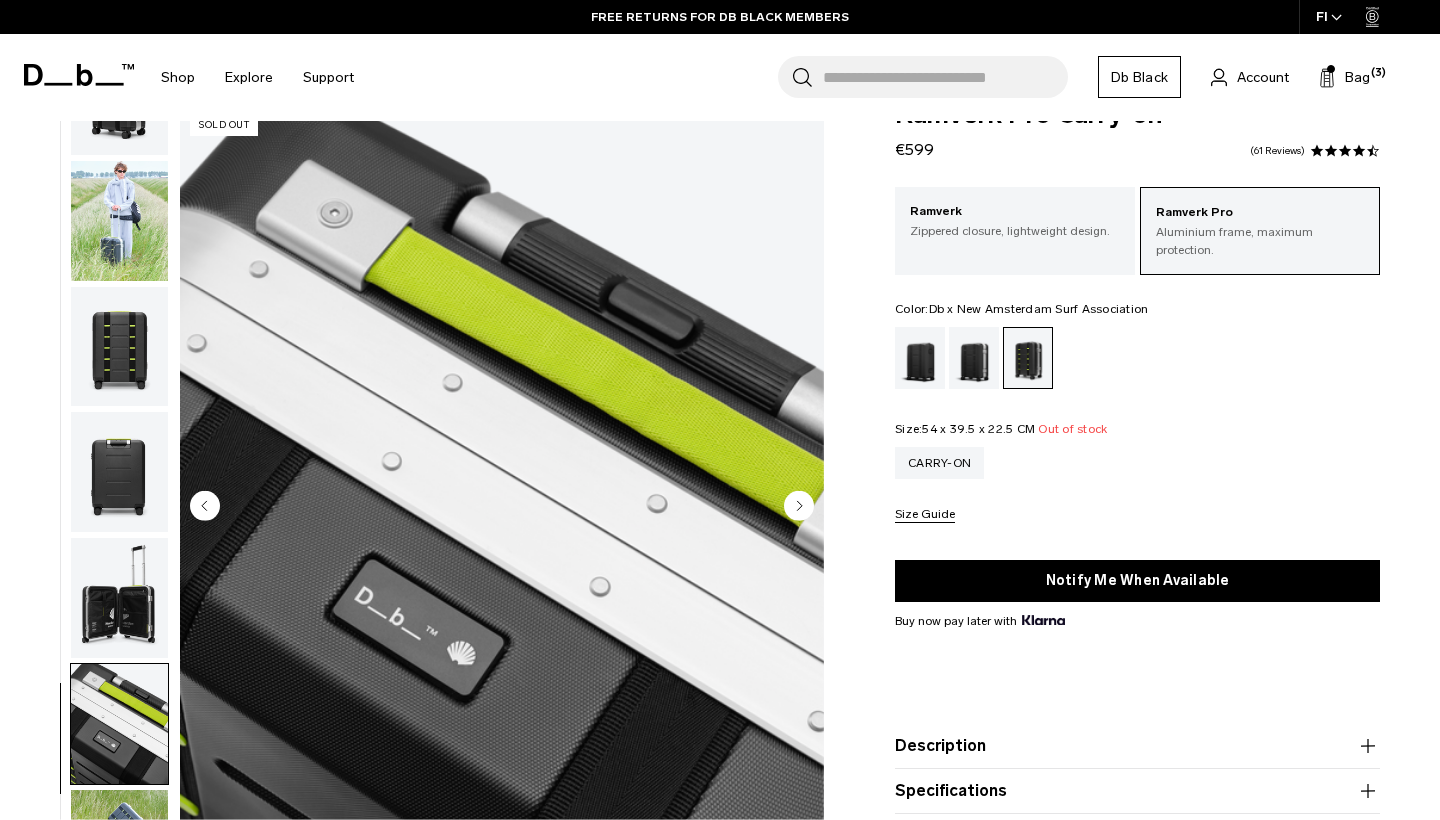 click 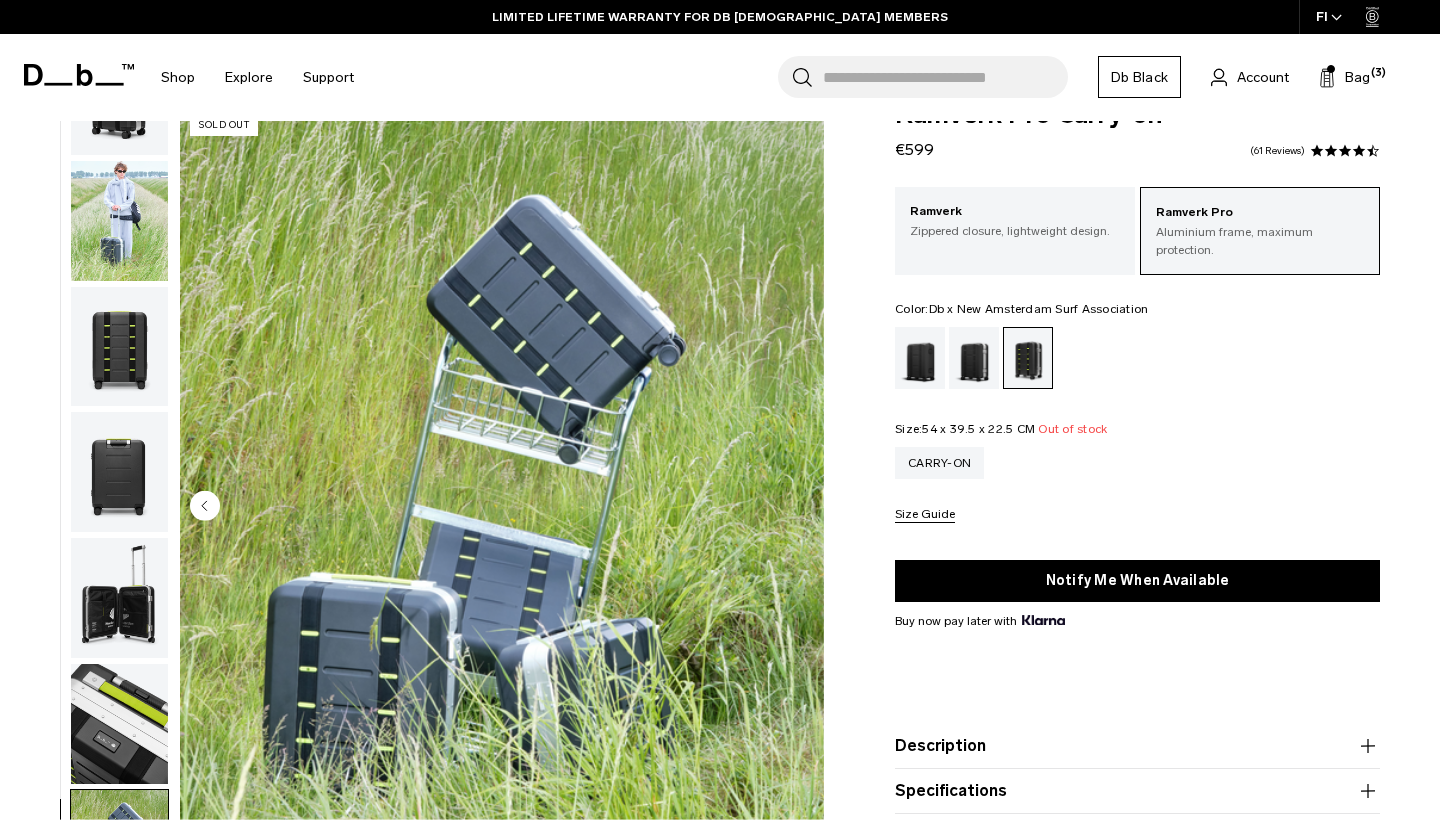 click at bounding box center [502, 507] 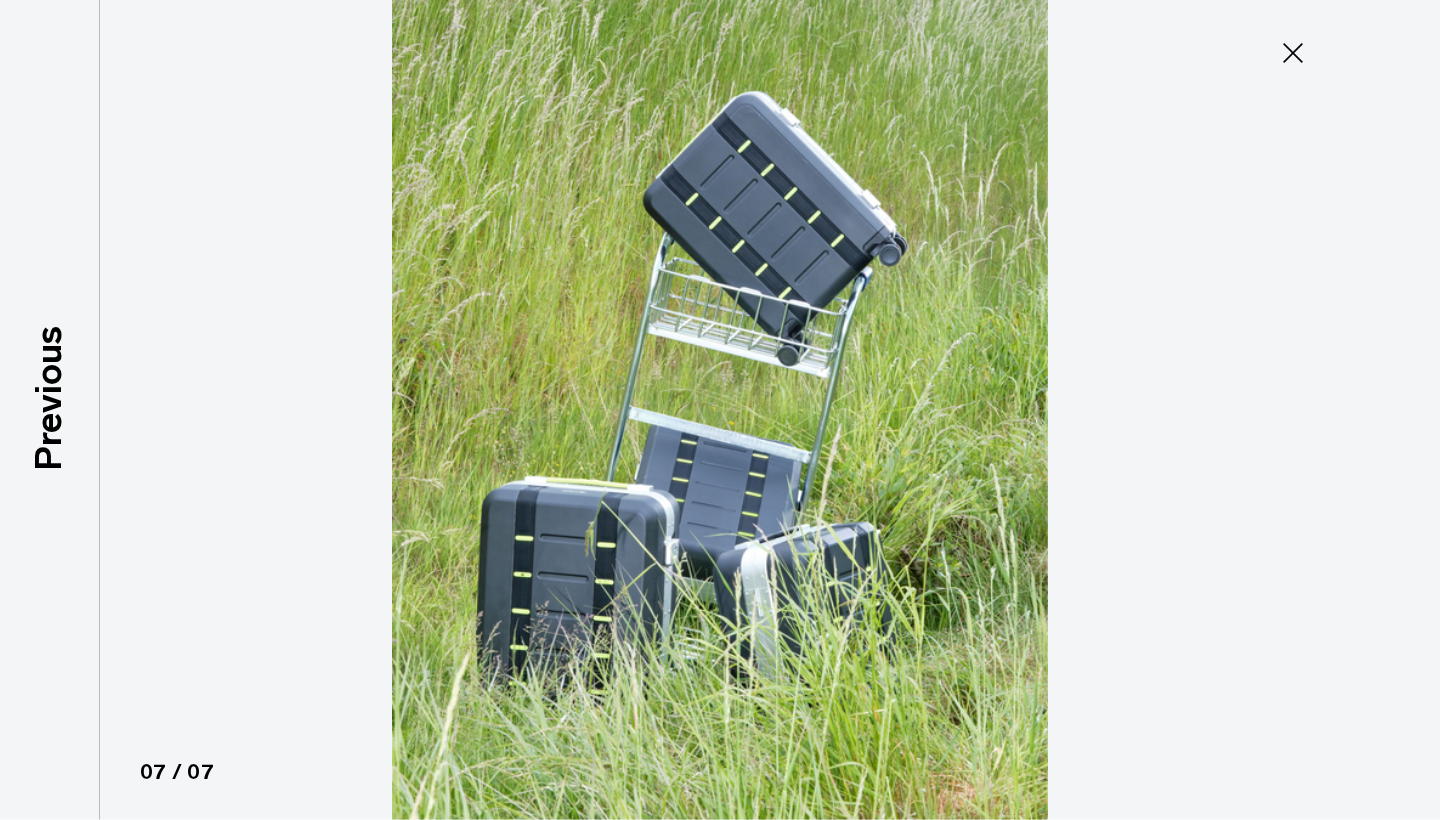 click at bounding box center [720, 410] 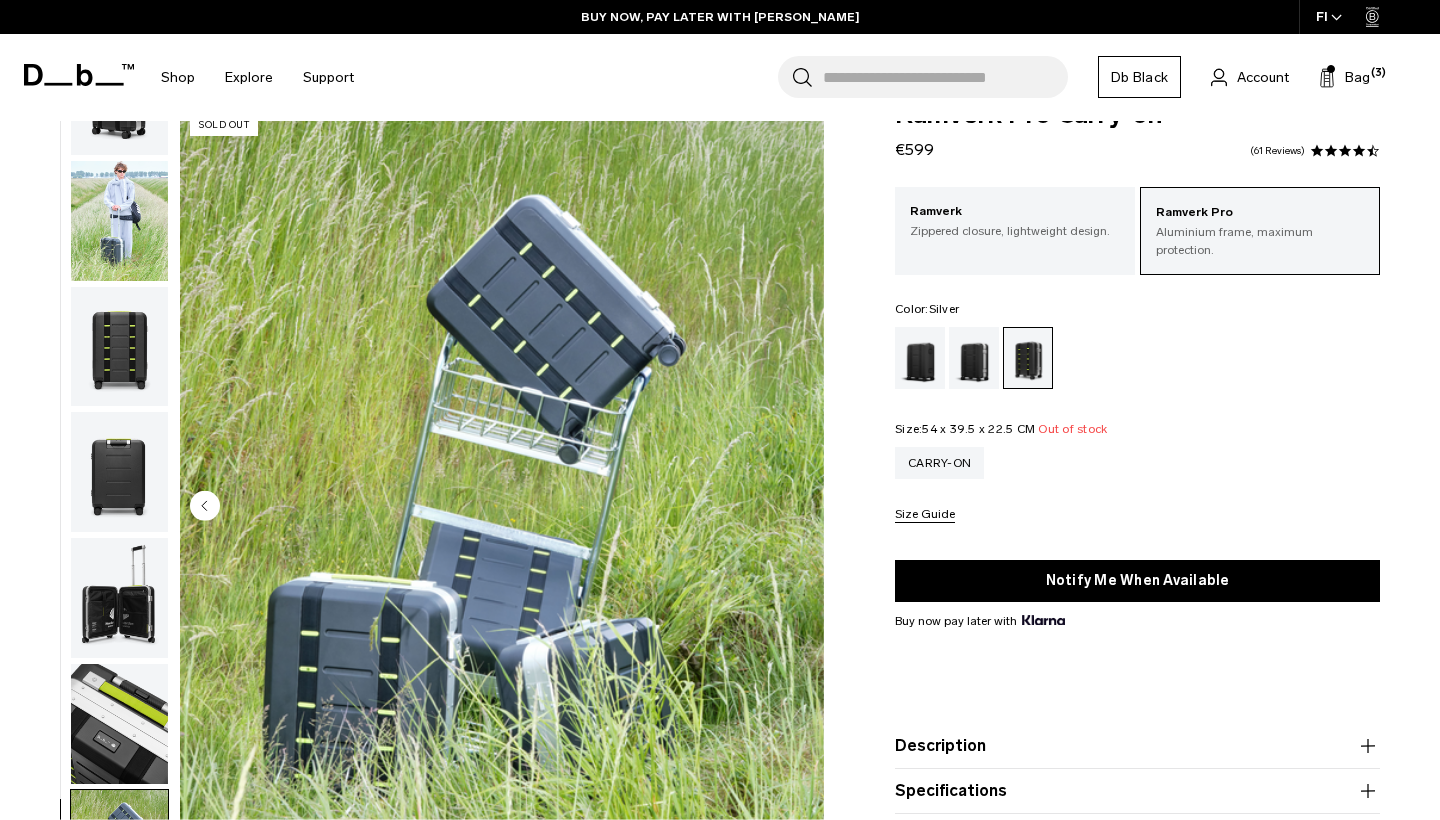 click at bounding box center (974, 358) 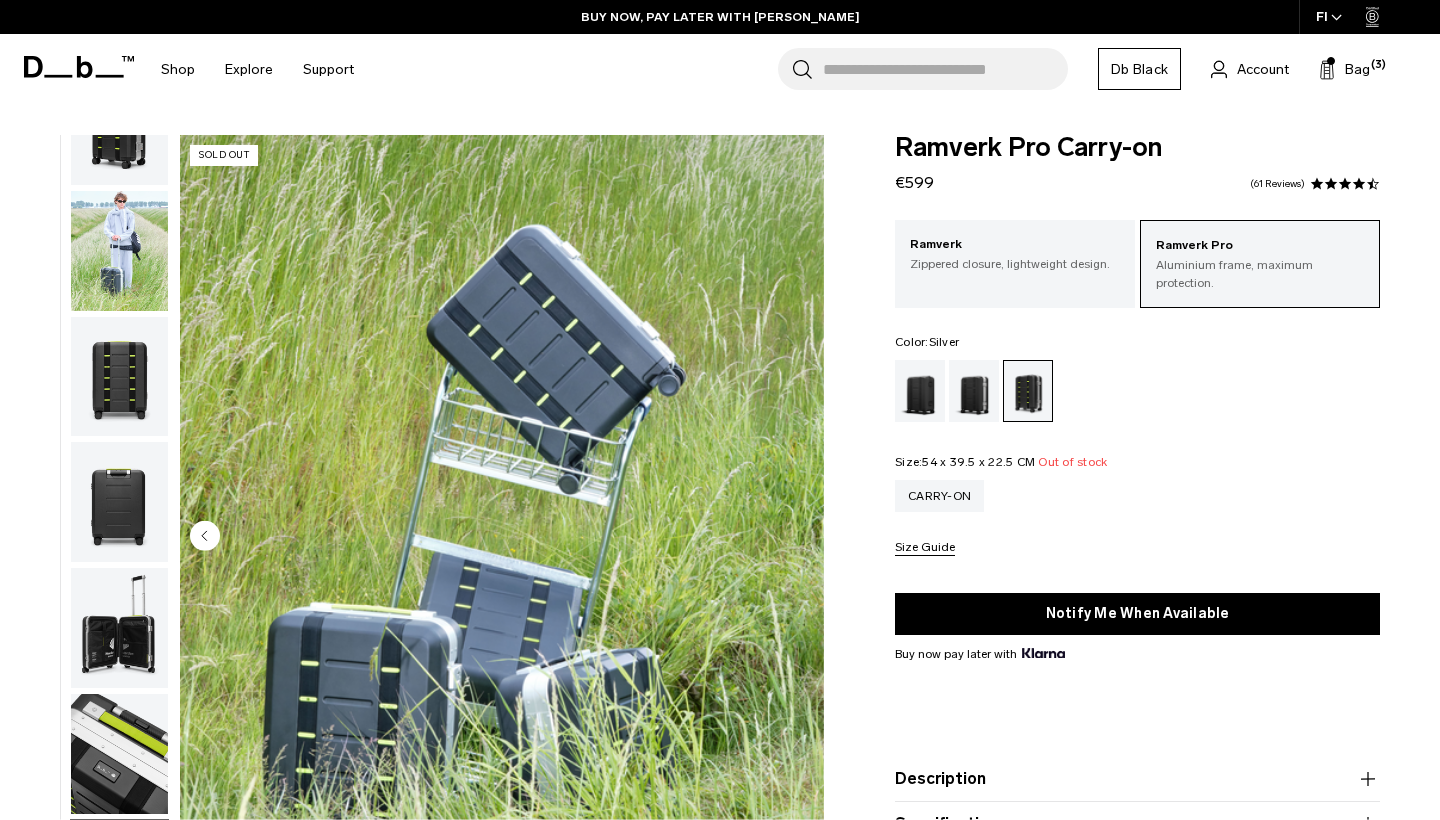 scroll, scrollTop: 0, scrollLeft: 0, axis: both 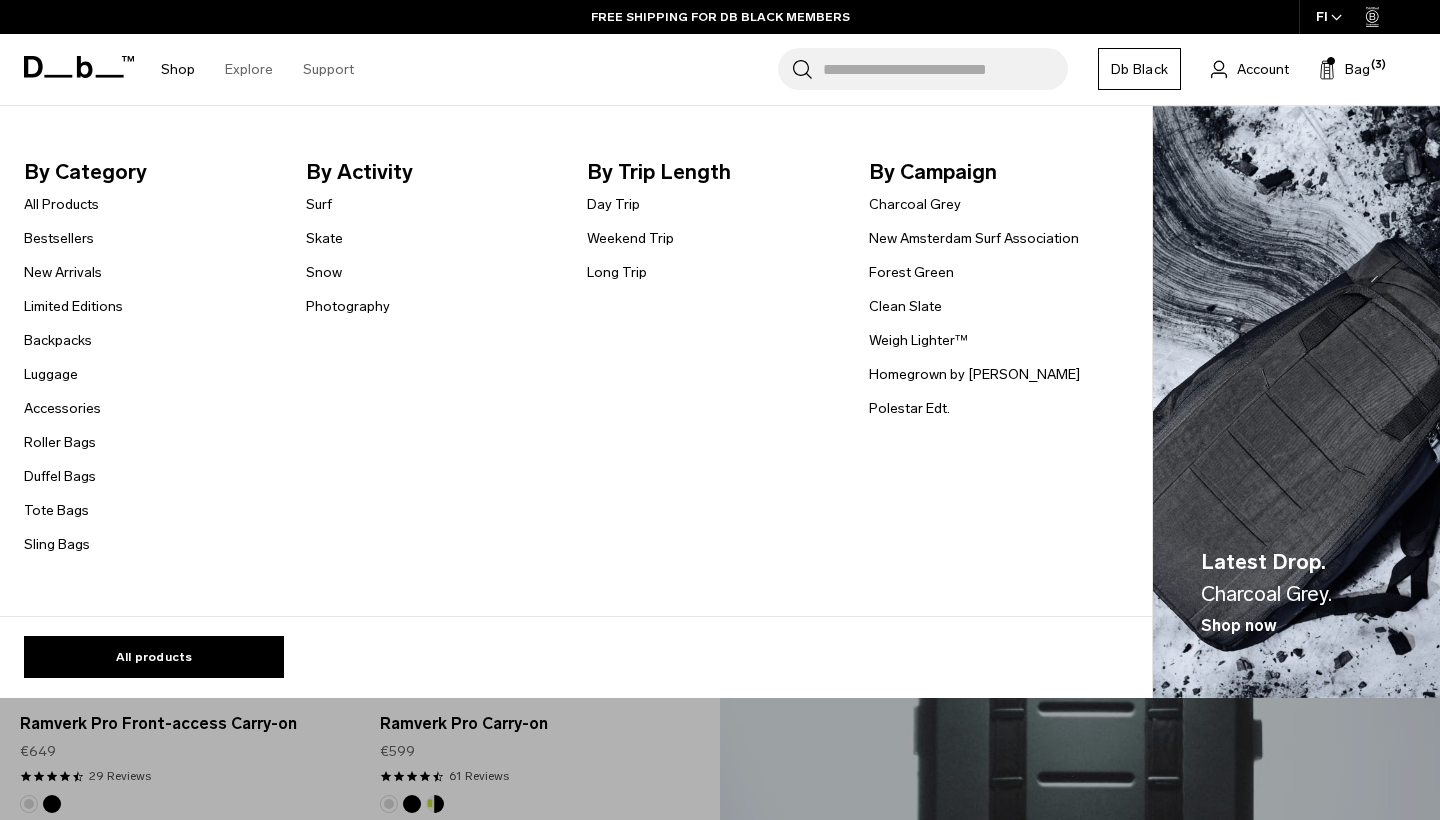 click on "Shop" at bounding box center [178, 69] 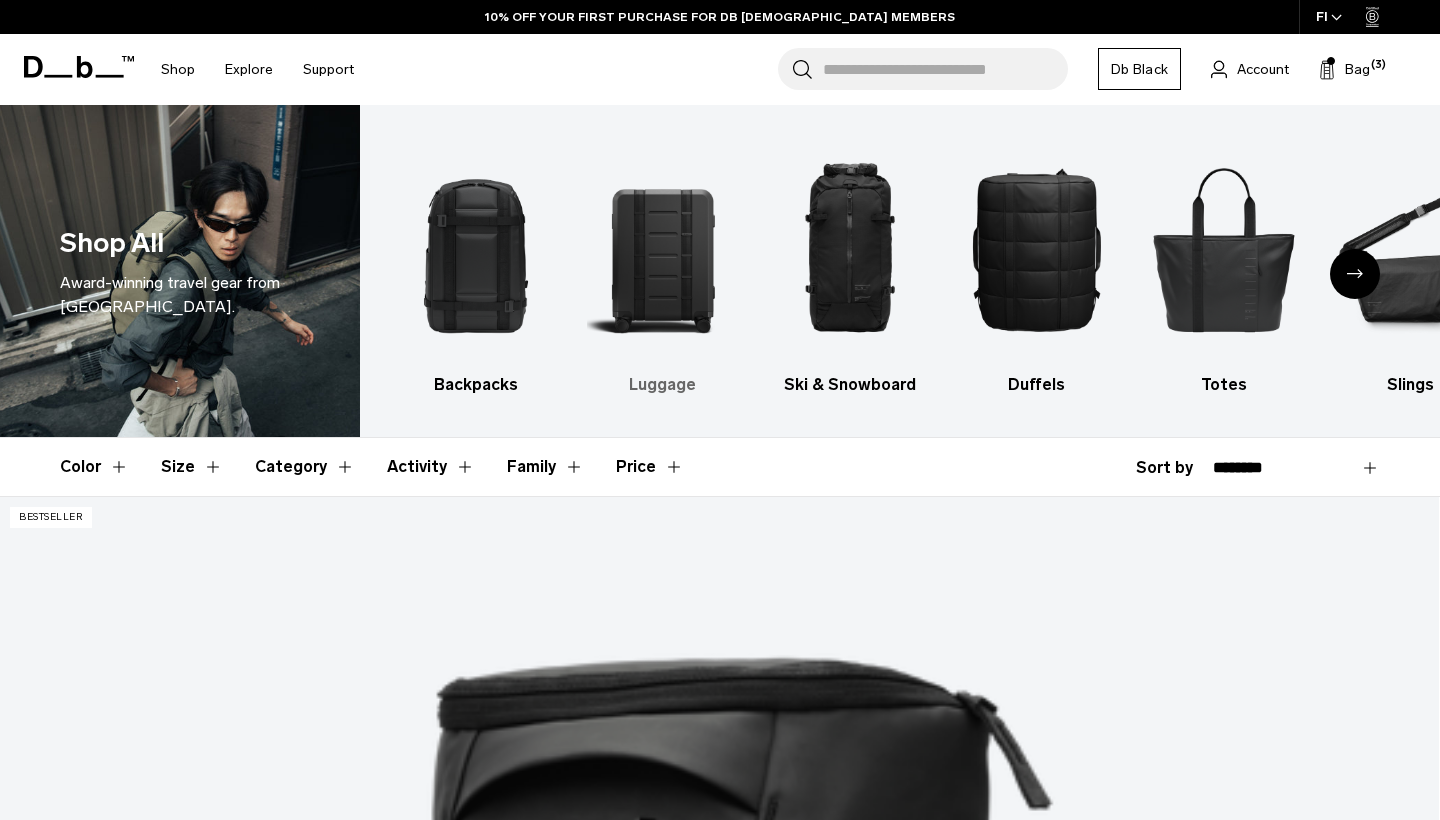 scroll, scrollTop: 0, scrollLeft: 0, axis: both 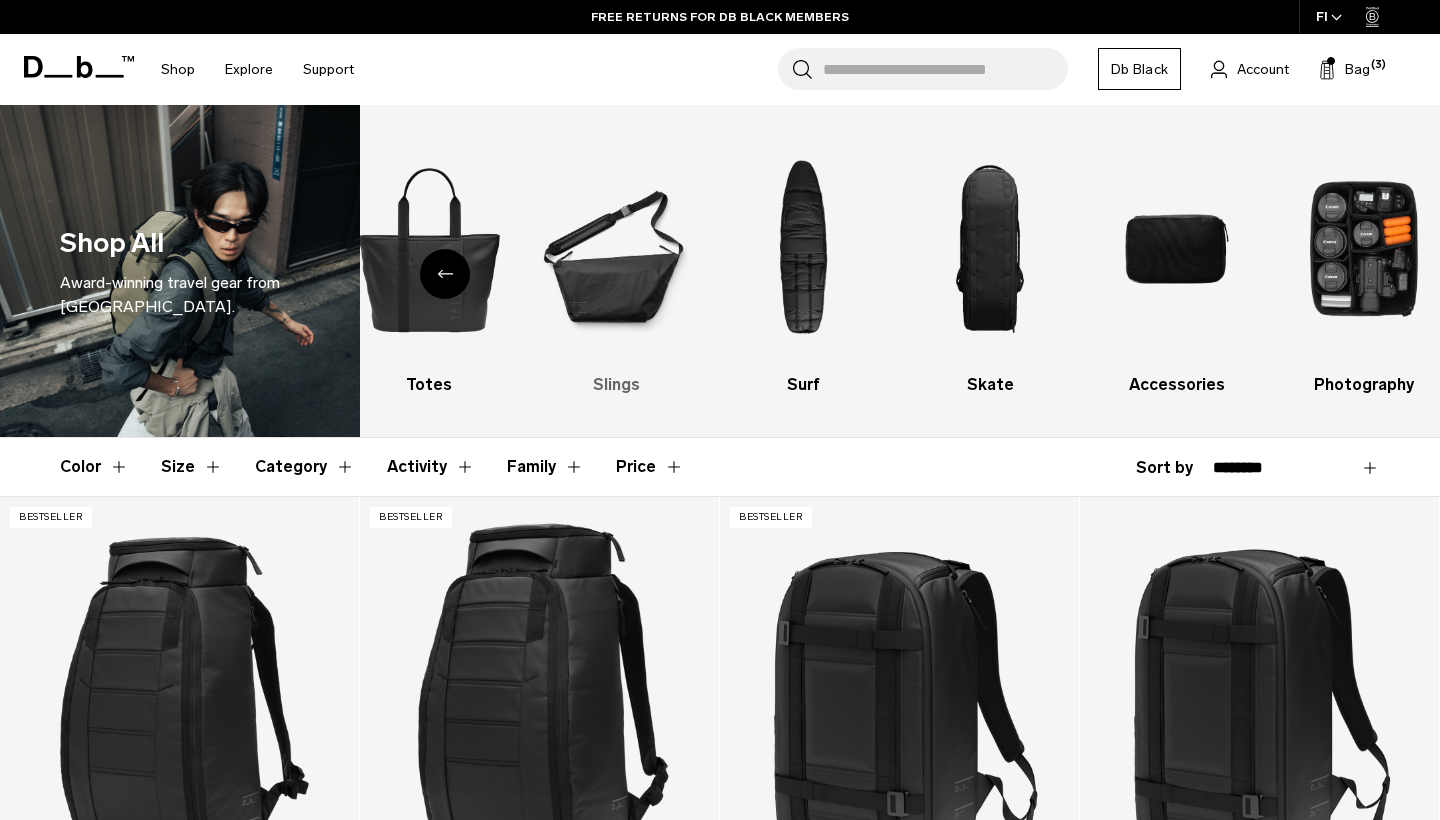 click at bounding box center [616, 249] 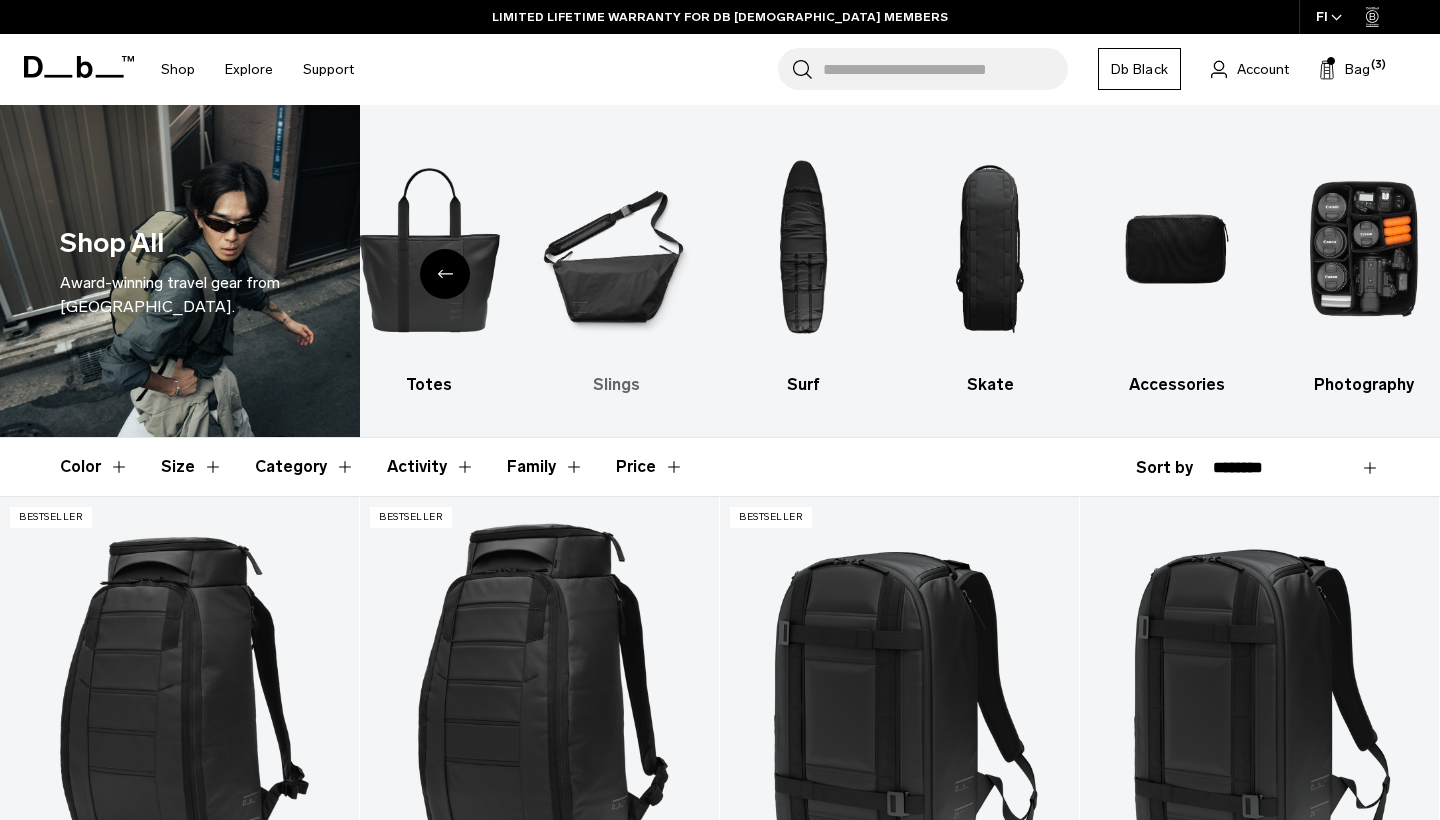 click on "Slings" at bounding box center (616, 385) 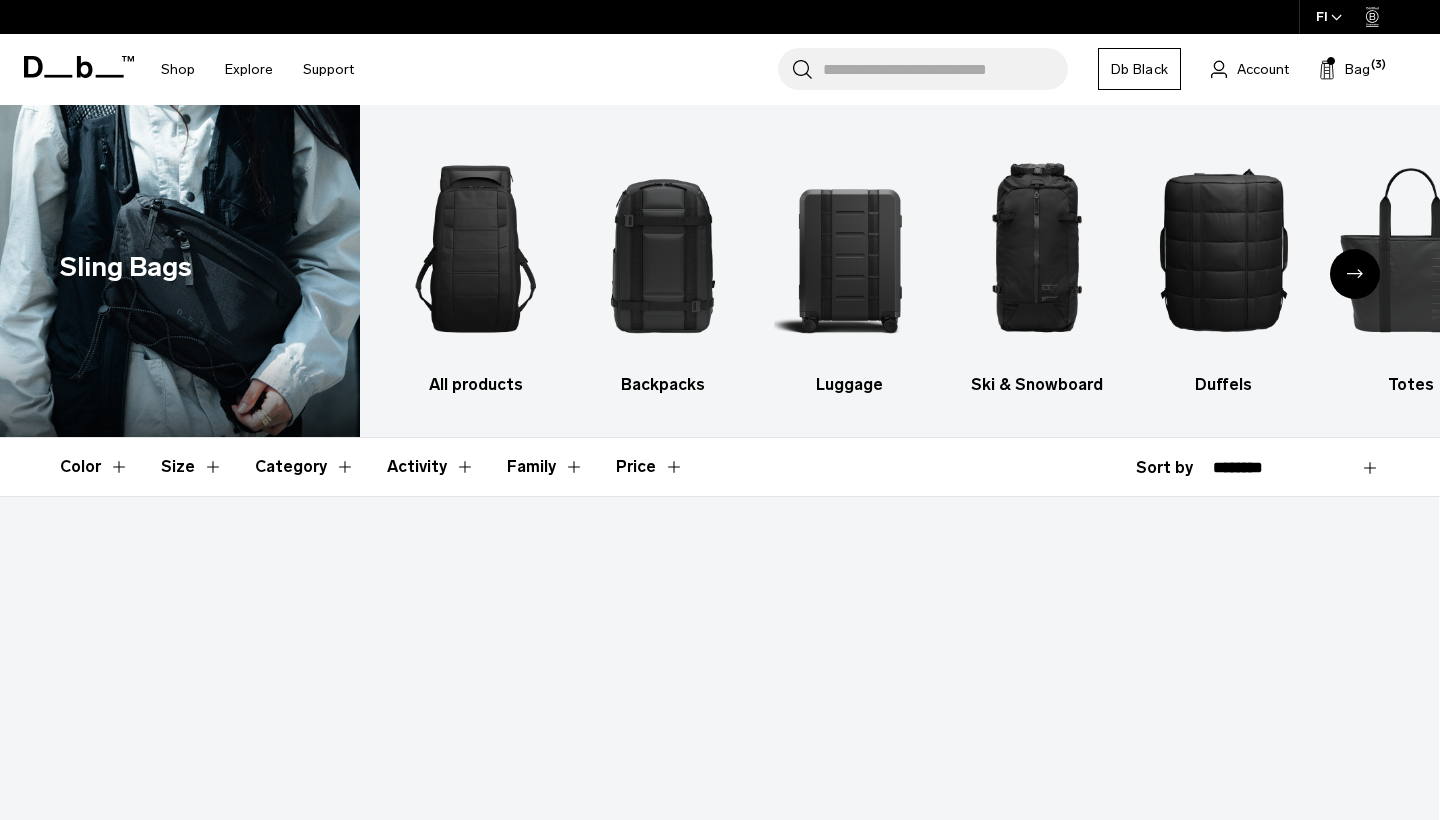 scroll, scrollTop: 151, scrollLeft: 0, axis: vertical 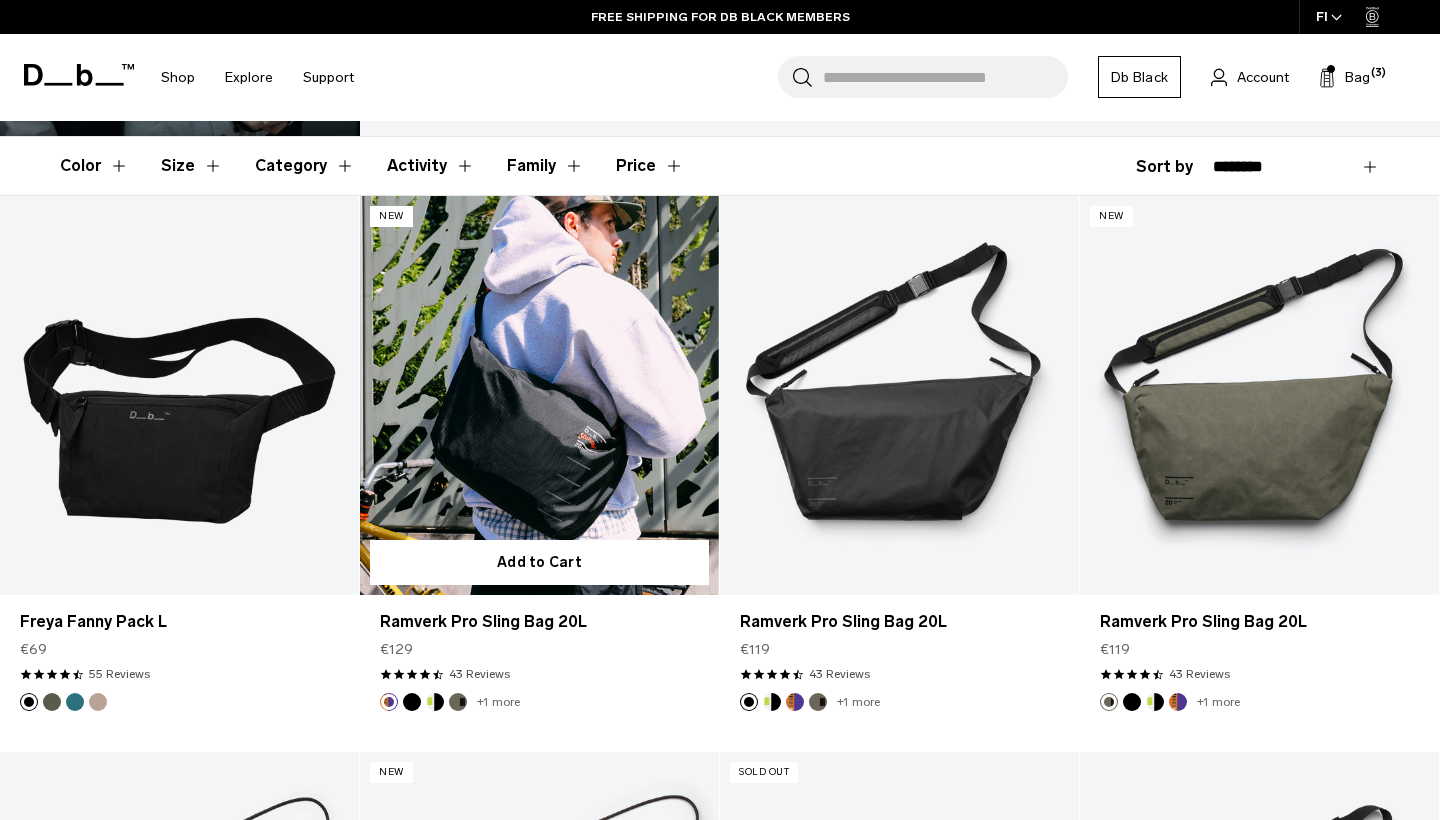 click at bounding box center [389, 702] 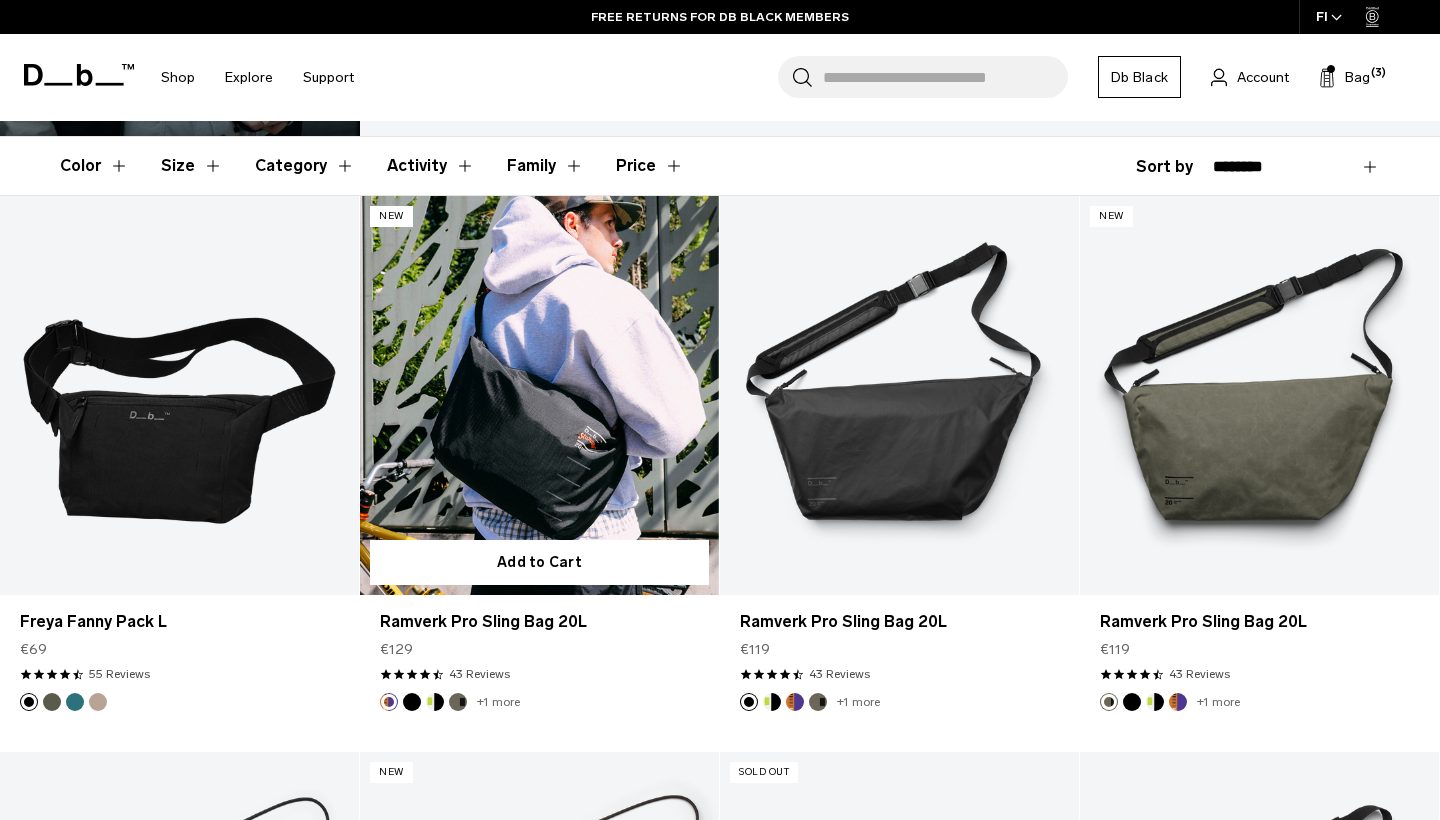 click at bounding box center (412, 702) 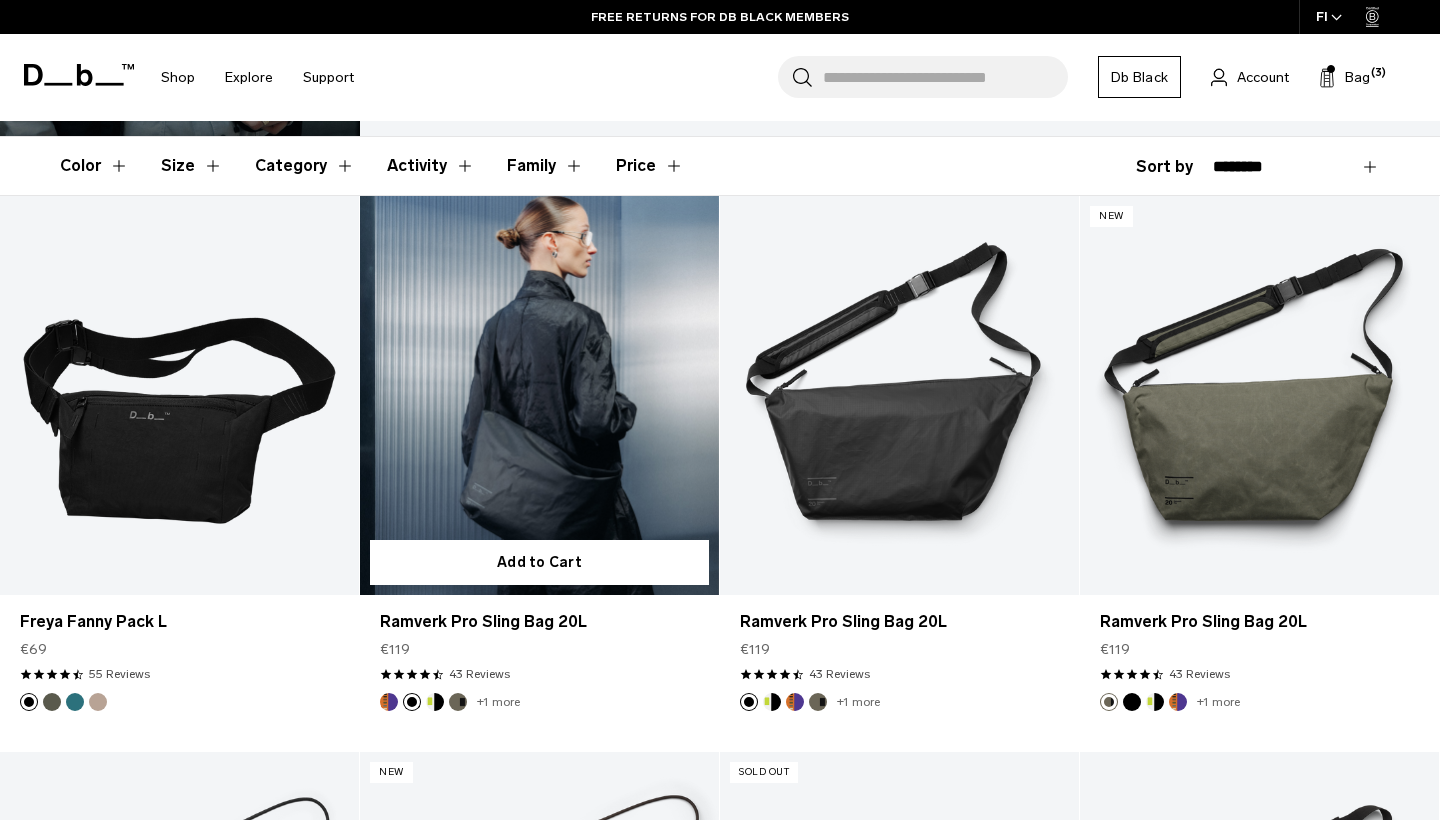 click at bounding box center [435, 702] 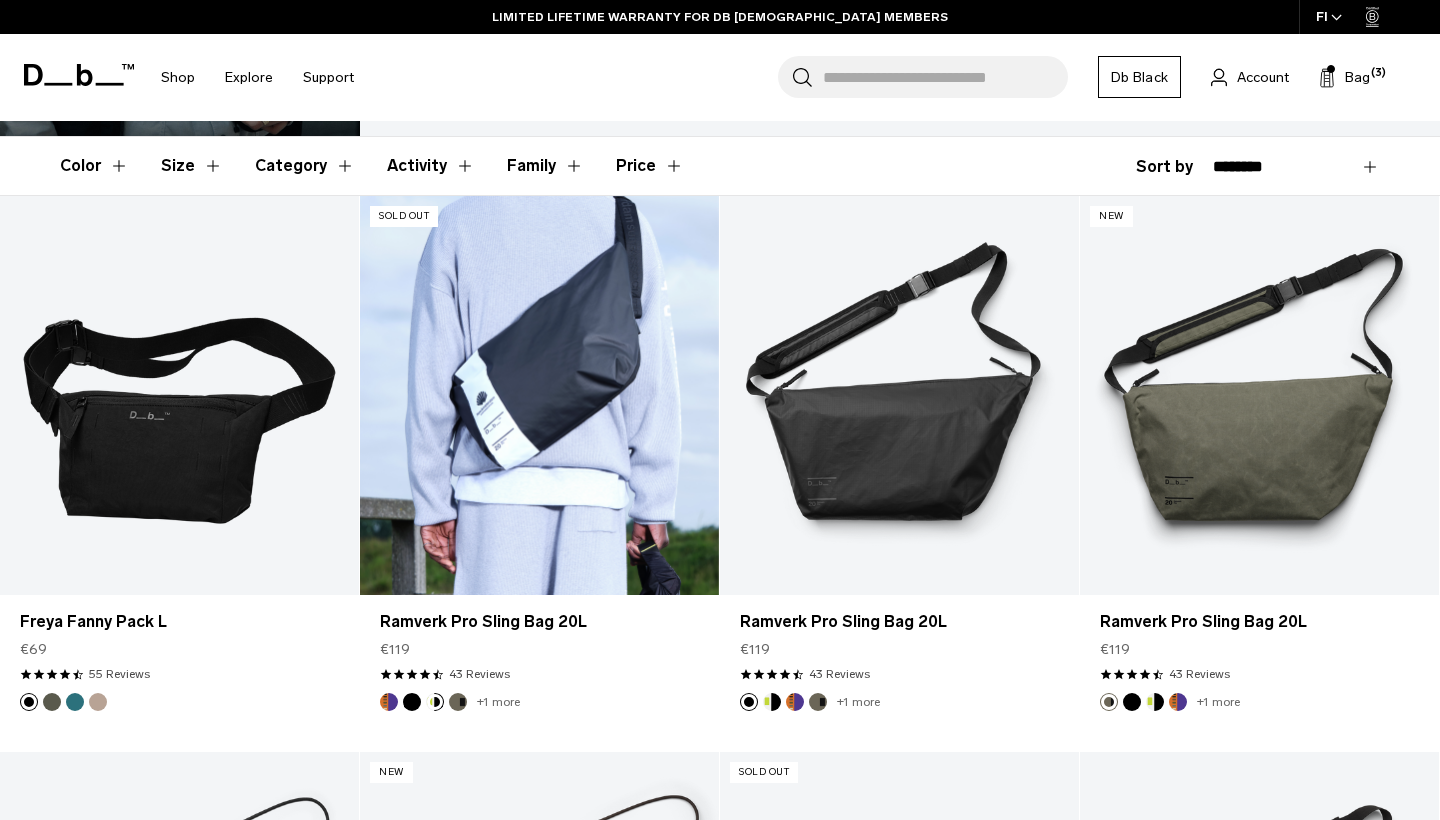 click on "Sold Out
Sold Out
Ramverk Pro Sling Bag 20L
€119
4.3 star rating      43 Reviews
+1 more" at bounding box center (540, 474) 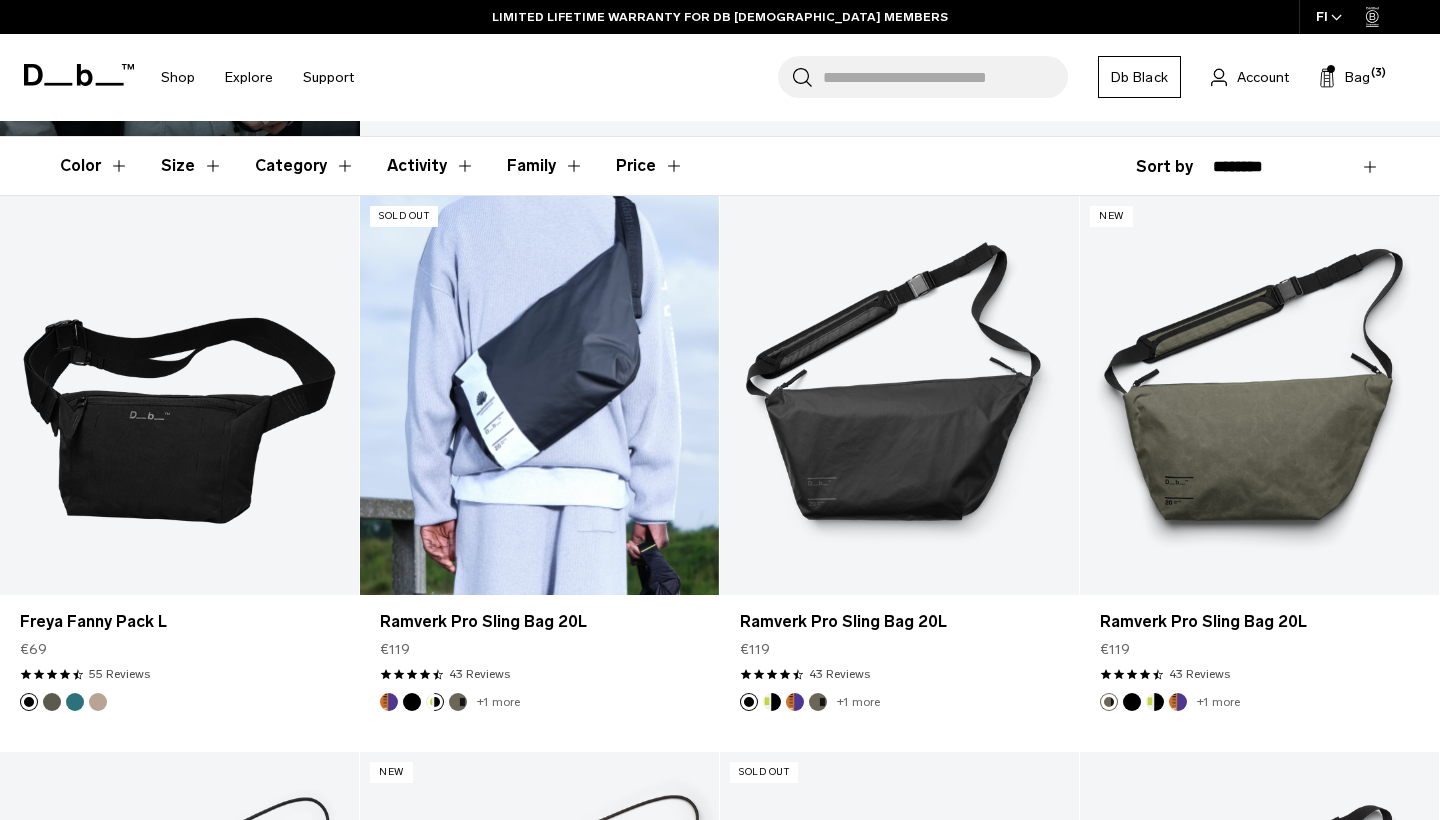click at bounding box center [458, 702] 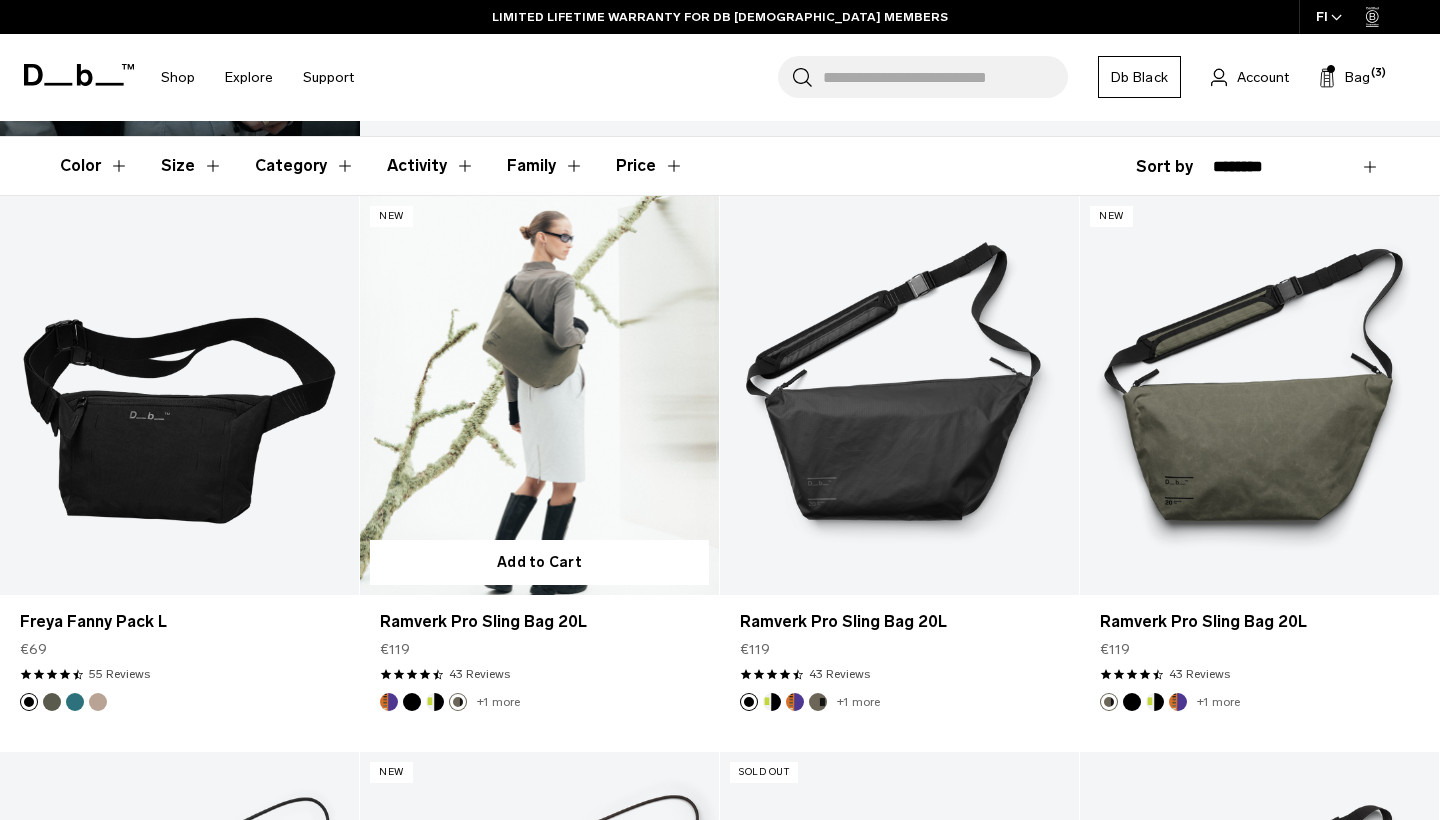click at bounding box center (389, 702) 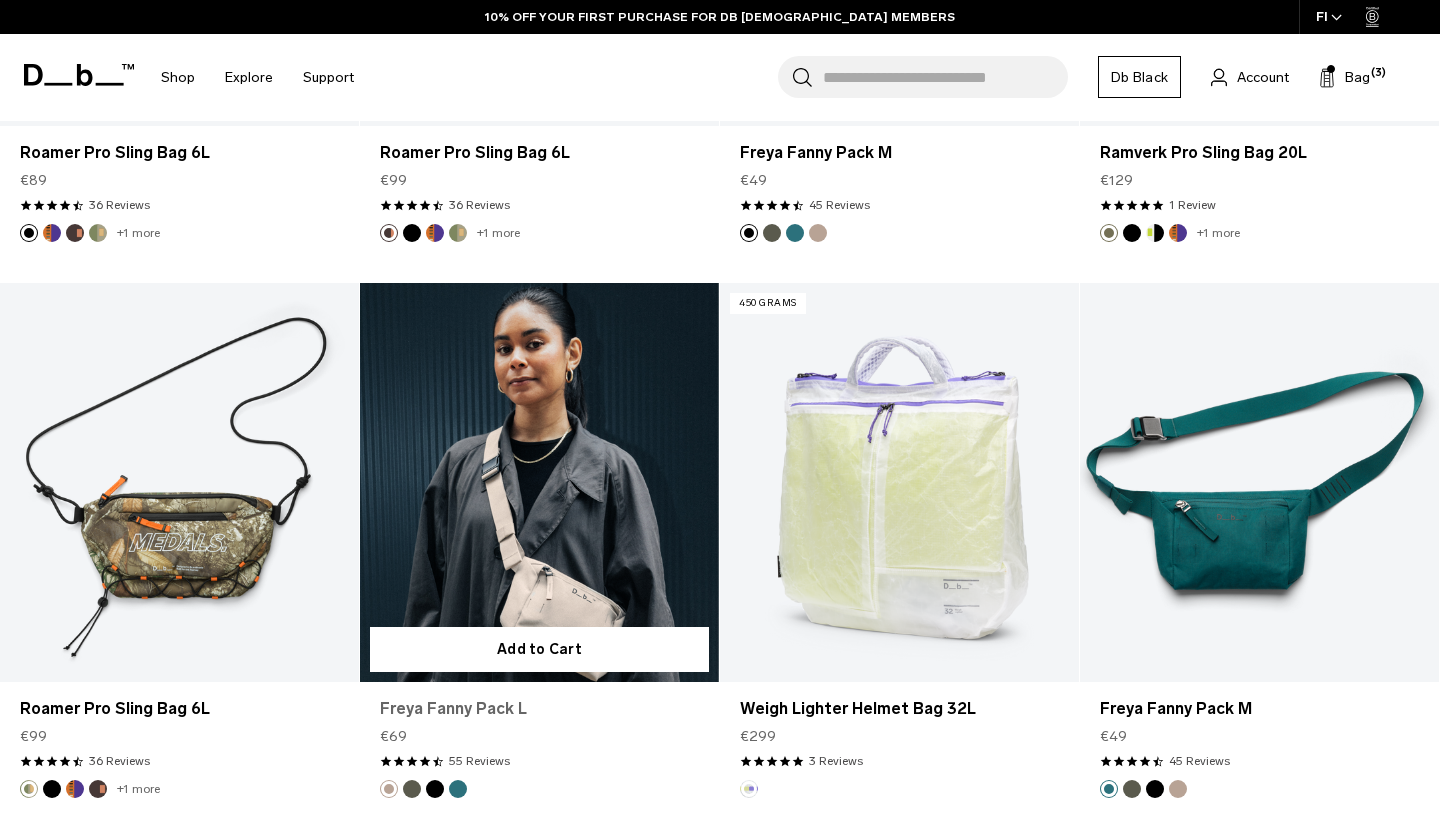 scroll, scrollTop: 1328, scrollLeft: 0, axis: vertical 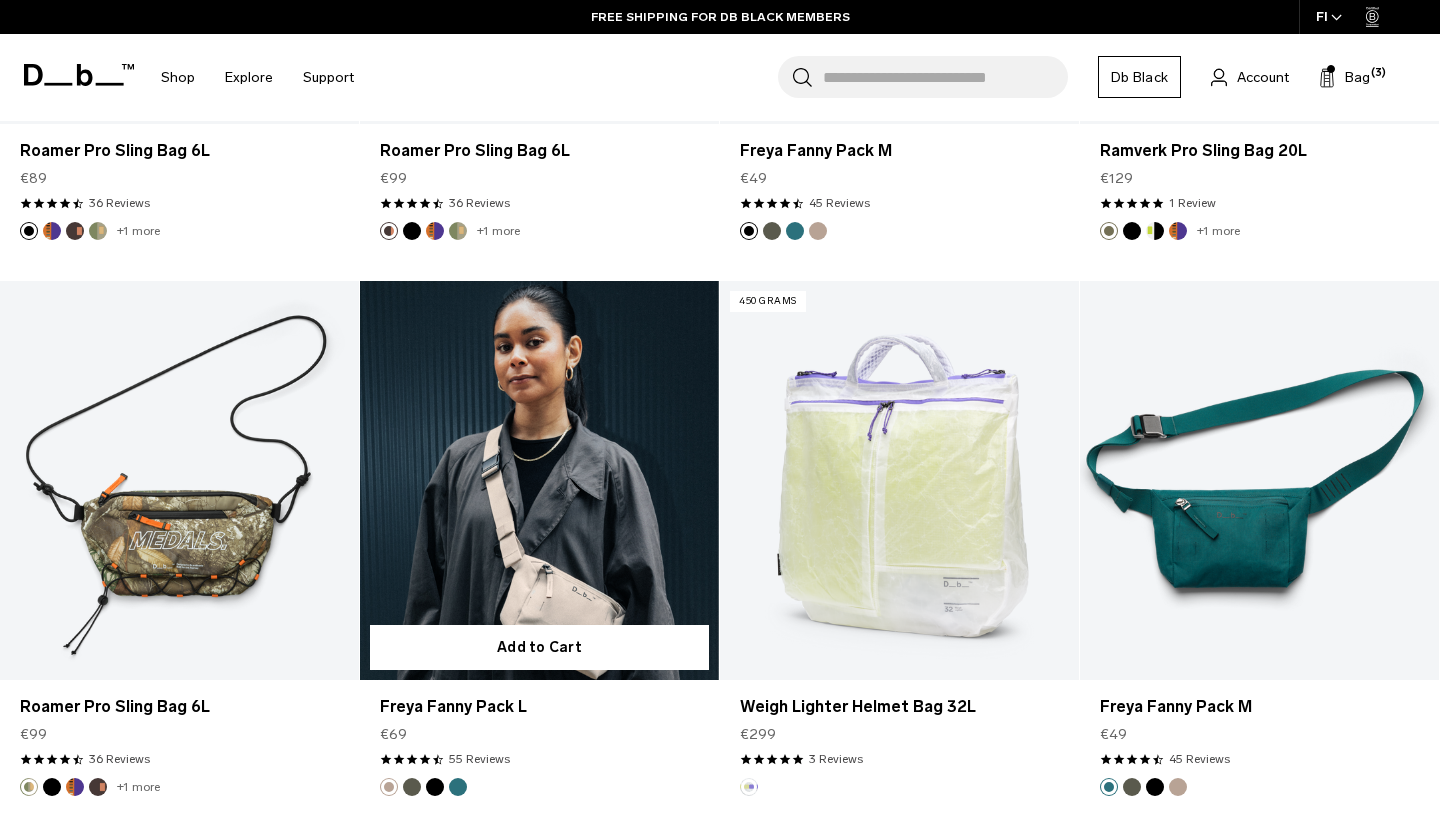 click at bounding box center (435, 787) 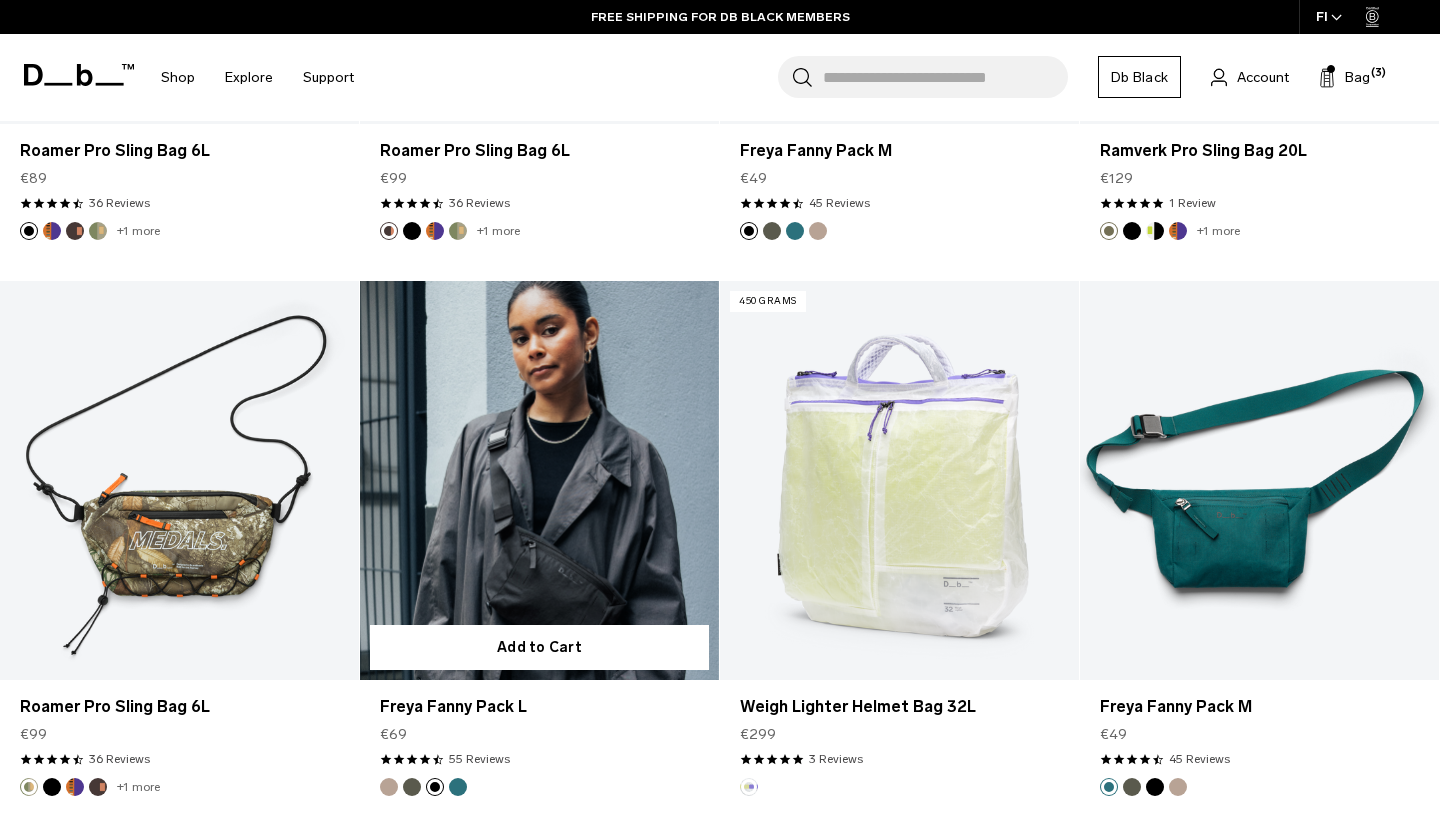 click on "Add to Cart
Freya Fanny Pack L
€69
4.7 star rating      55 Reviews" at bounding box center [540, 559] 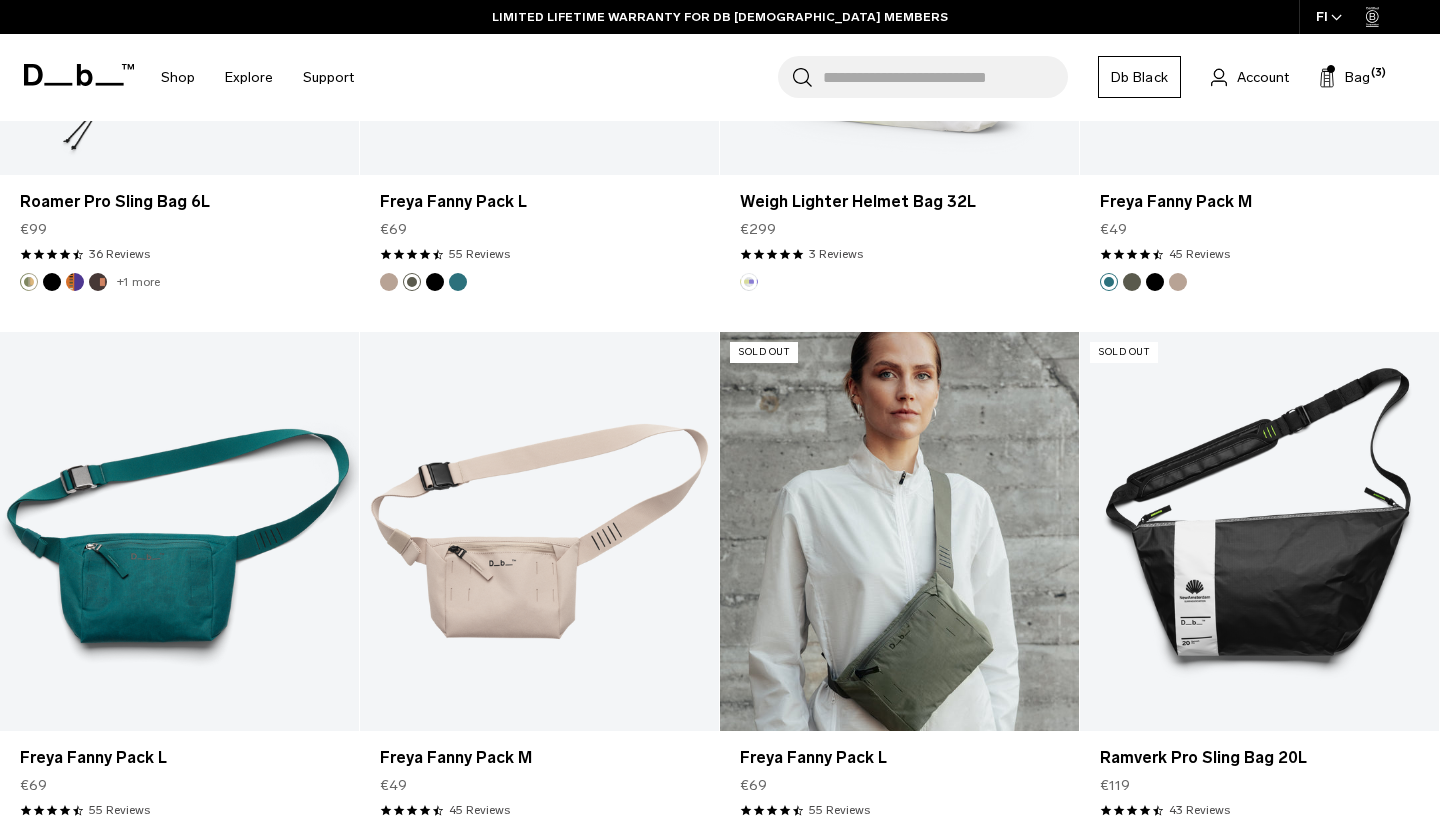 scroll, scrollTop: 1829, scrollLeft: 0, axis: vertical 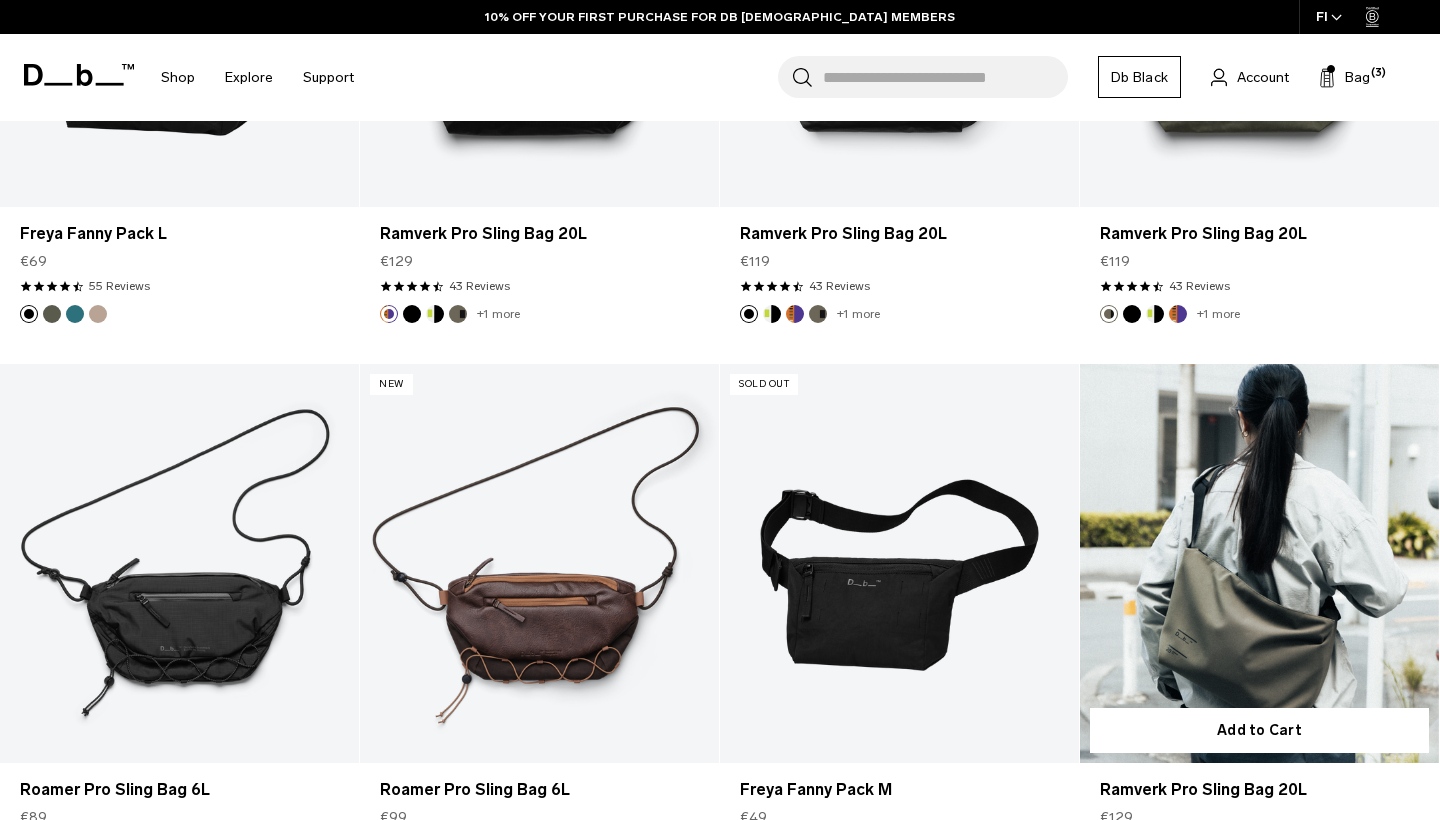 click at bounding box center [1259, 563] 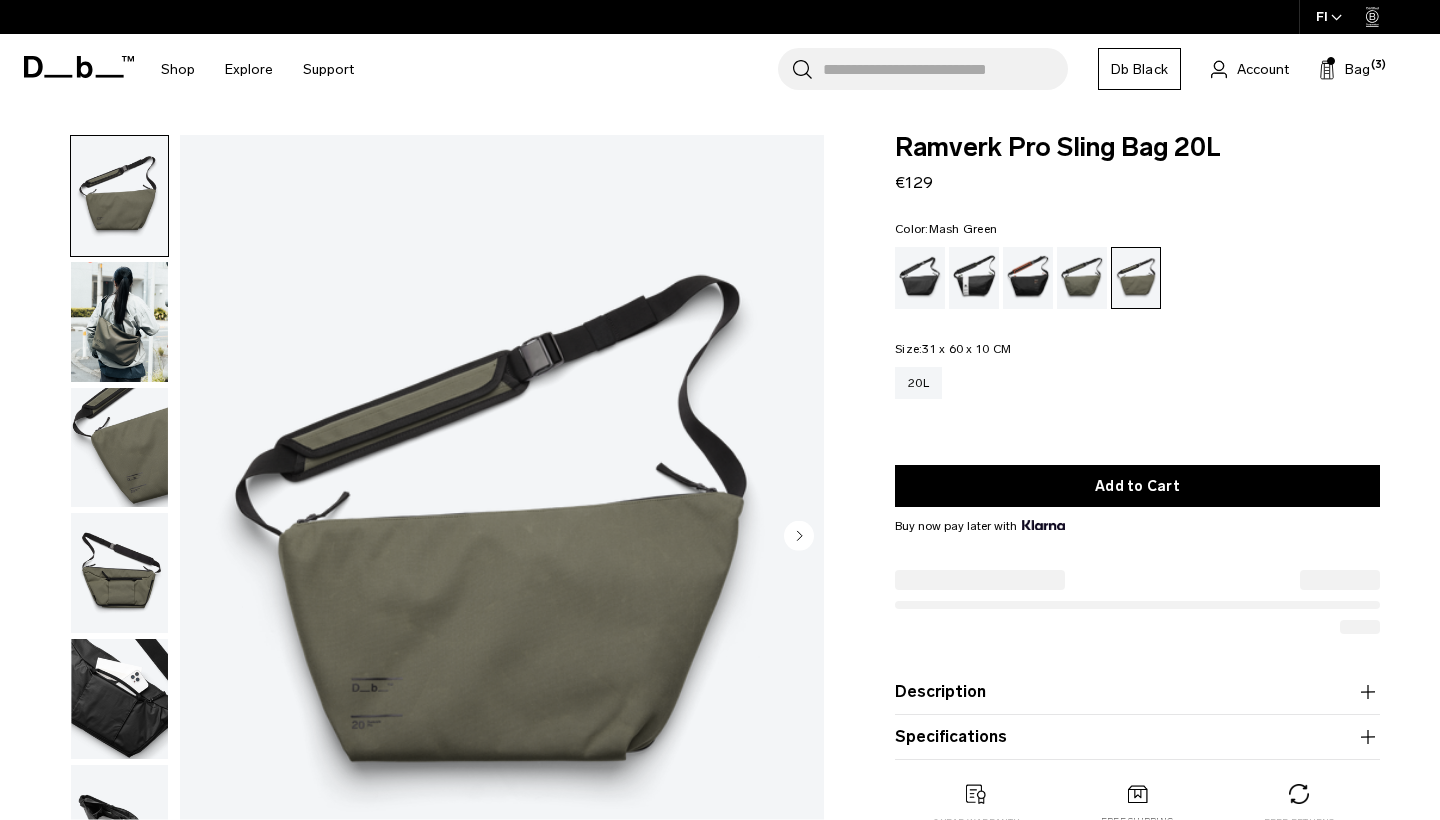 scroll, scrollTop: 0, scrollLeft: 0, axis: both 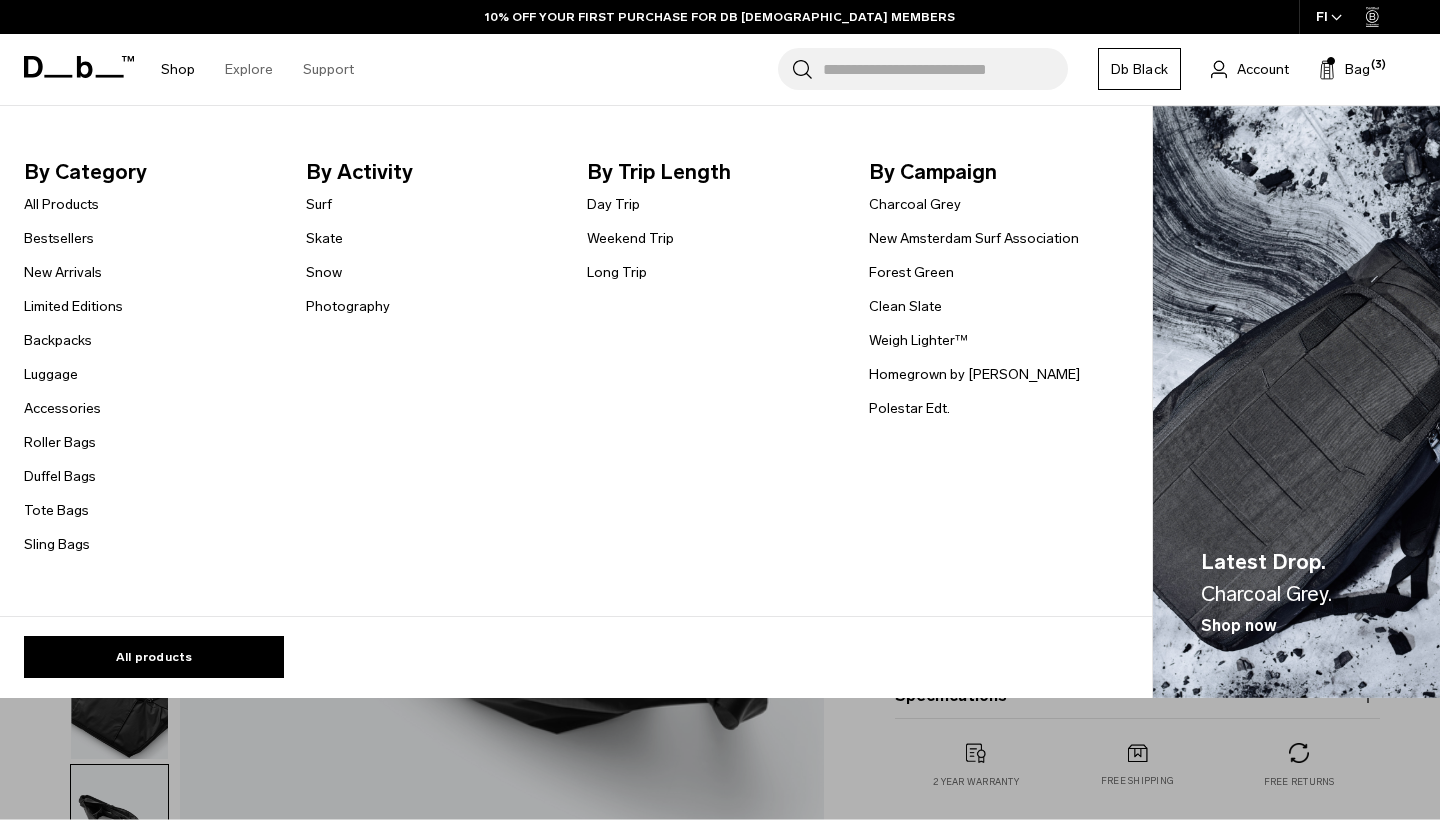 click on "Shop" at bounding box center [178, 69] 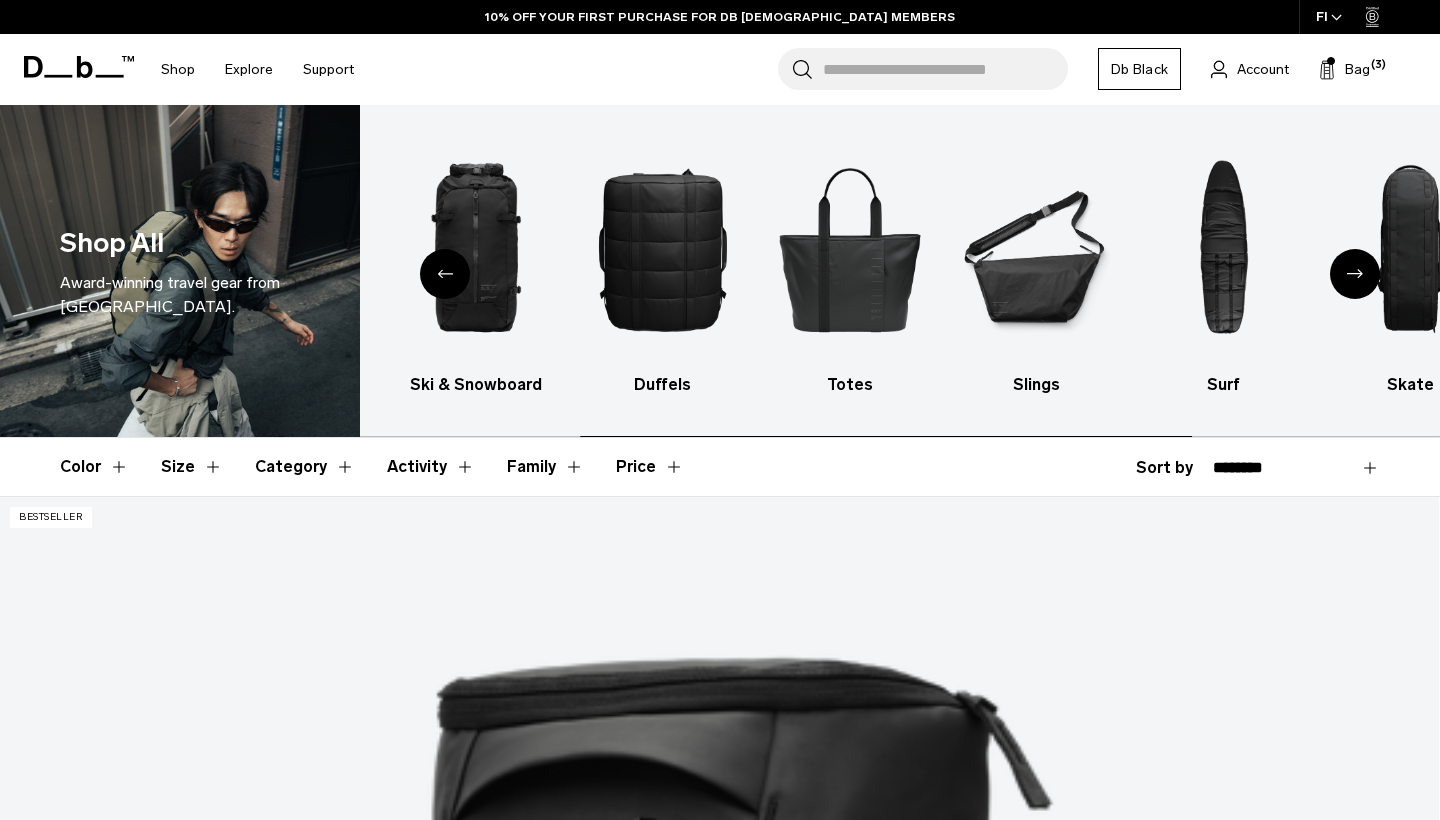 scroll, scrollTop: 0, scrollLeft: 0, axis: both 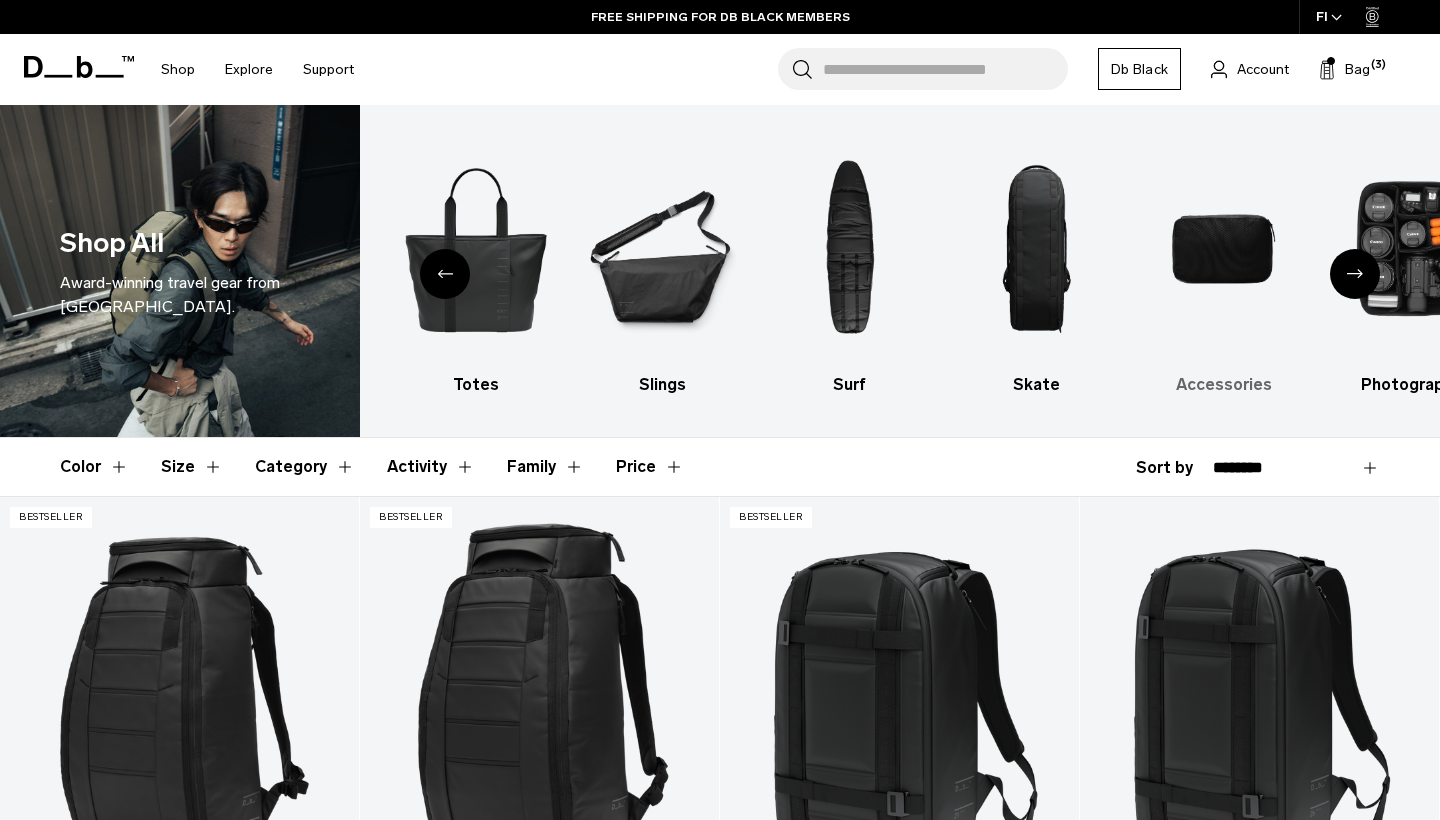 click at bounding box center (1224, 249) 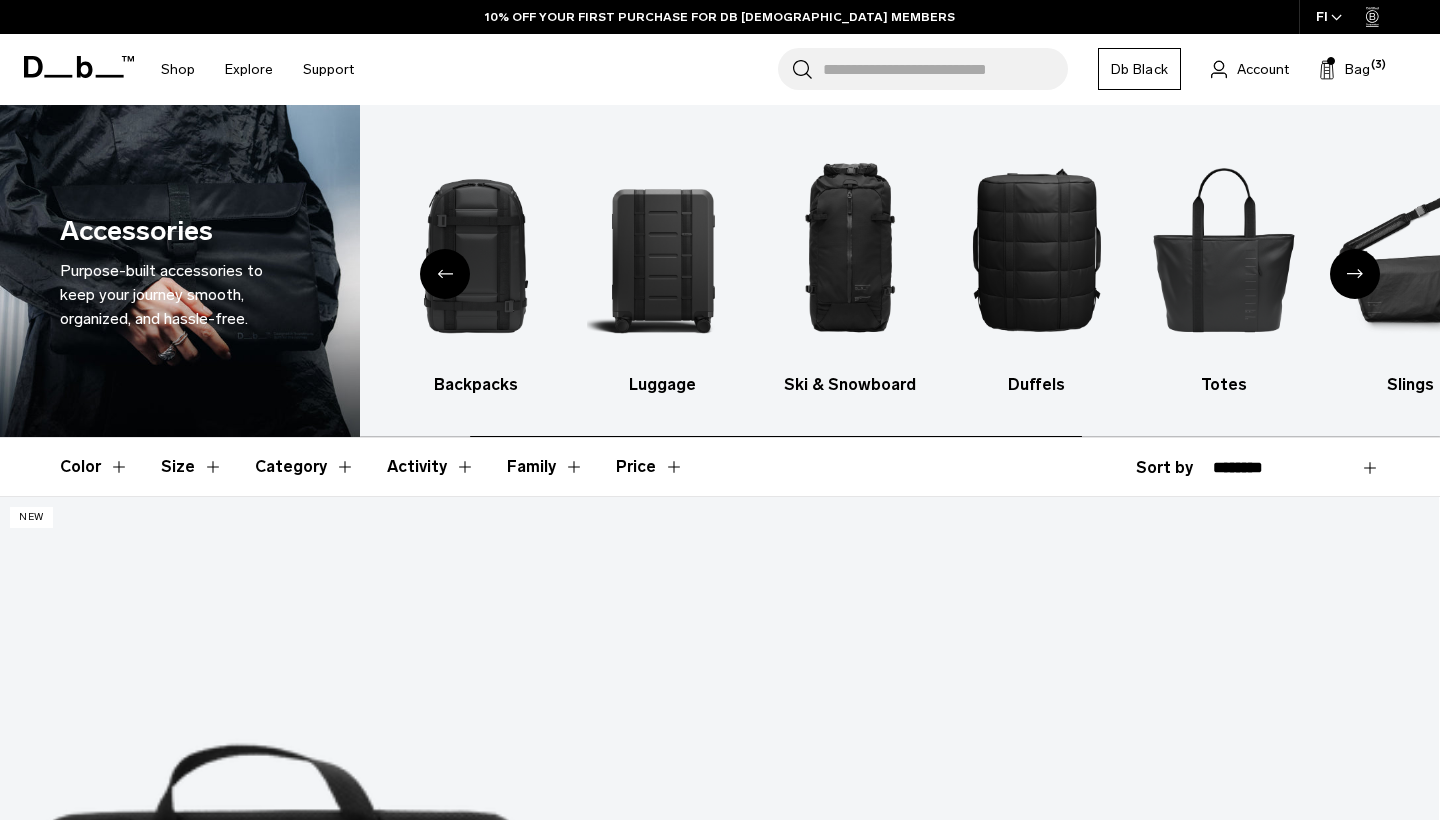 scroll, scrollTop: 0, scrollLeft: 0, axis: both 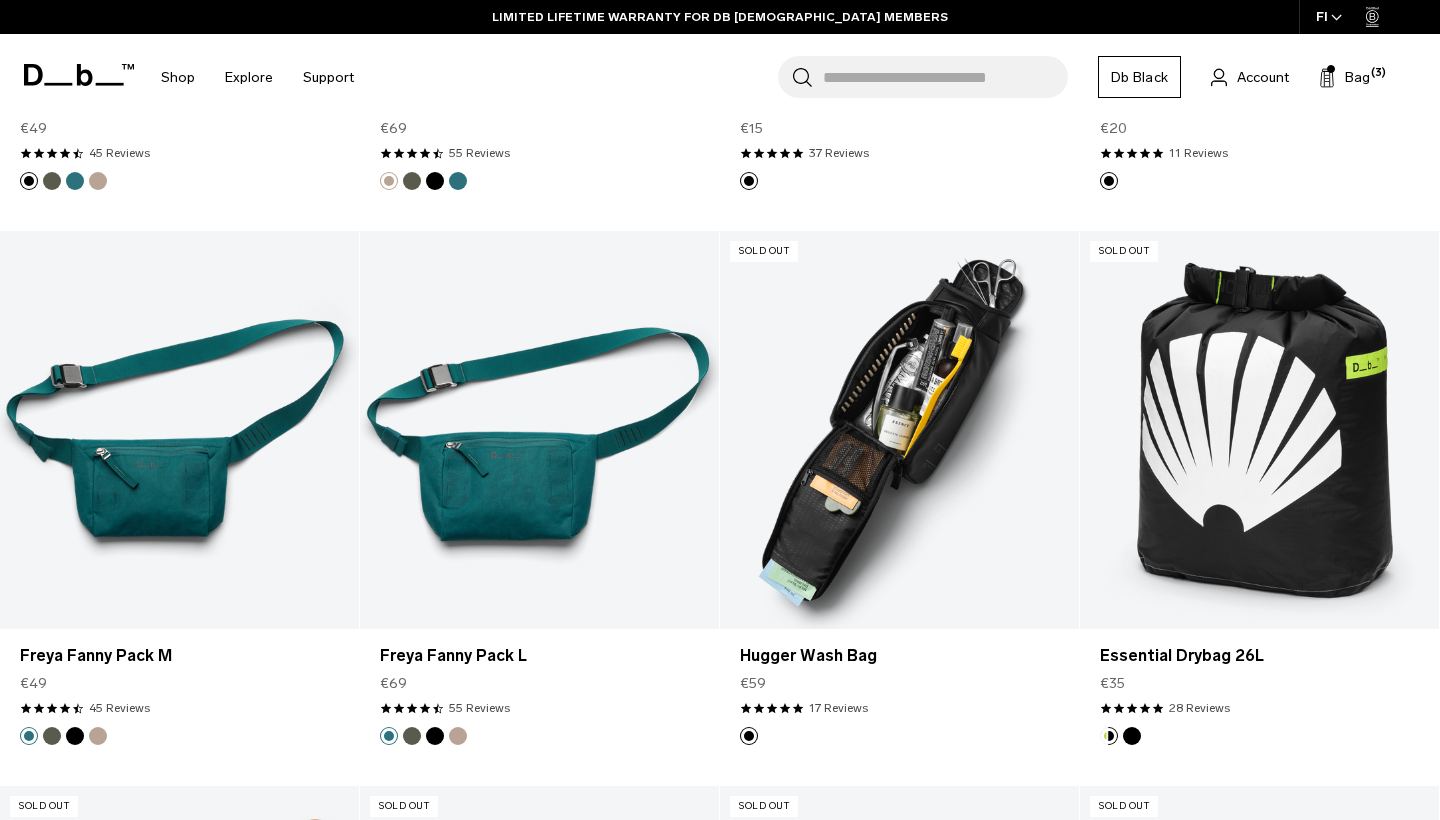 click at bounding box center (899, 430) 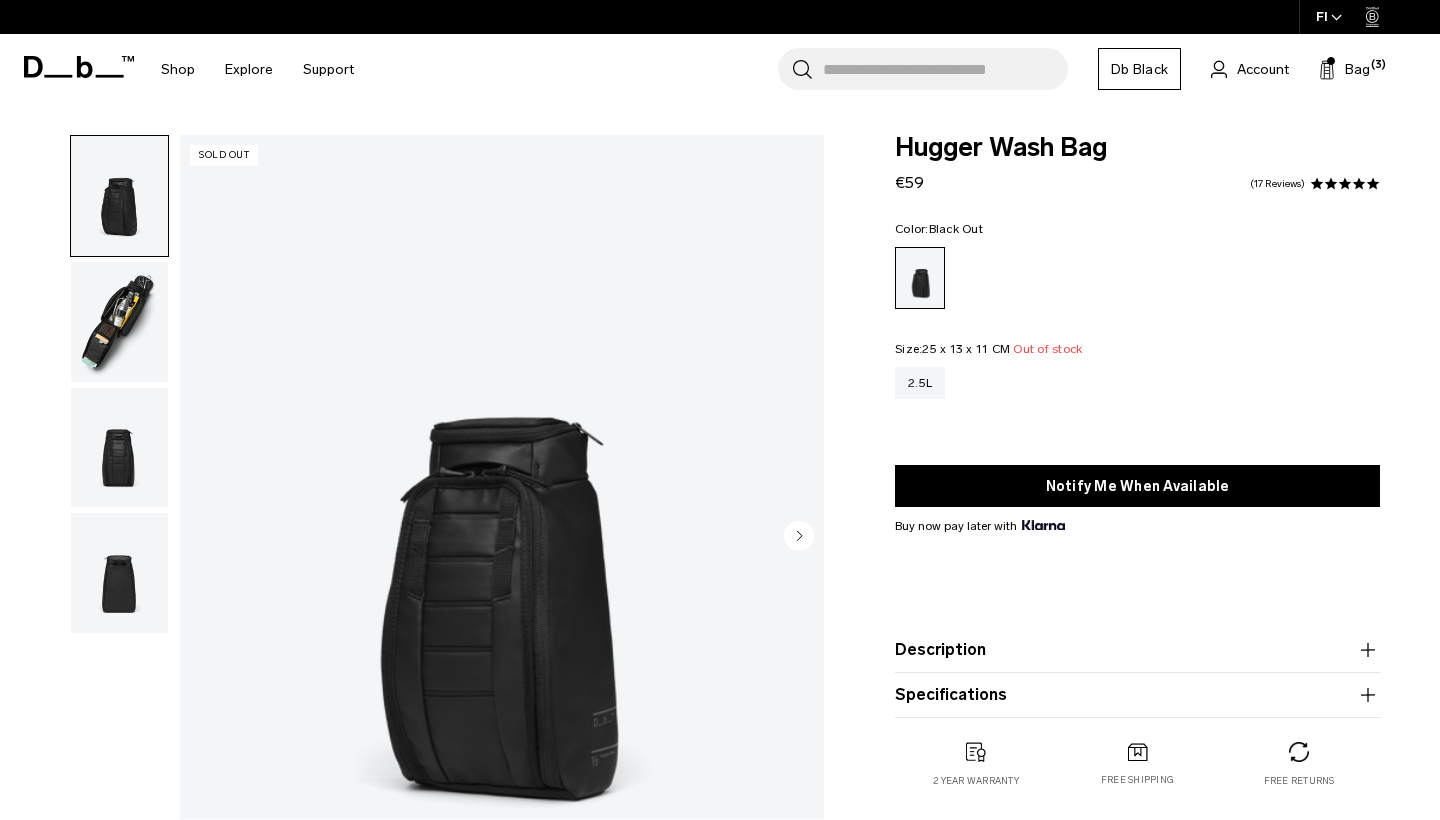 scroll, scrollTop: 0, scrollLeft: 0, axis: both 